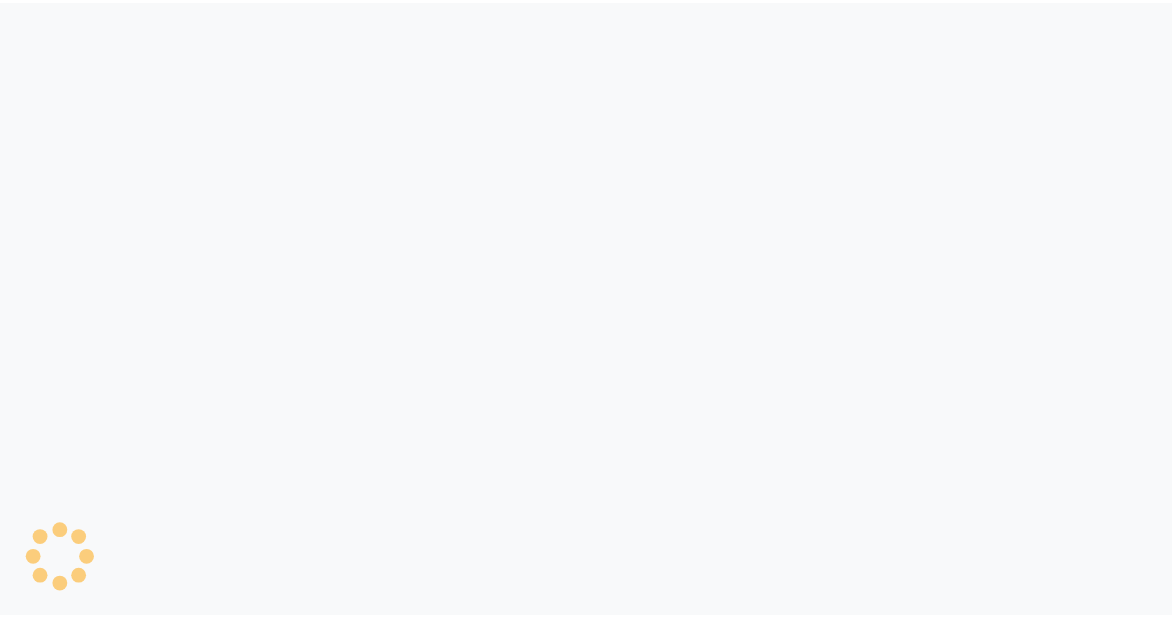 scroll, scrollTop: 0, scrollLeft: 0, axis: both 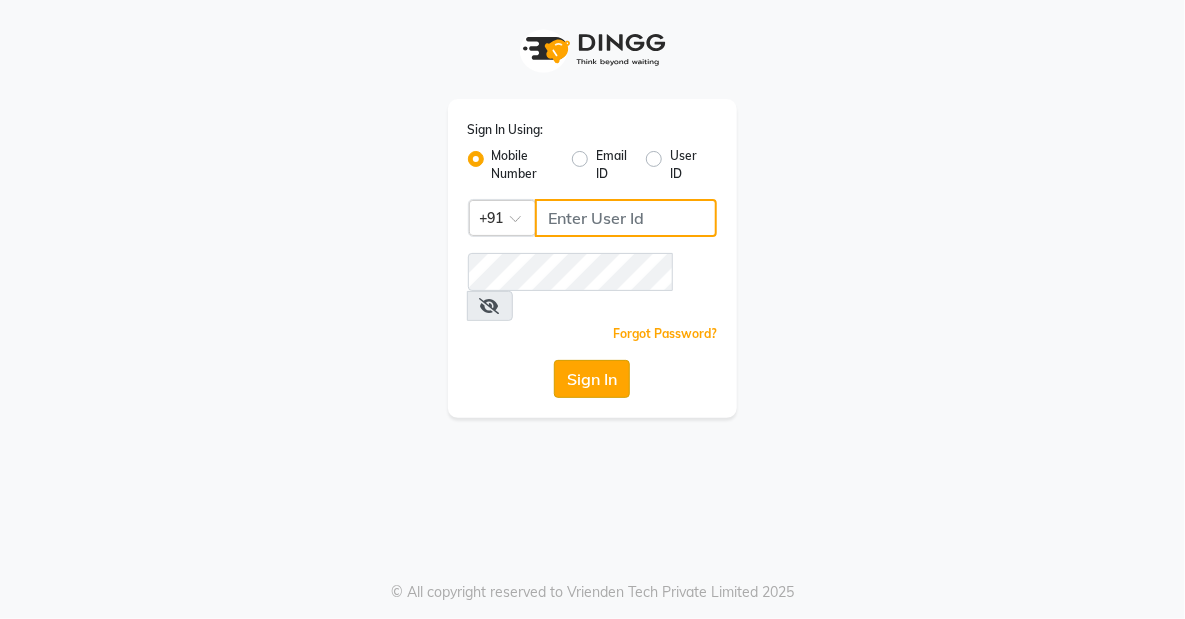 type on "[PHONE]" 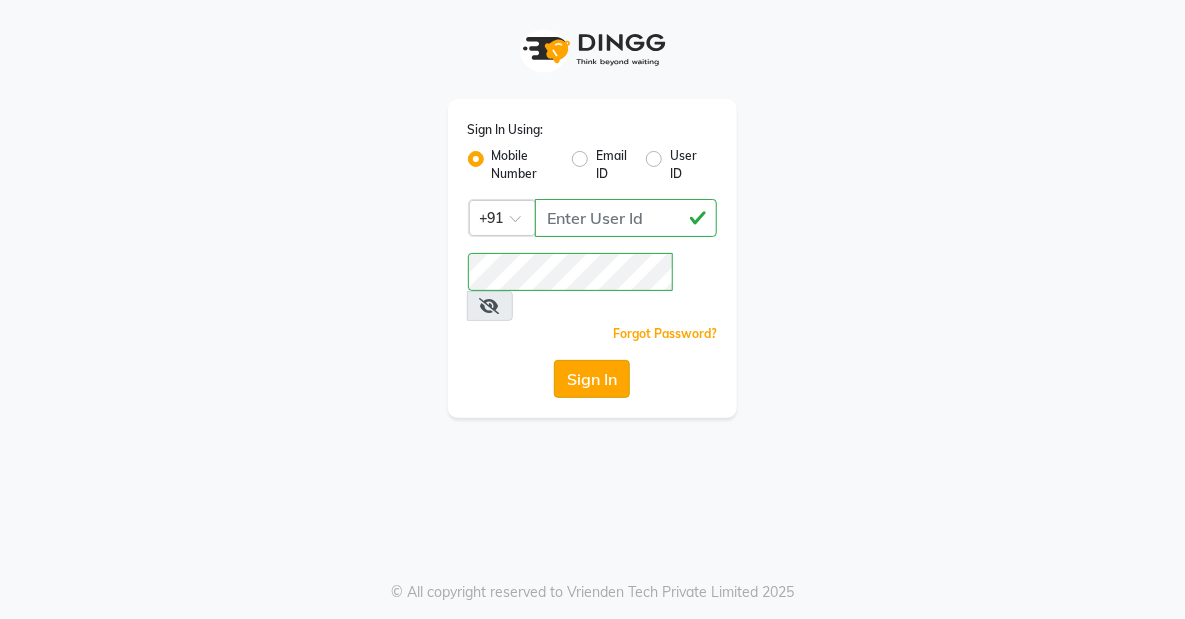 click on "Sign In" 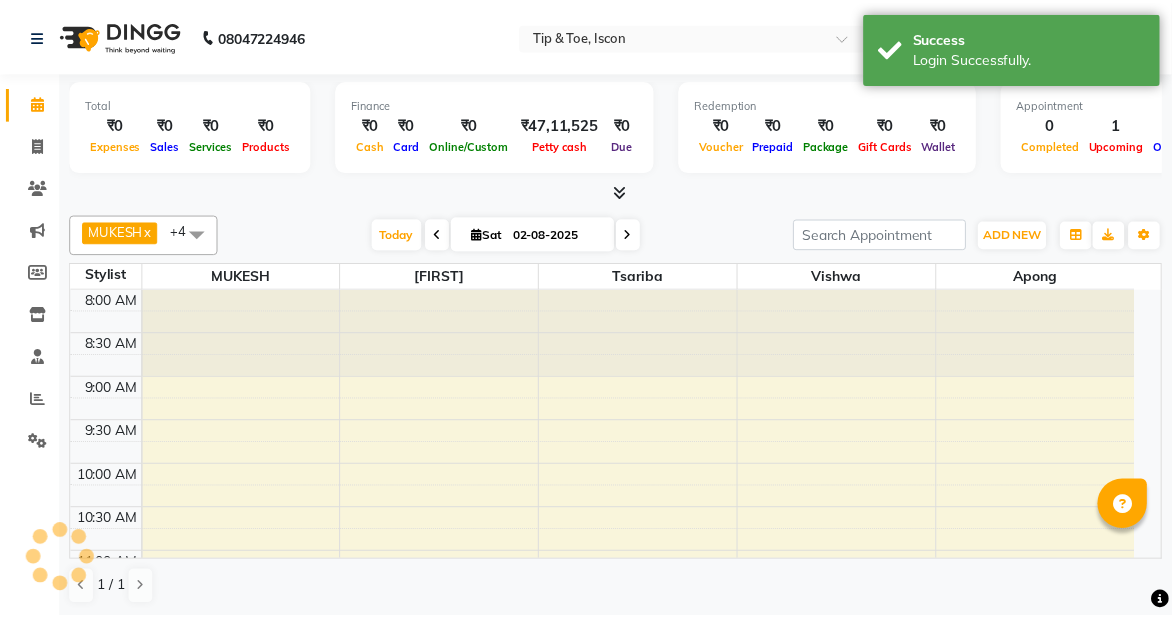 scroll, scrollTop: 0, scrollLeft: 0, axis: both 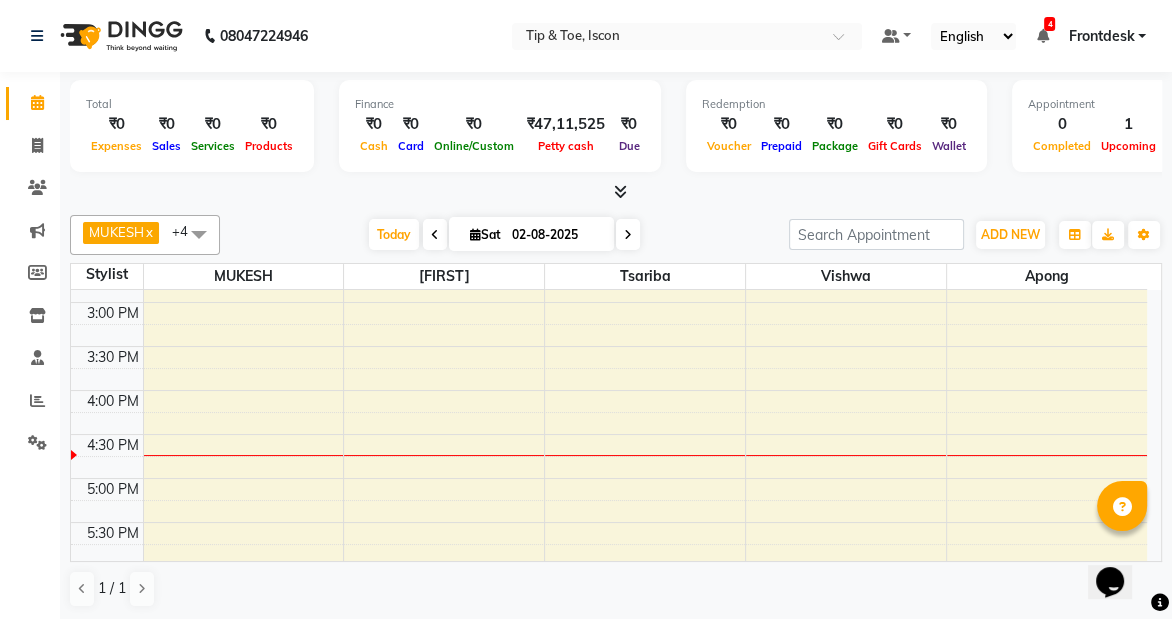 click at bounding box center (645, 357) 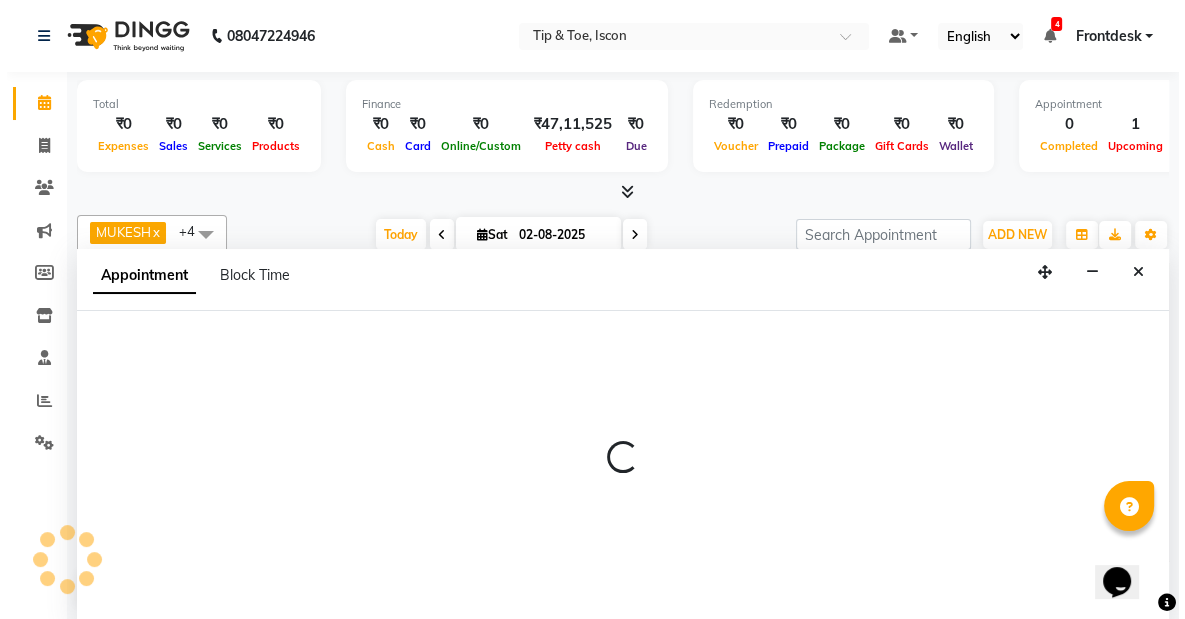 scroll, scrollTop: 0, scrollLeft: 0, axis: both 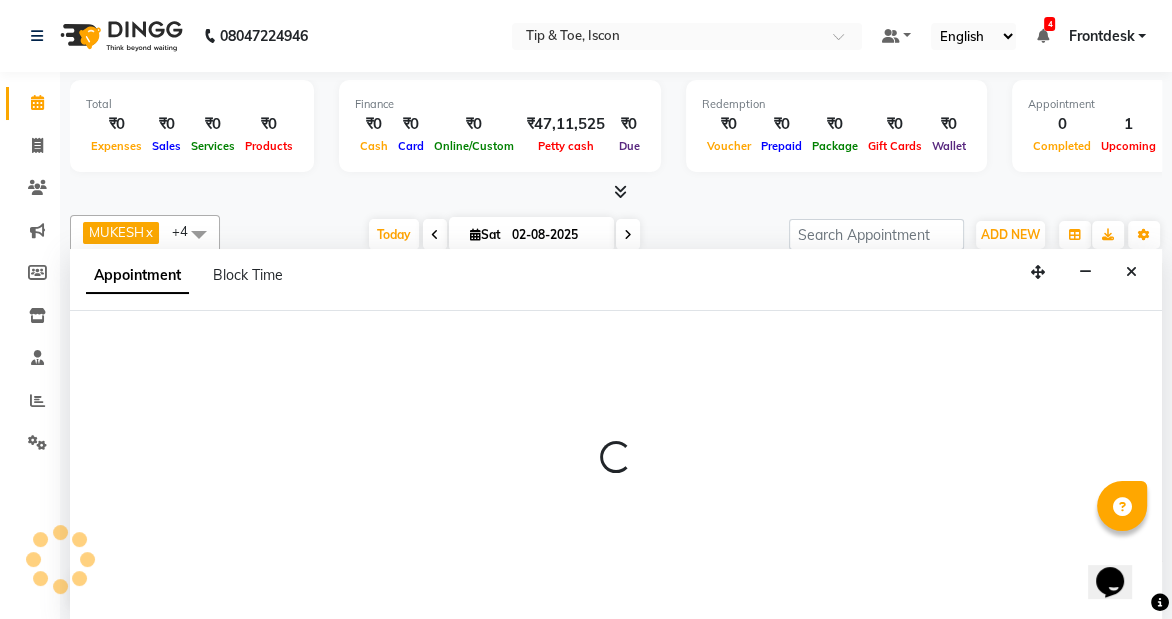 select on "42684" 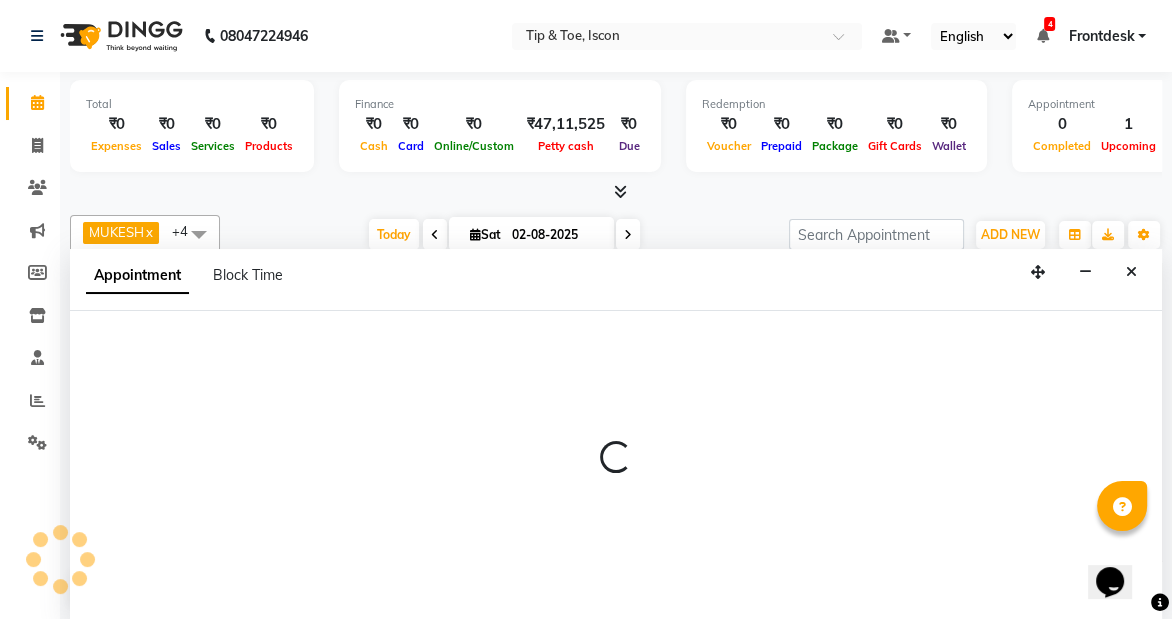 select on "915" 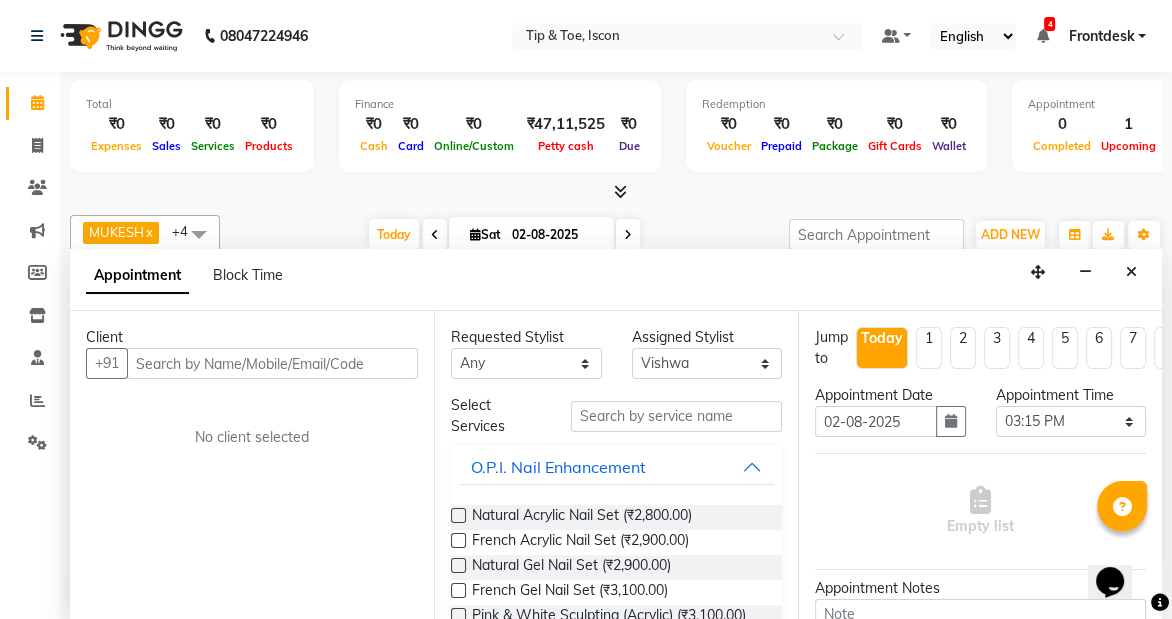 click on "Client +91  No client selected" at bounding box center (252, 465) 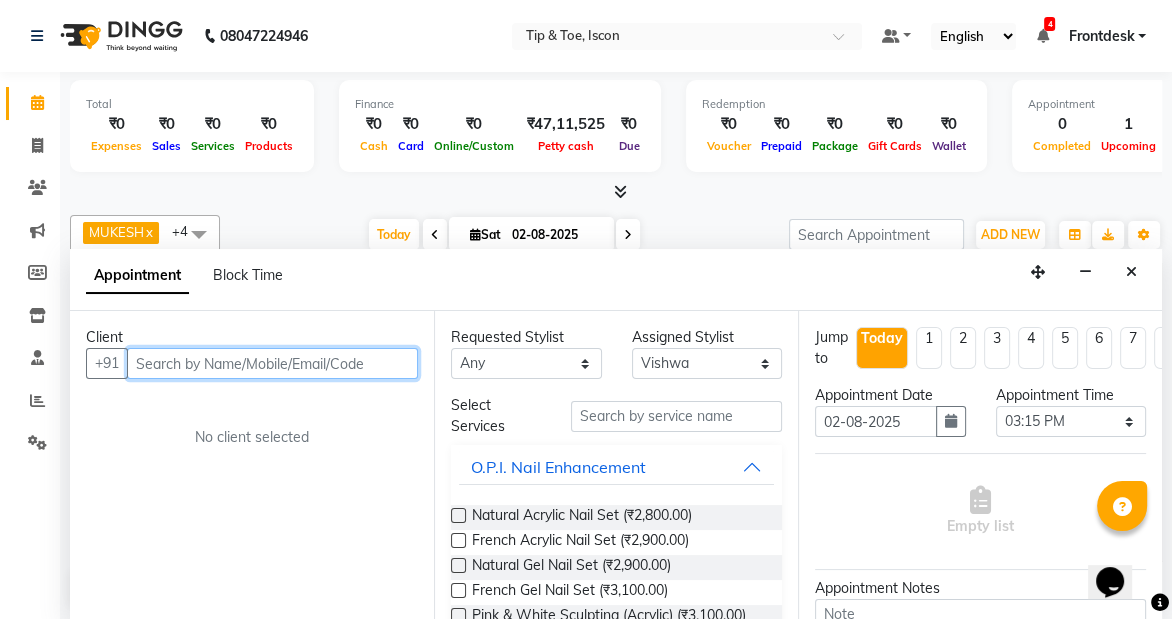 click at bounding box center (272, 363) 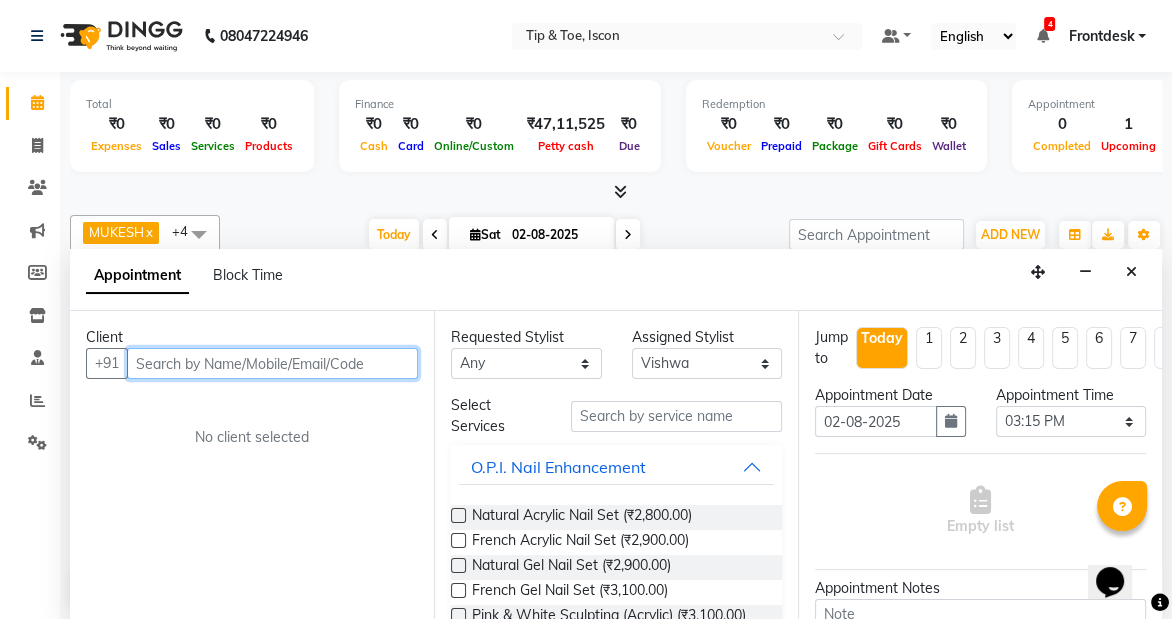 click at bounding box center [272, 363] 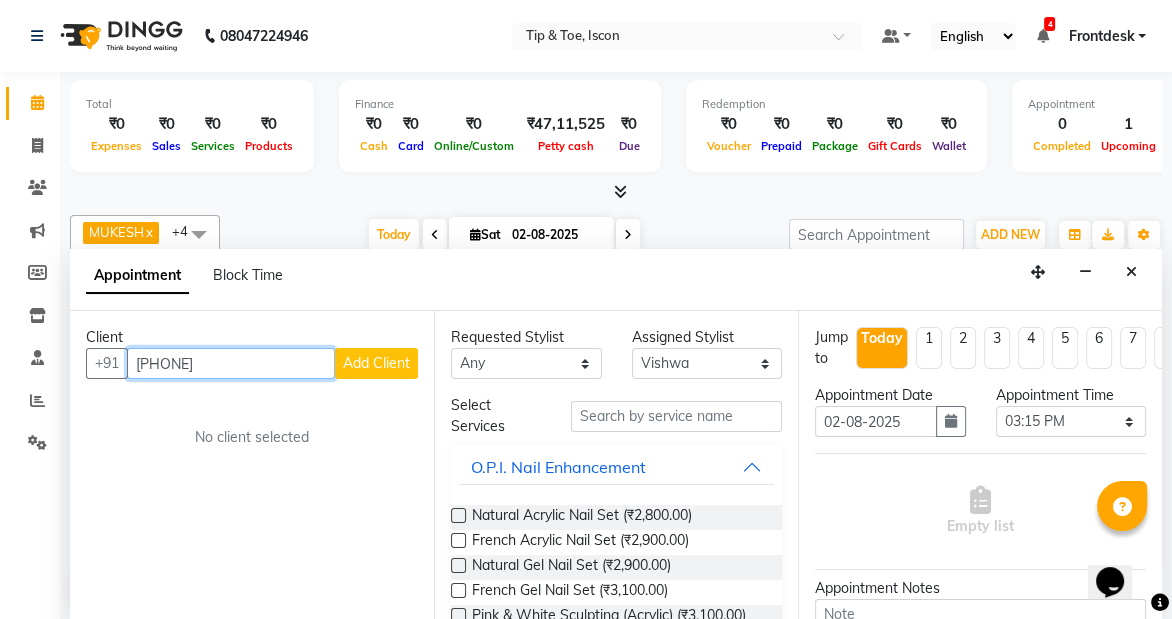 type on "[PHONE]" 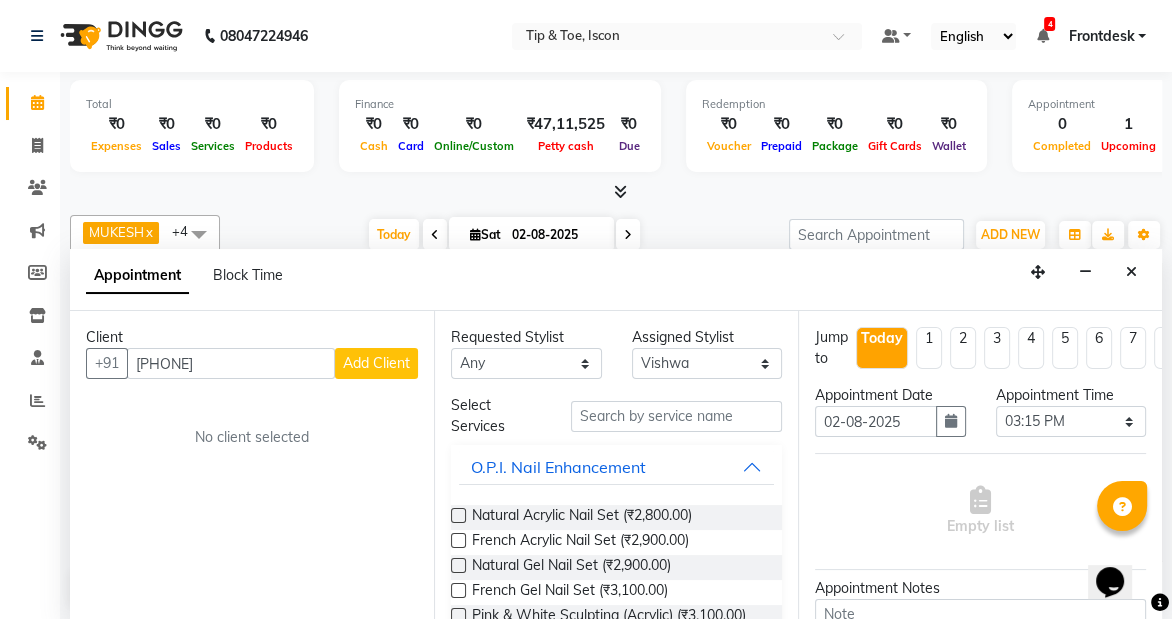 click on "Add Client" at bounding box center (376, 363) 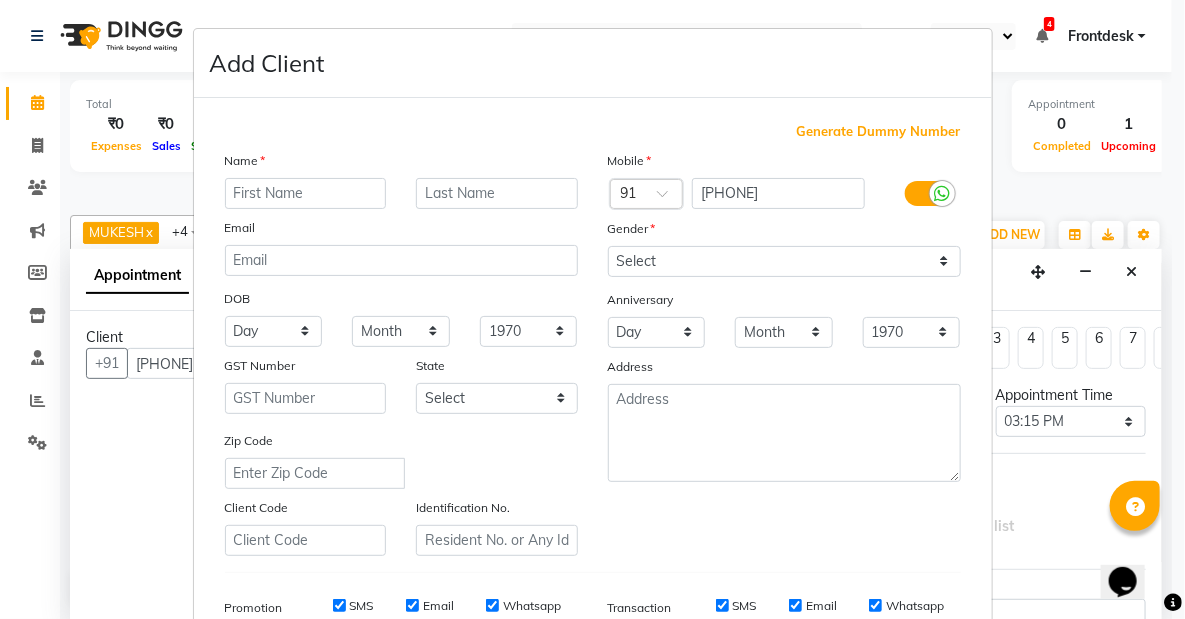 click at bounding box center [306, 193] 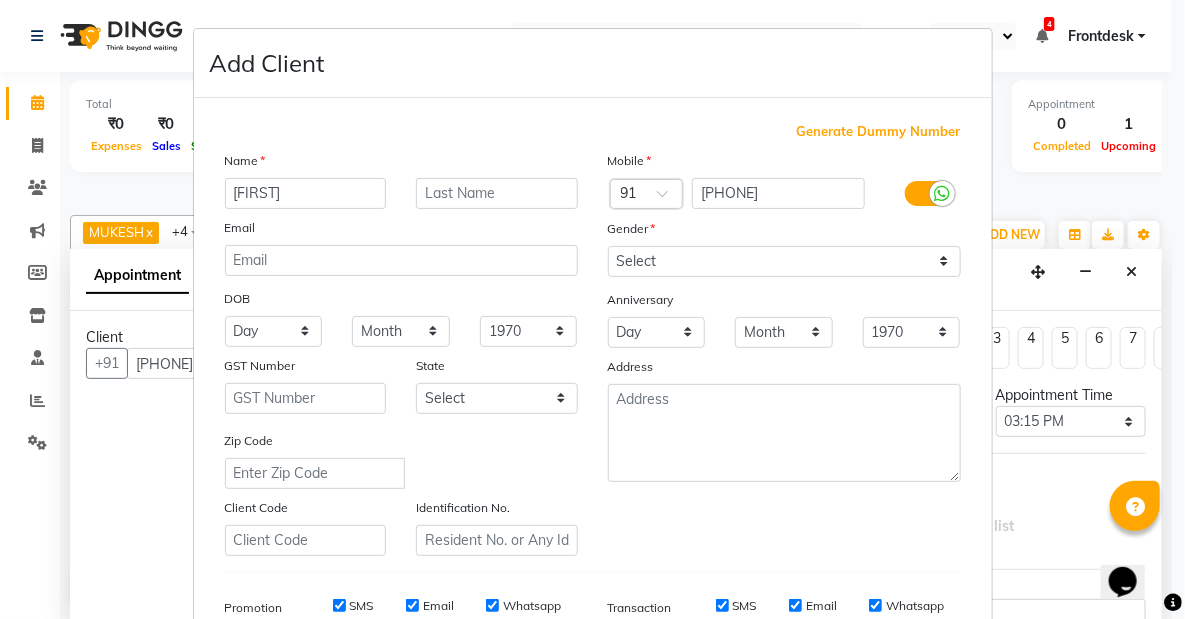 type on "[FIRST]" 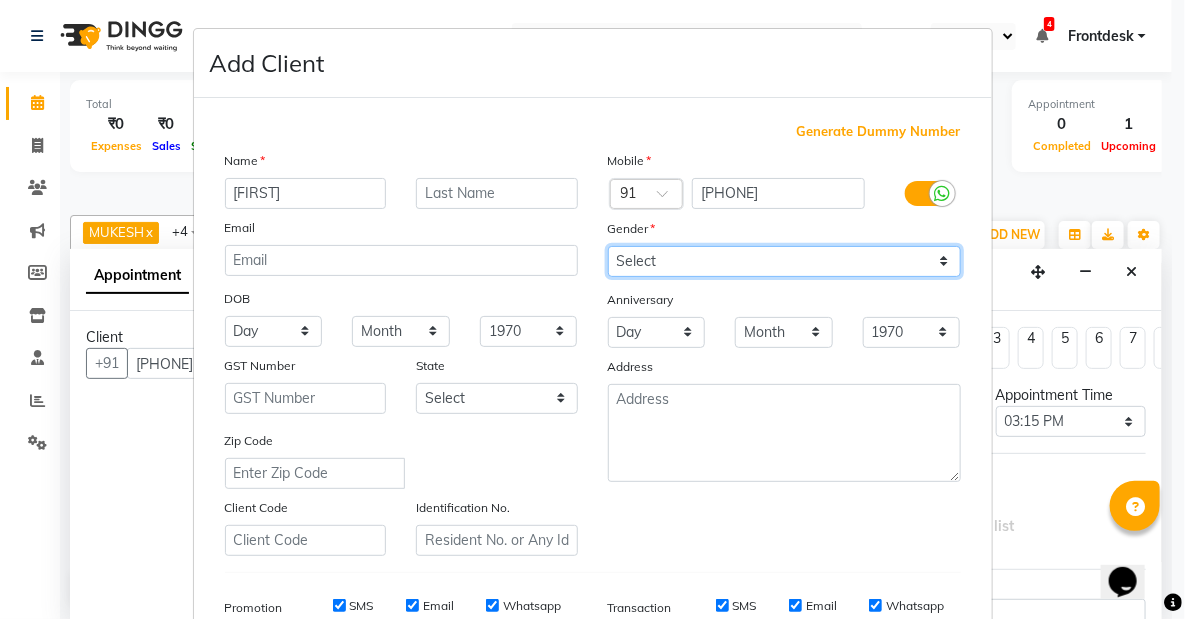 click on "Select Male Female Other Prefer Not To Say" at bounding box center (784, 261) 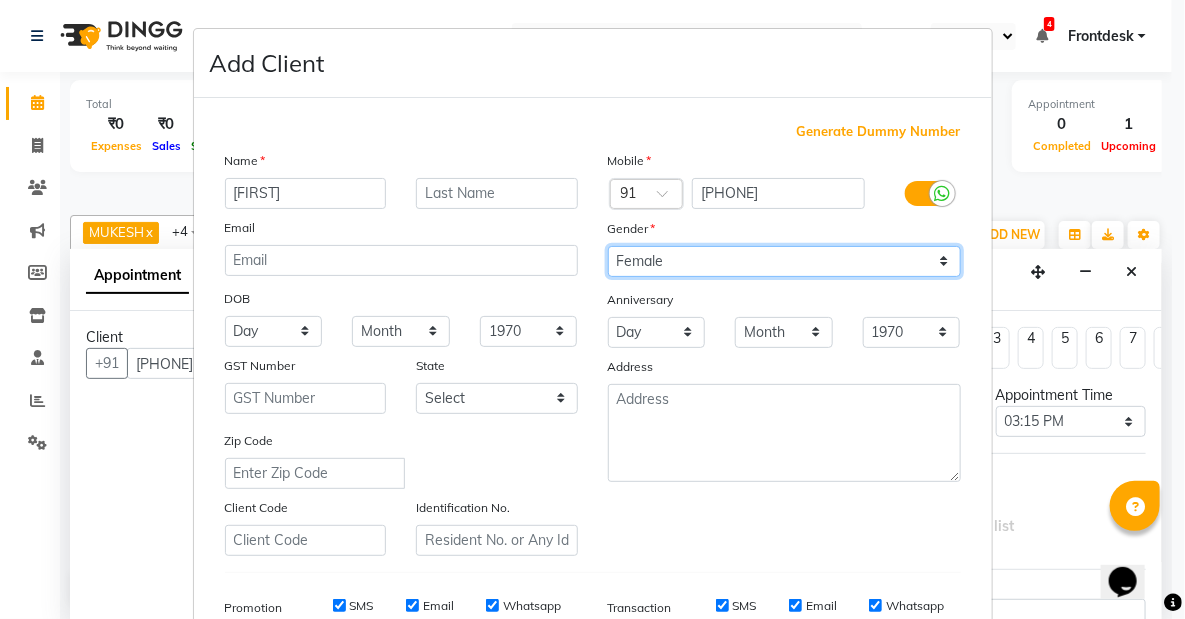 click on "Select Male Female Other Prefer Not To Say" at bounding box center [784, 261] 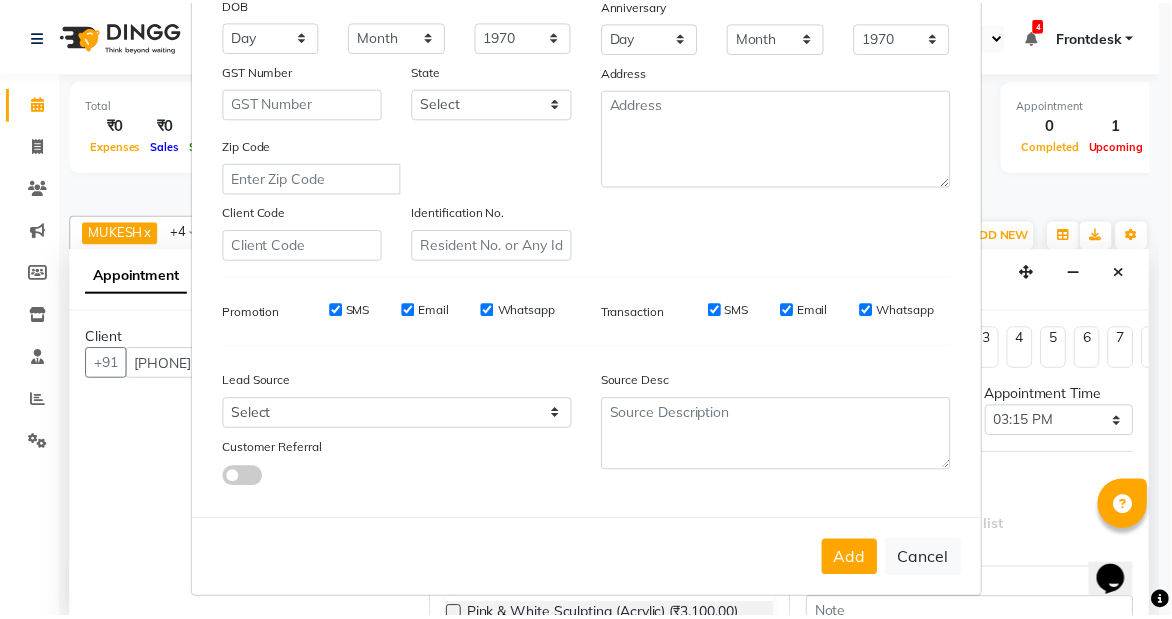 scroll, scrollTop: 310, scrollLeft: 0, axis: vertical 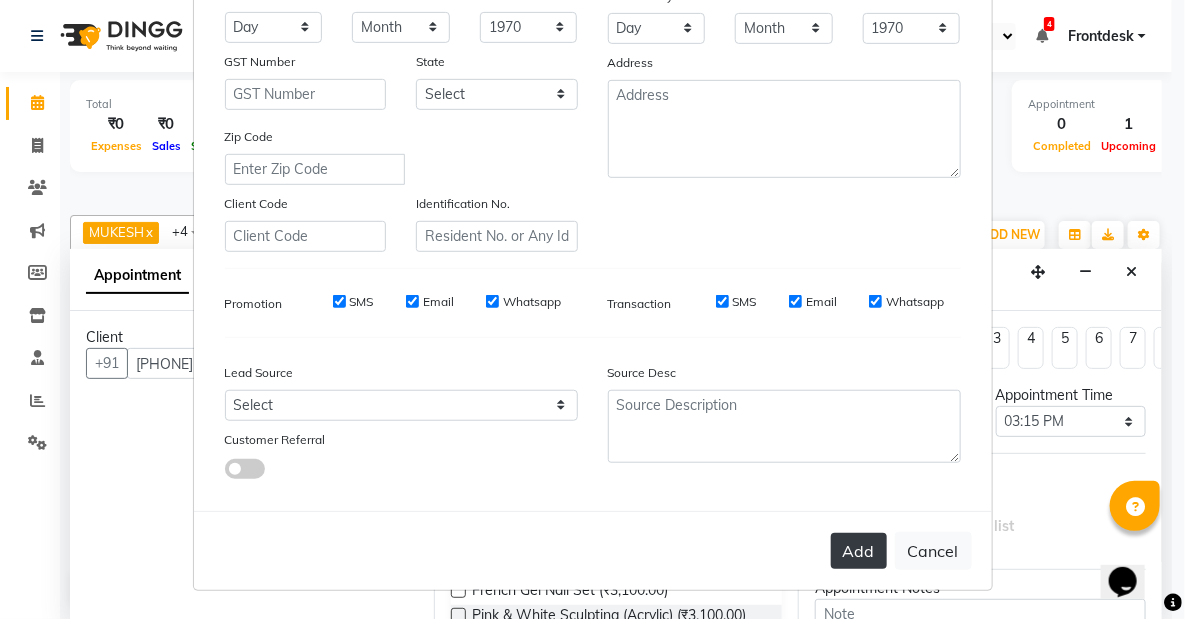 click on "Add" at bounding box center [859, 551] 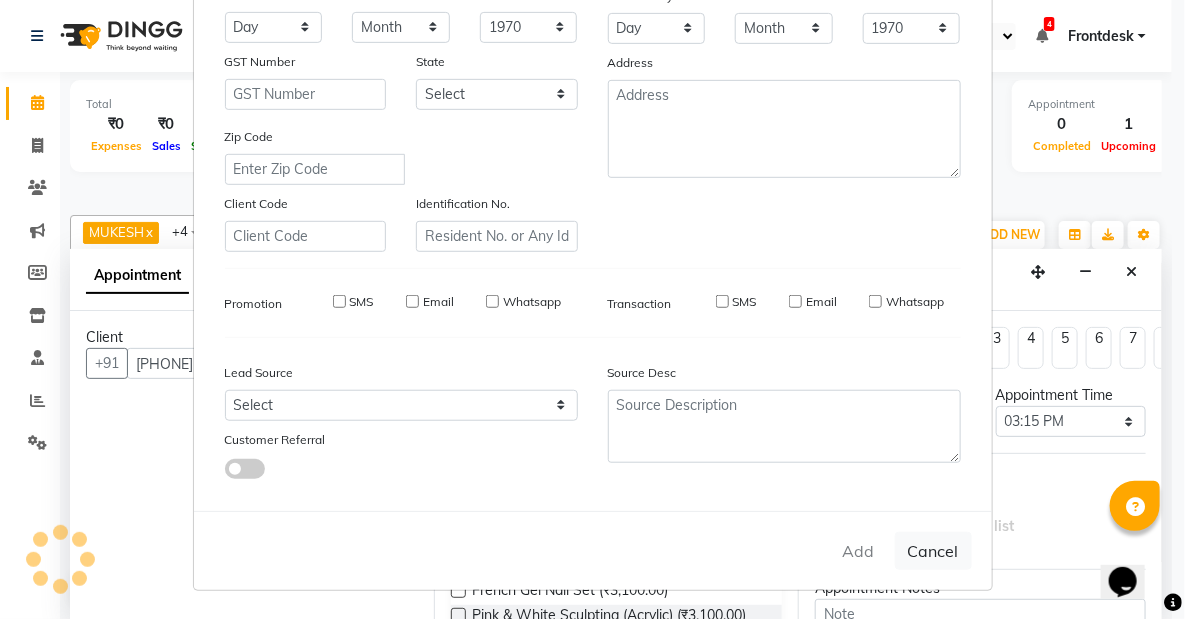 type 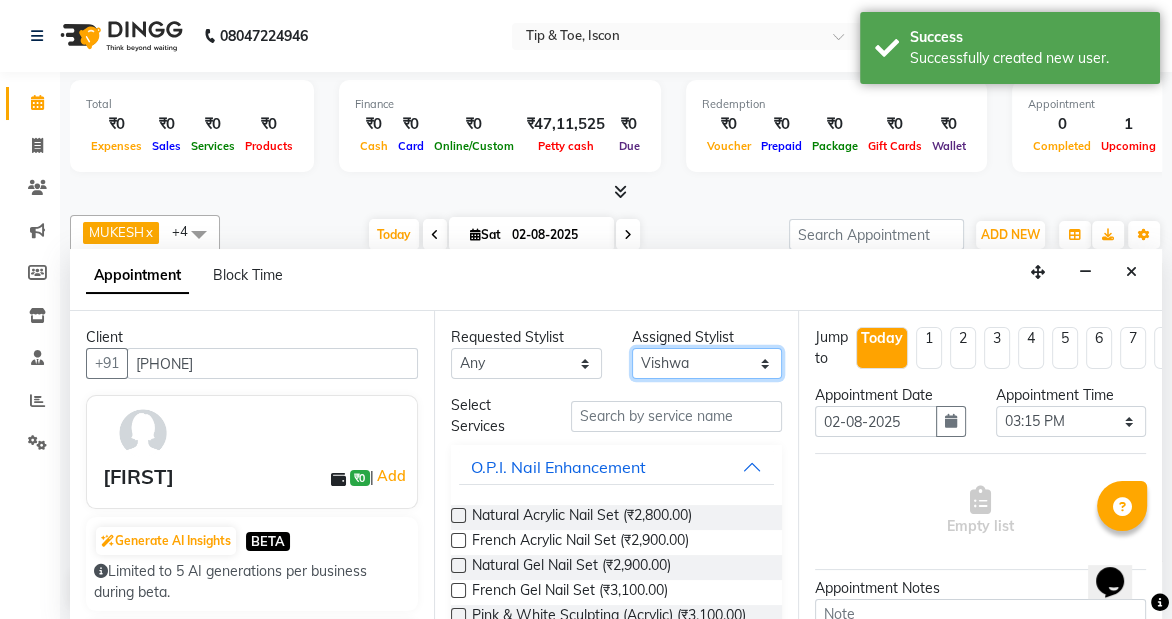 click on "Select [FIRST]  [FIRST]  [FIRST]  [FIRST] [FIRST]  [FIRST]  [FIRST] [FIRST] [FIRST] [FIRST] [FIRST] [FIRST]" at bounding box center [707, 363] 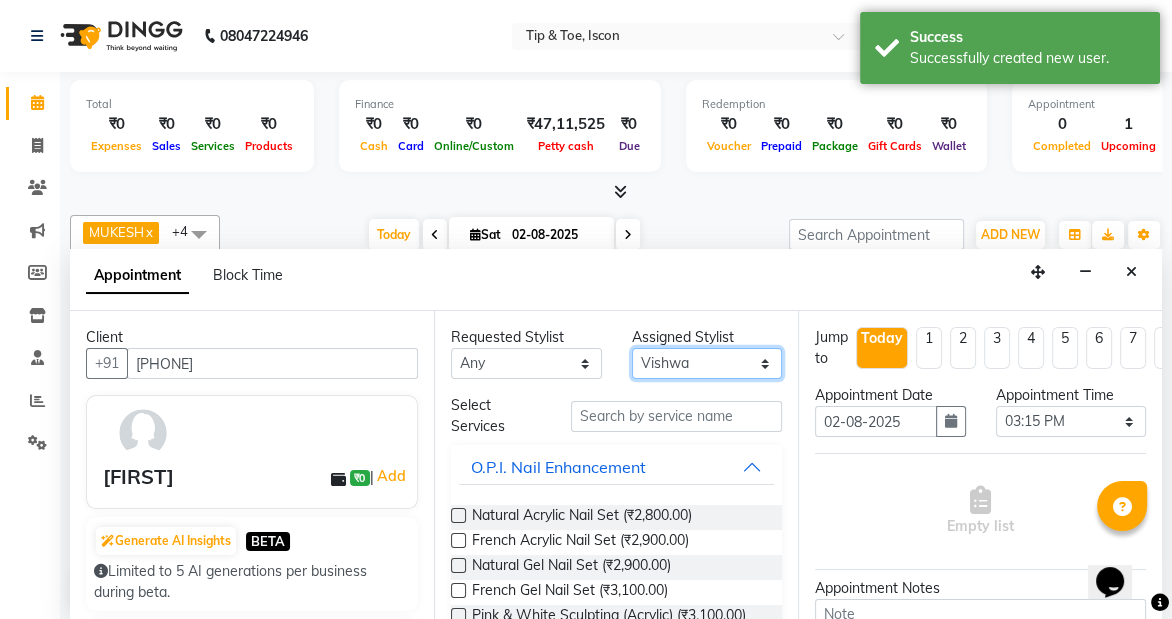 select on "42646" 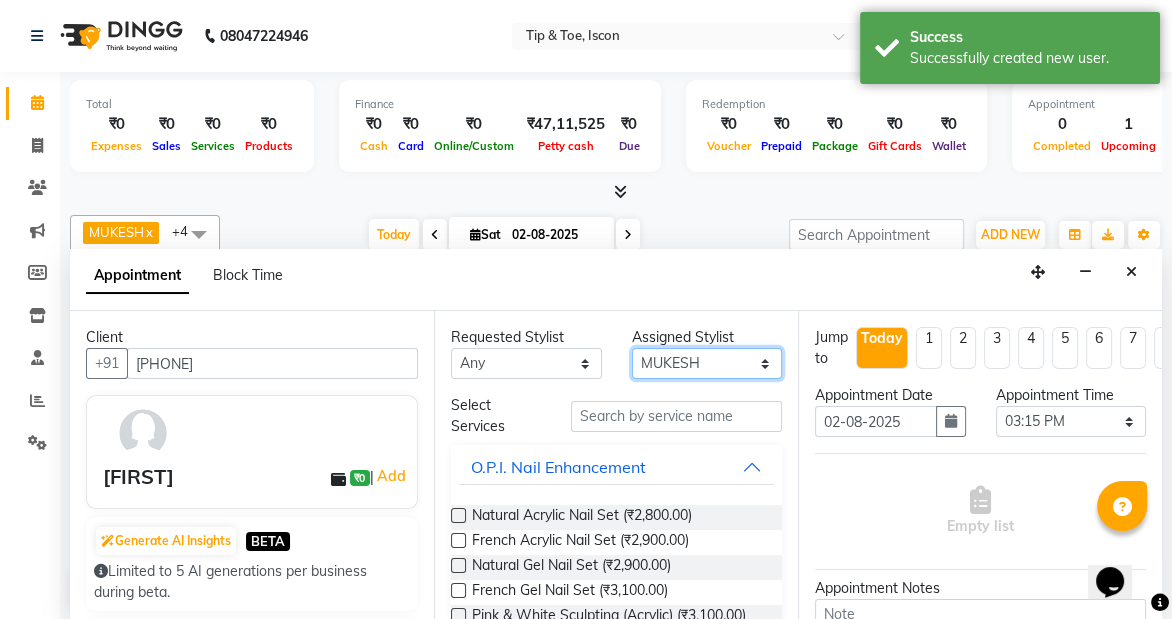 click on "Select [FIRST]  [FIRST]  [FIRST]  [FIRST] [FIRST]  [FIRST]  [FIRST] [FIRST] [FIRST] [FIRST] [FIRST] [FIRST]" at bounding box center [707, 363] 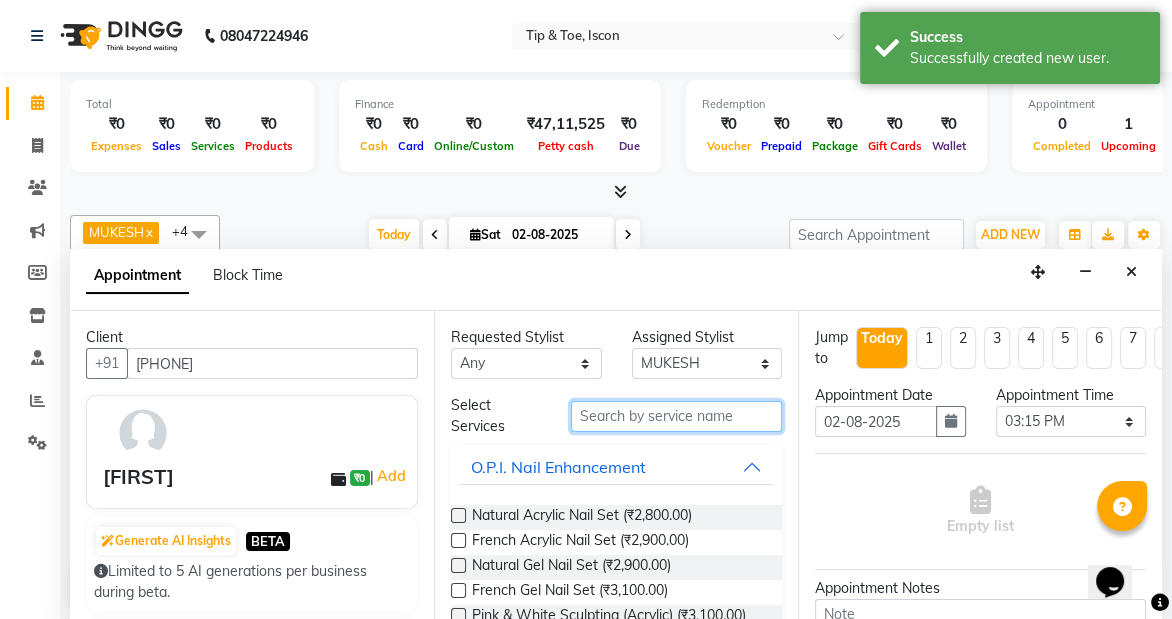 click at bounding box center [676, 416] 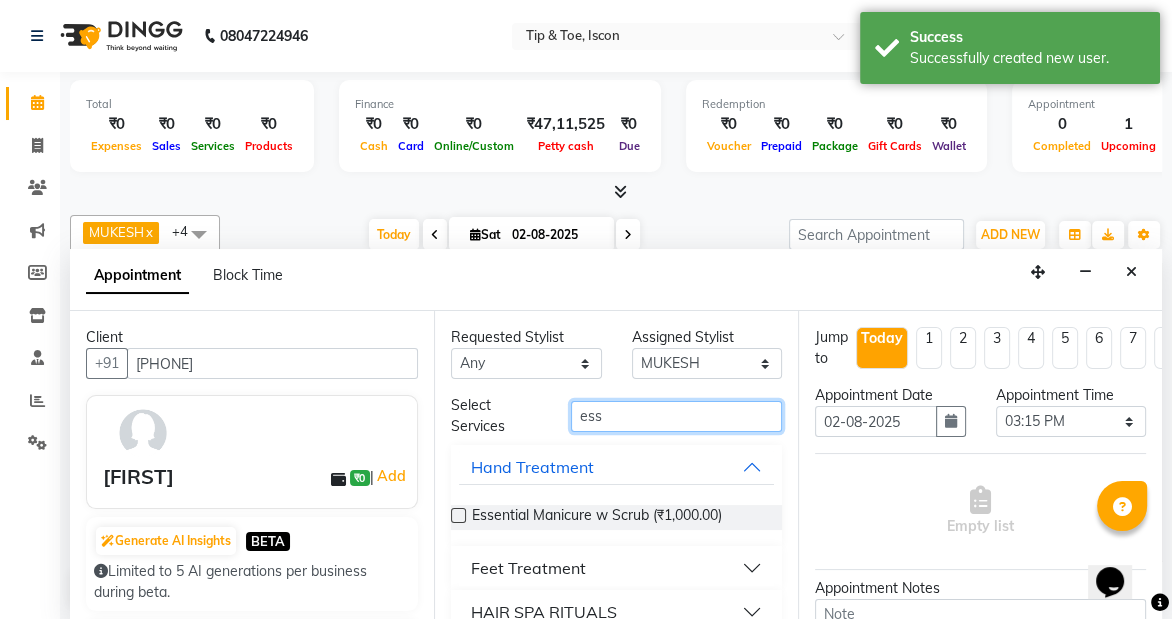 type on "ess" 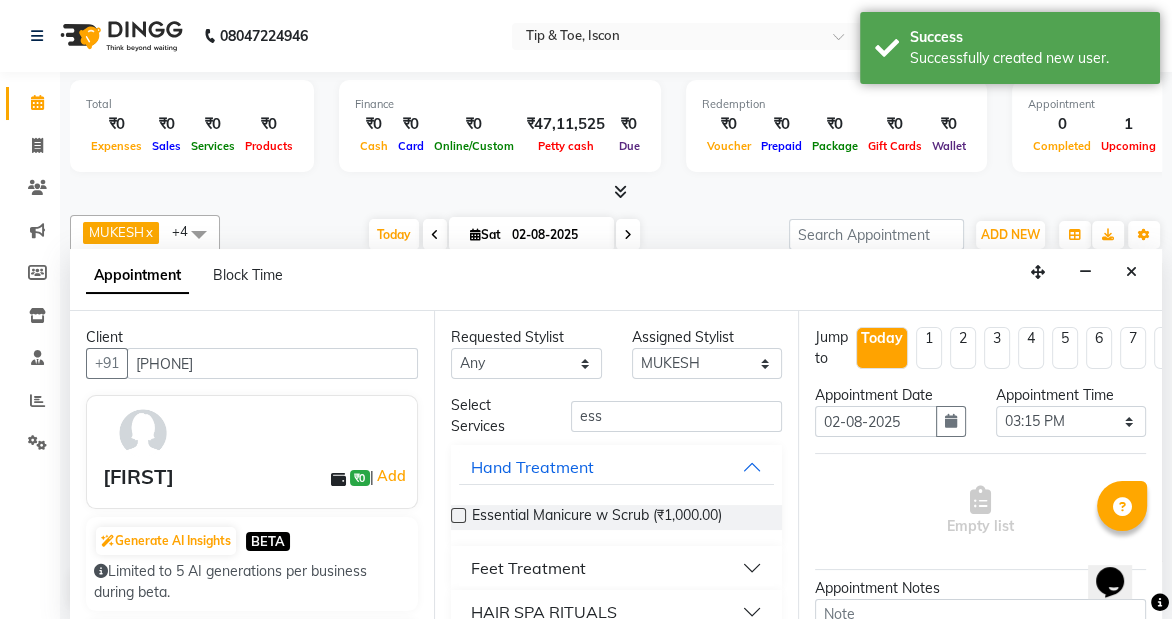 click at bounding box center (458, 515) 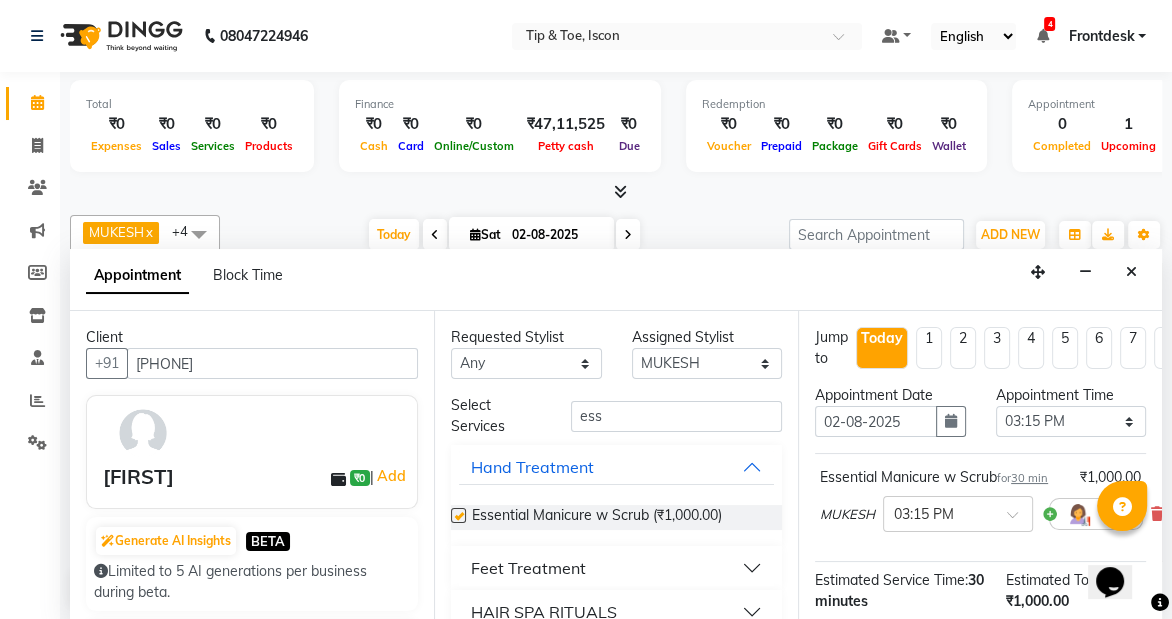 checkbox on "false" 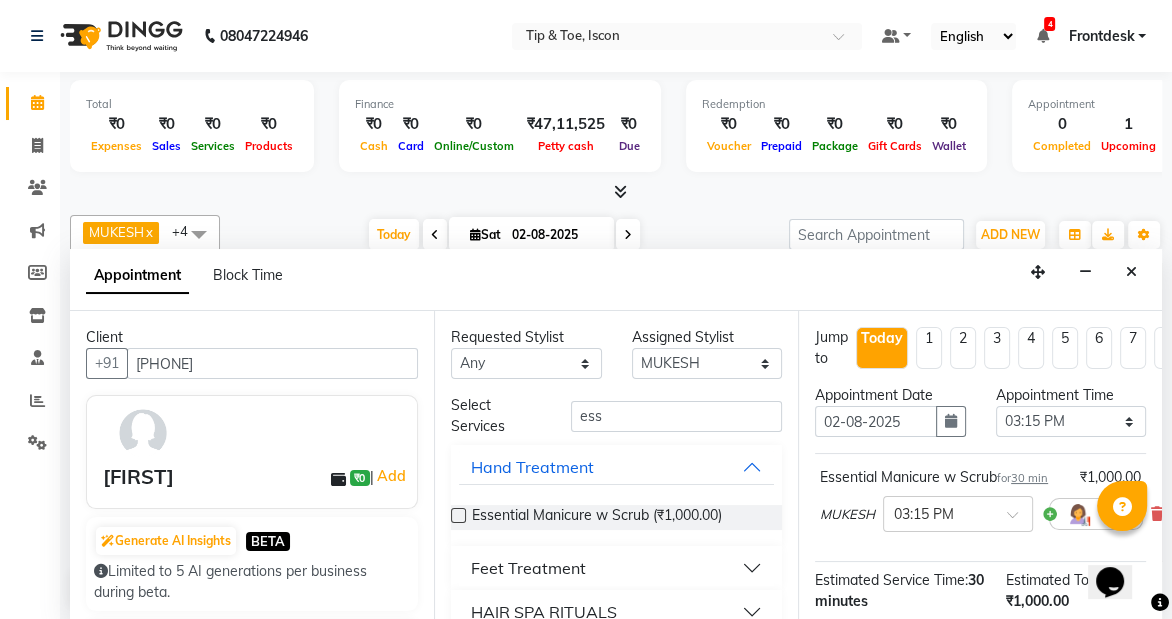 click on "Feet Treatment" at bounding box center [528, 568] 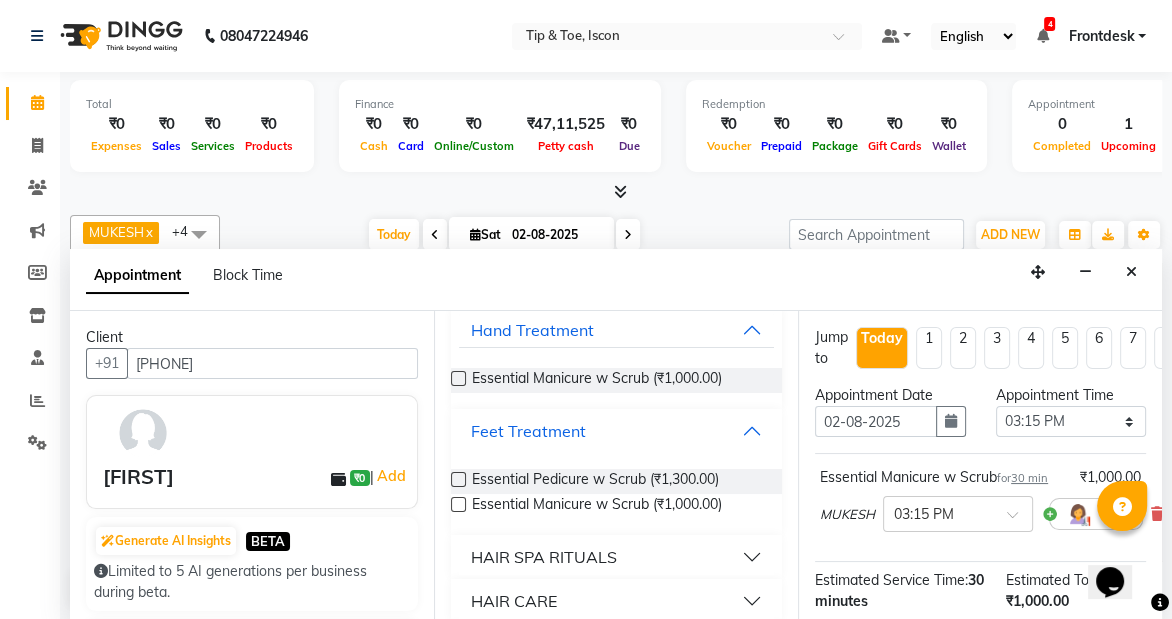 scroll, scrollTop: 139, scrollLeft: 0, axis: vertical 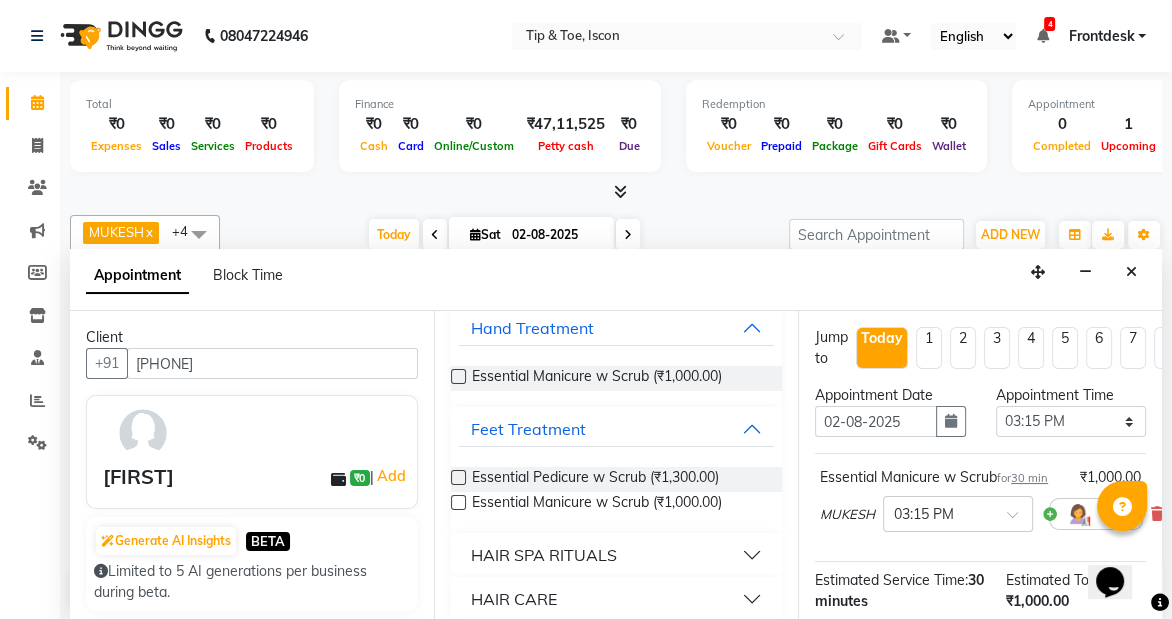 click at bounding box center (458, 477) 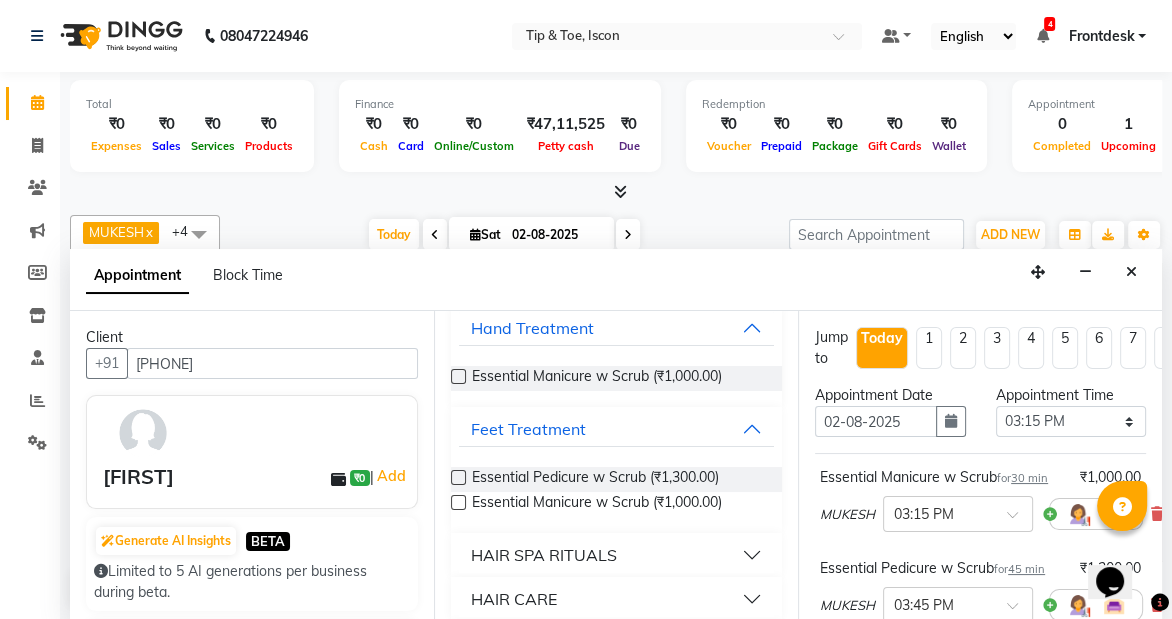 click at bounding box center (458, 477) 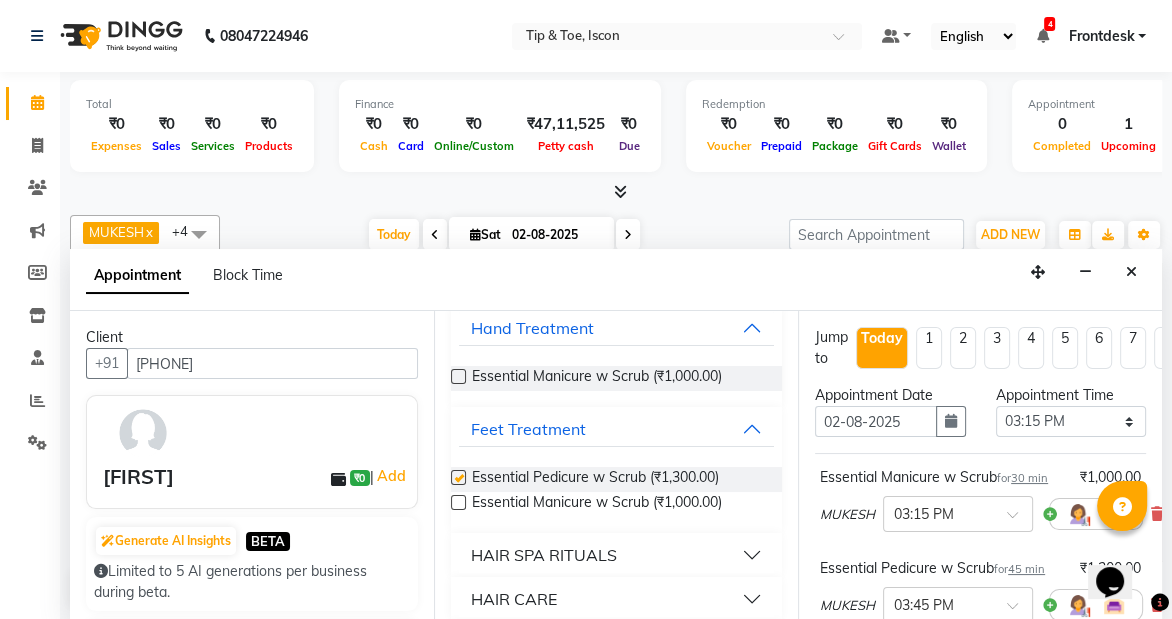 checkbox on "false" 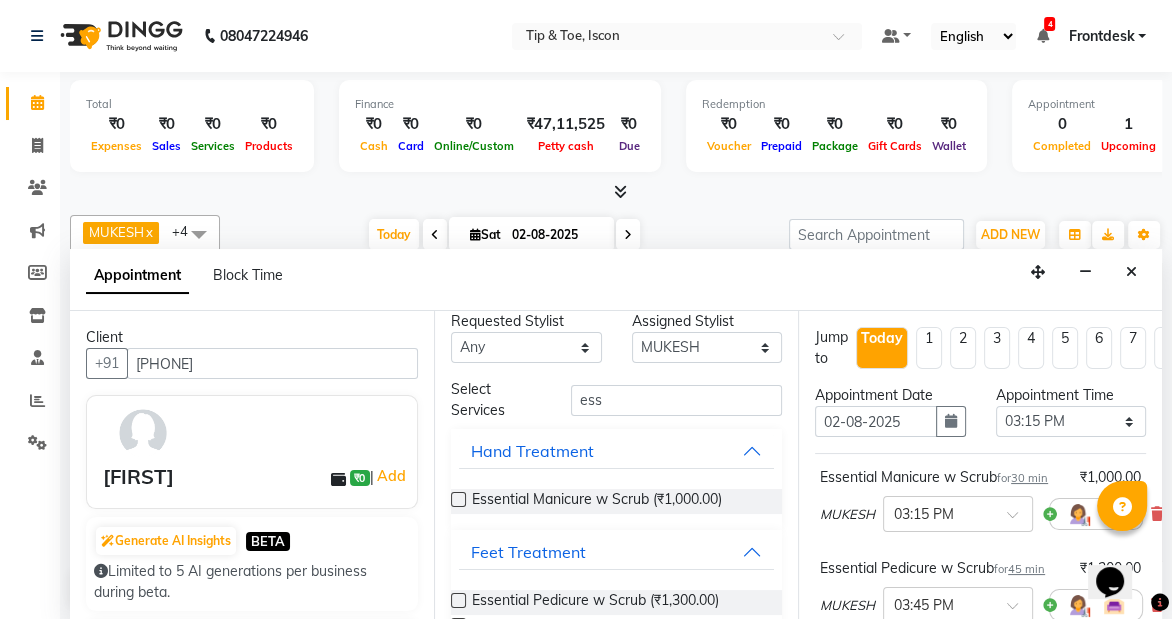 scroll, scrollTop: 0, scrollLeft: 0, axis: both 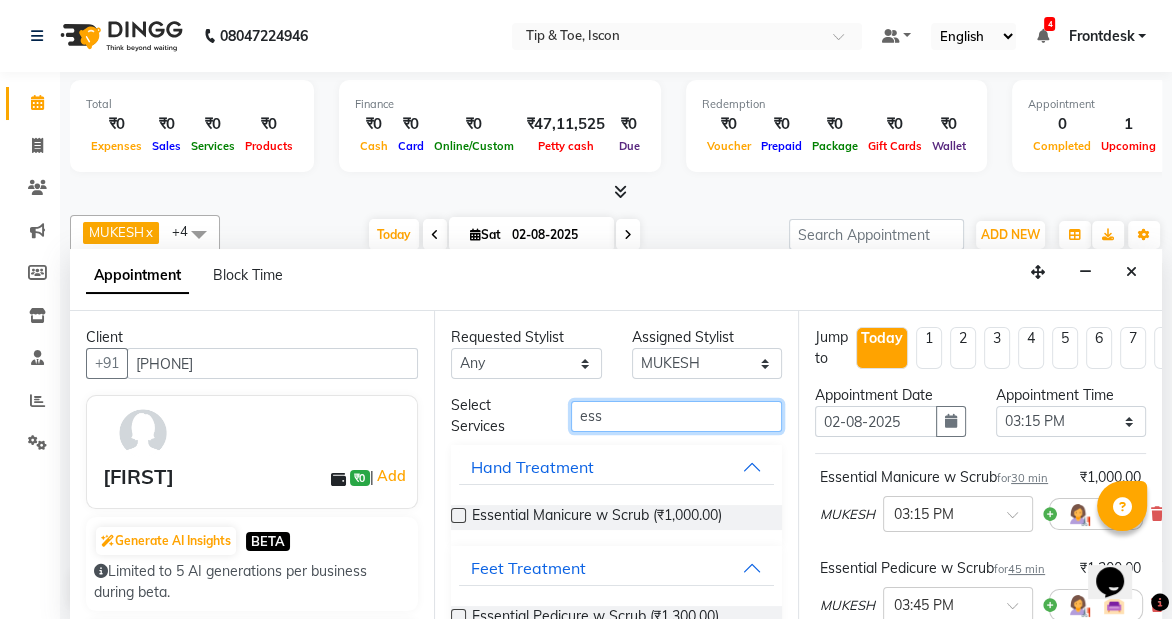 click on "ess" at bounding box center (676, 416) 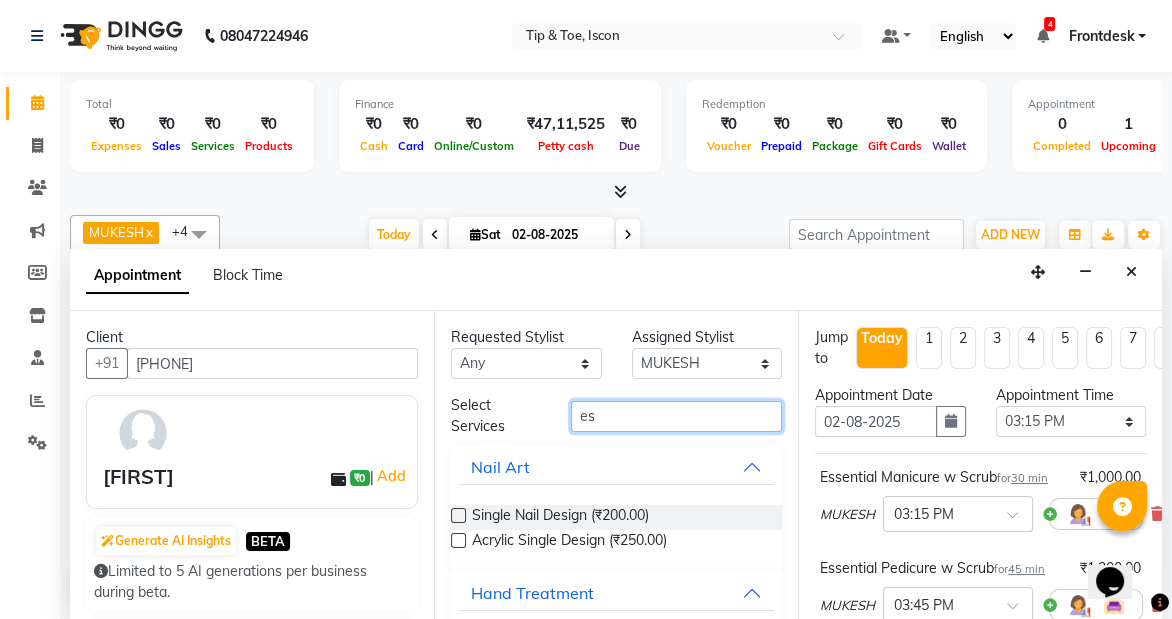 type on "e" 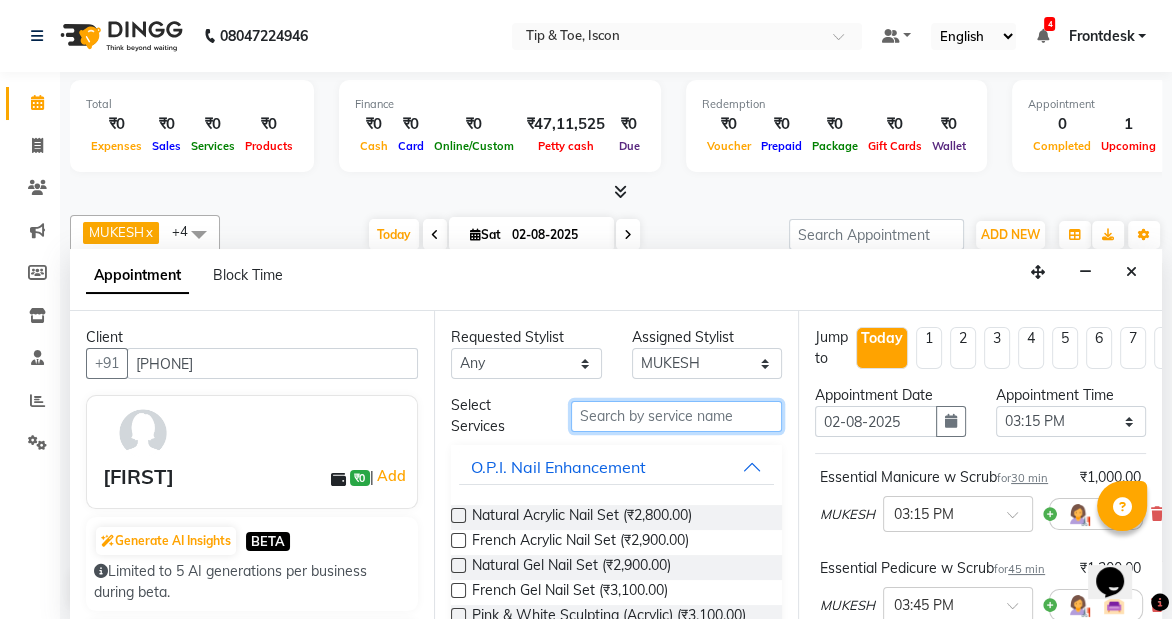 type 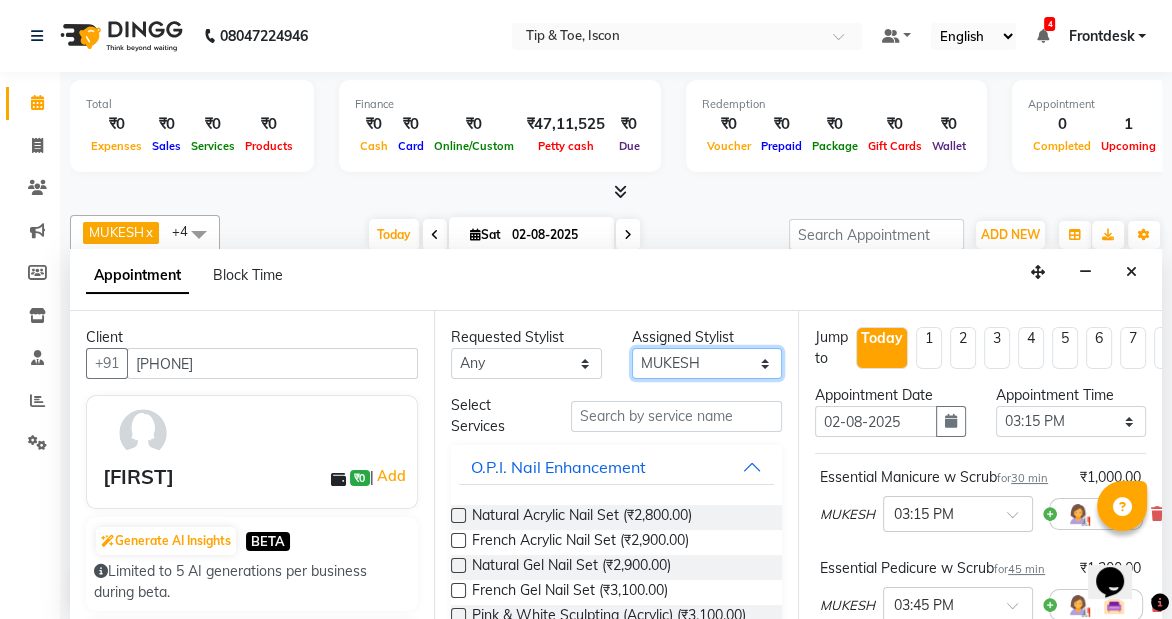 click on "Select [FIRST]  [FIRST]  [FIRST]  [FIRST] [FIRST]  [FIRST]  [FIRST] [FIRST] [FIRST] [FIRST] [FIRST] [FIRST]" at bounding box center [707, 363] 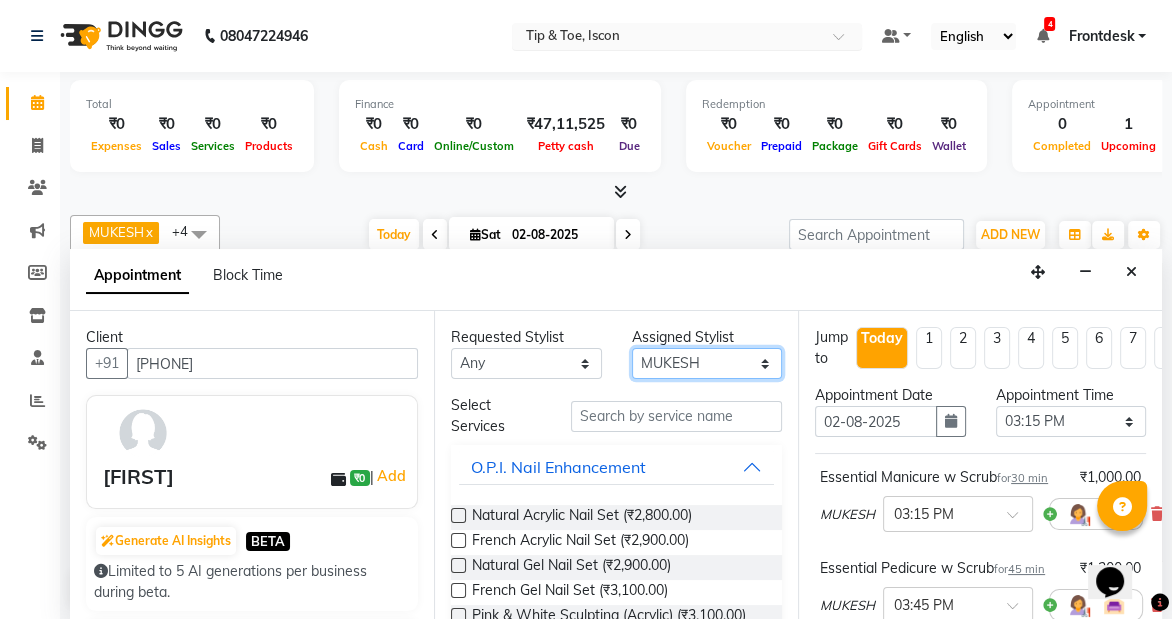 select on "[PHONE]" 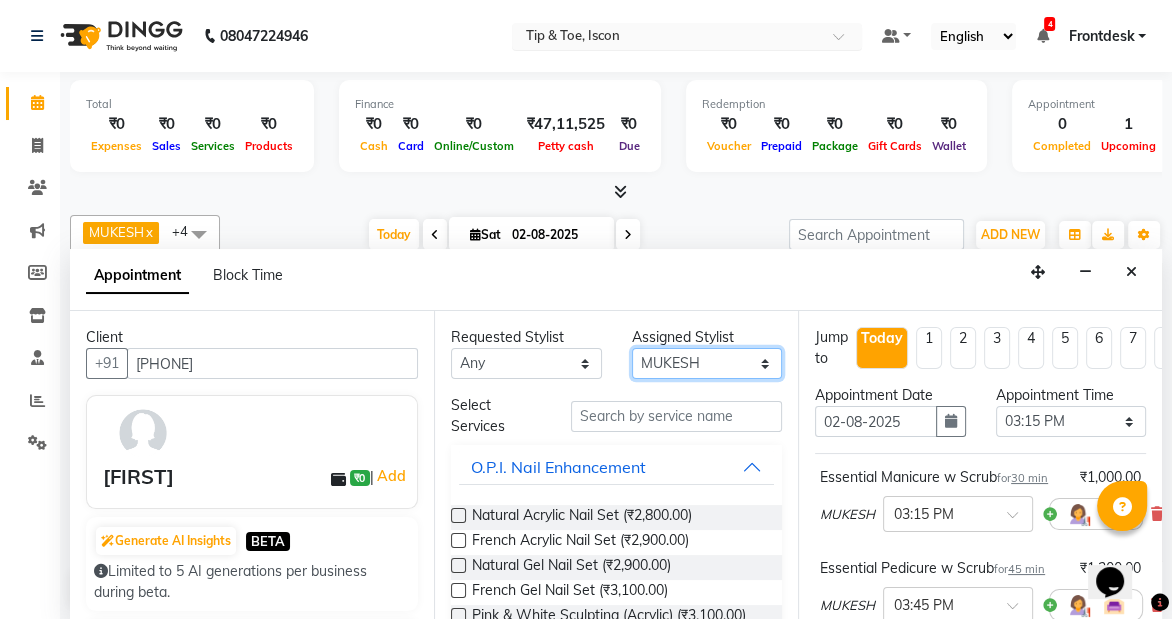 click on "Select [FIRST]  [FIRST]  [FIRST]  [FIRST] [FIRST]  [FIRST]  [FIRST] [FIRST] [FIRST] [FIRST] [FIRST] [FIRST]" at bounding box center (707, 363) 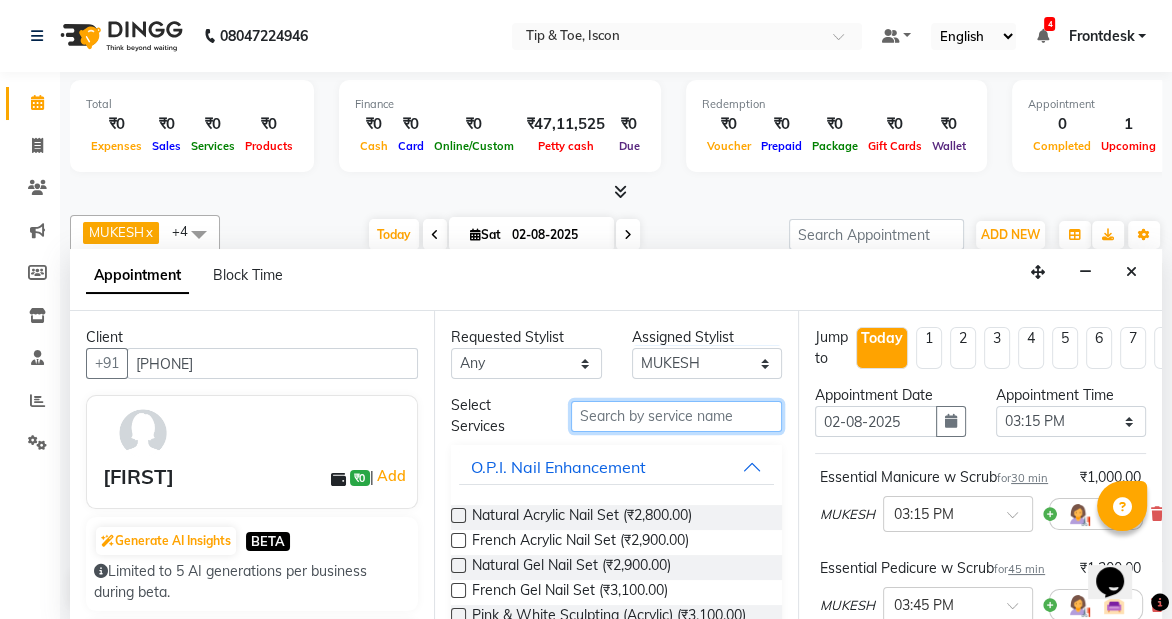 click at bounding box center [676, 416] 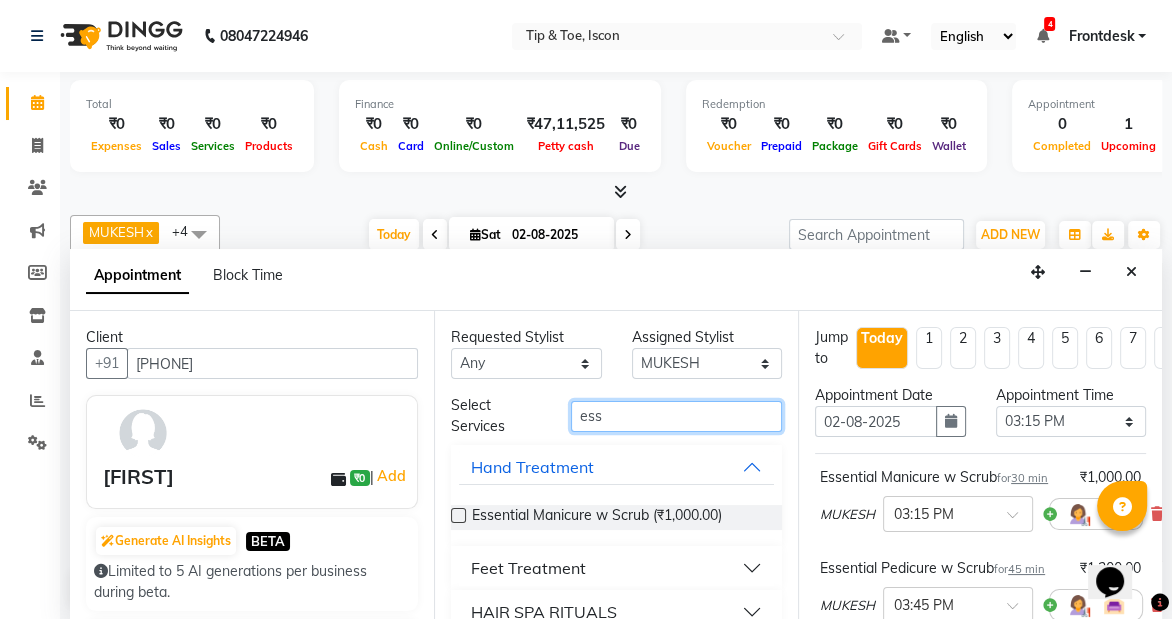 type on "ess" 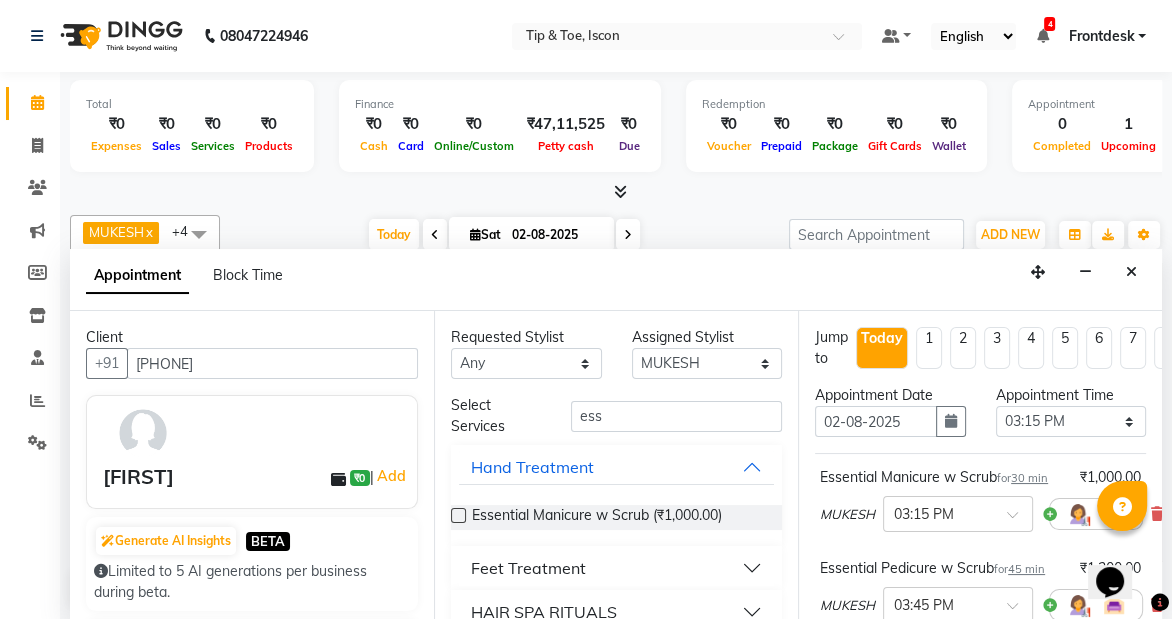 click on "Feet Treatment" at bounding box center (616, 568) 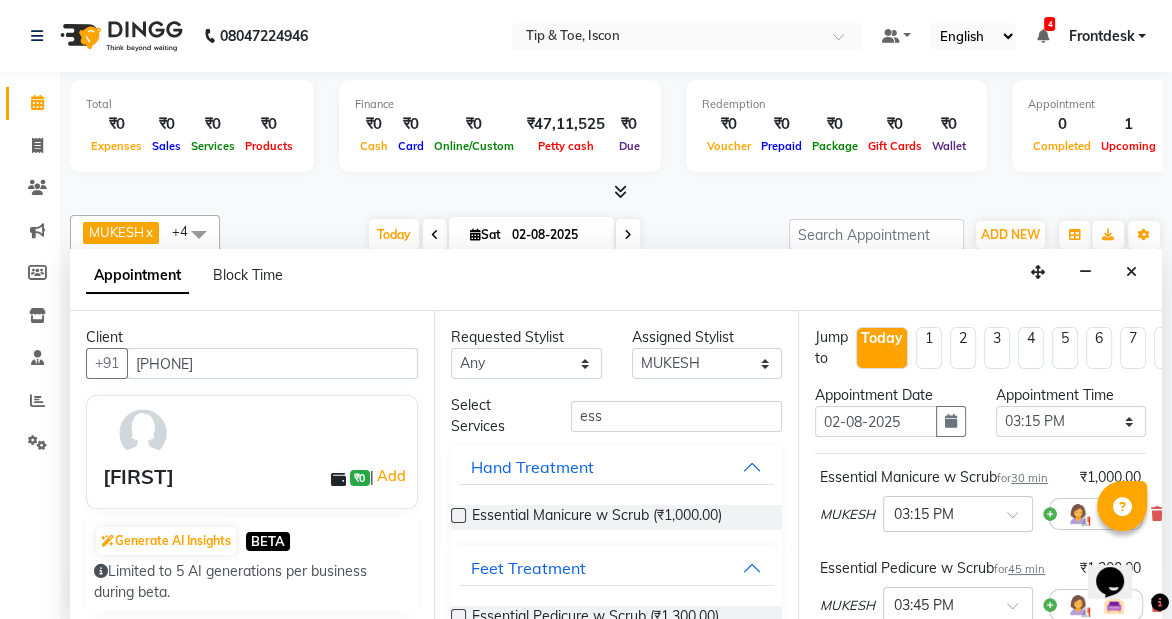 click at bounding box center [458, 616] 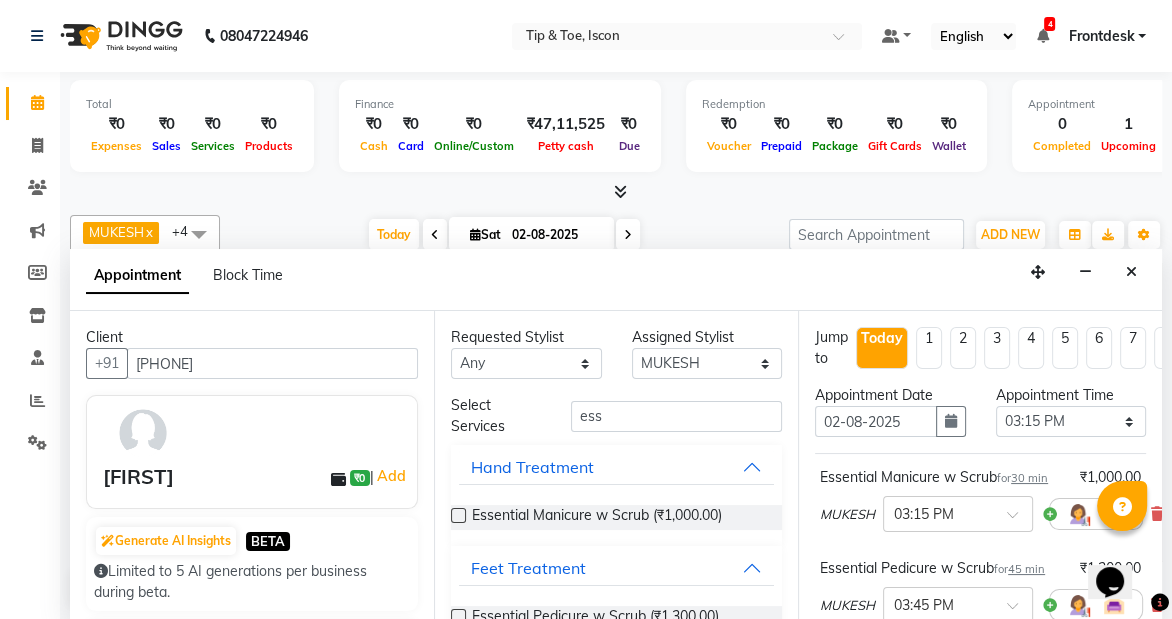 click at bounding box center [457, 618] 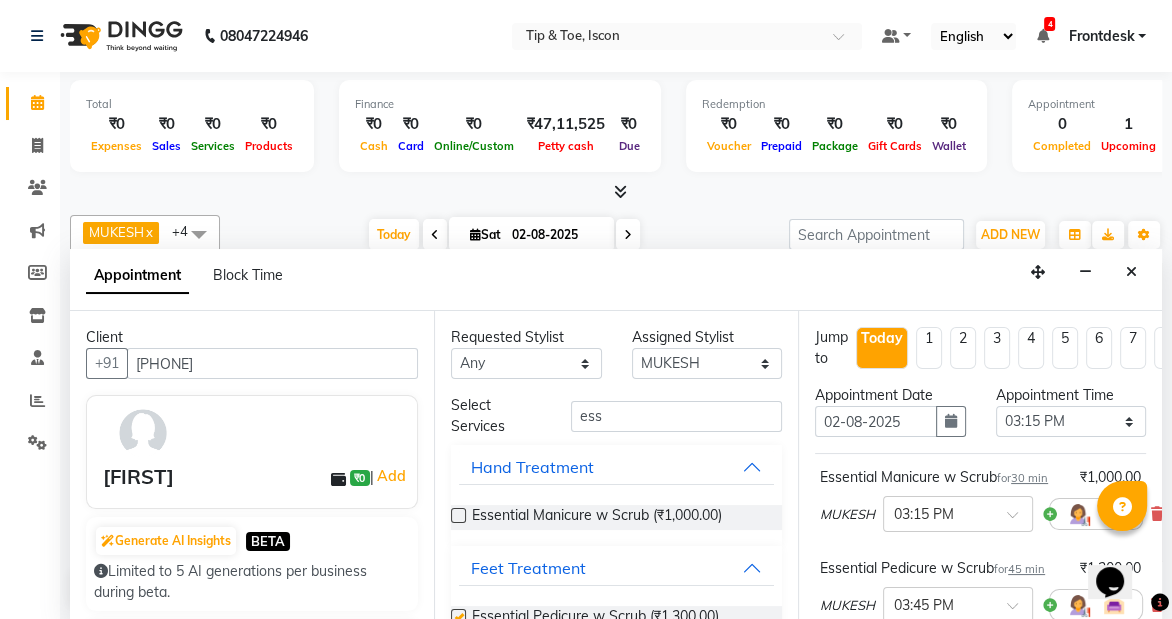 checkbox on "false" 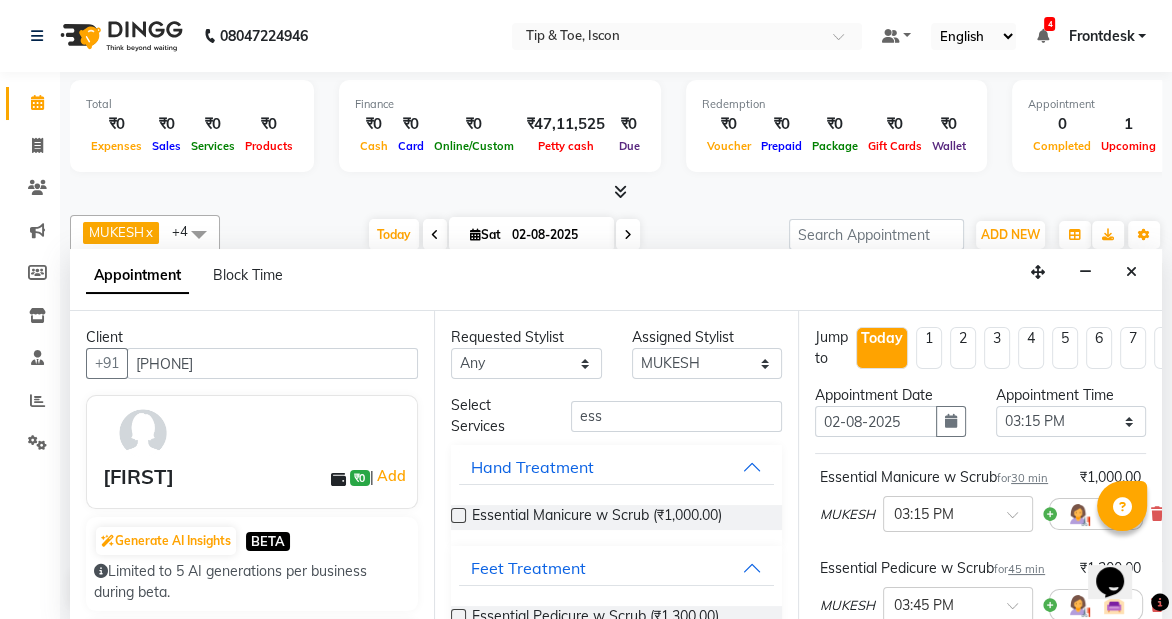 click at bounding box center (458, 515) 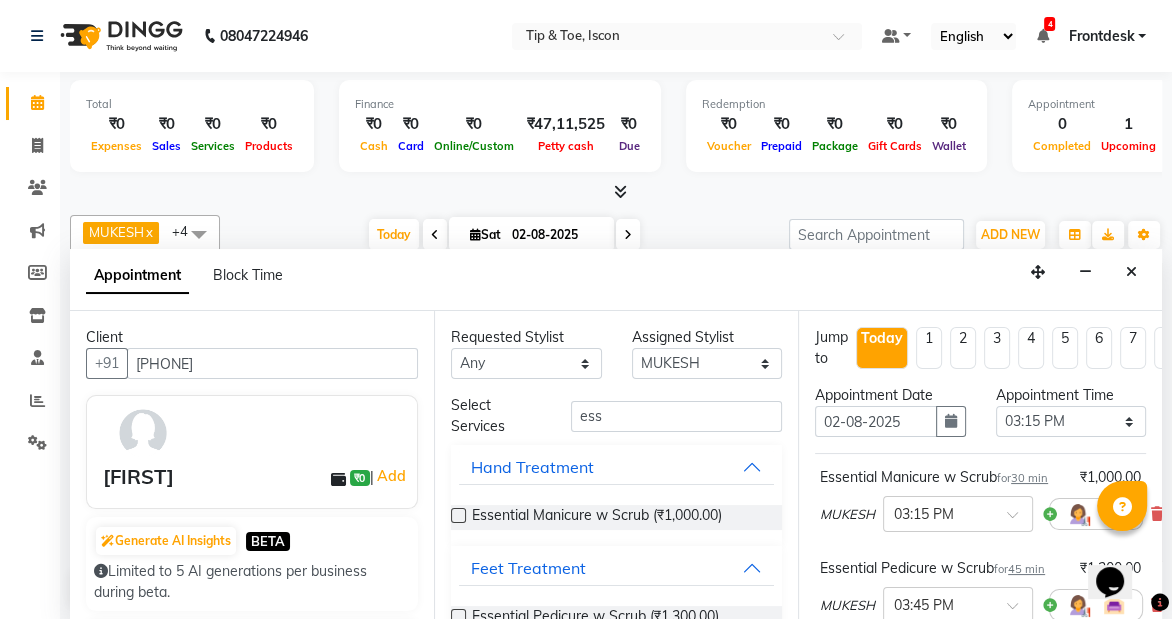 click at bounding box center (457, 517) 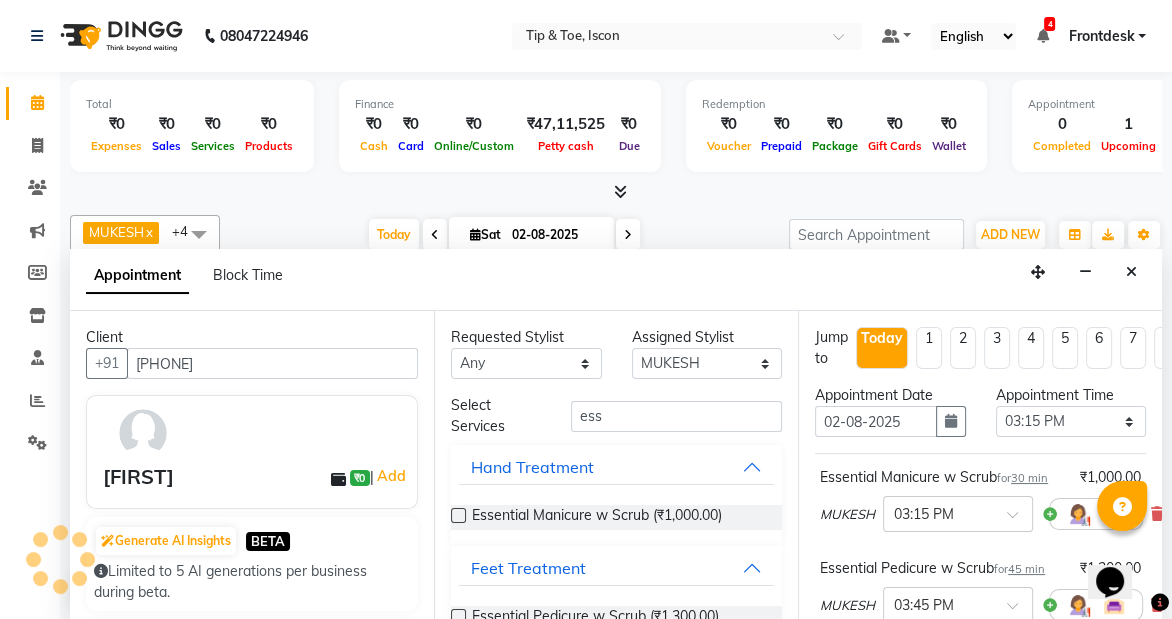 click at bounding box center [458, 515] 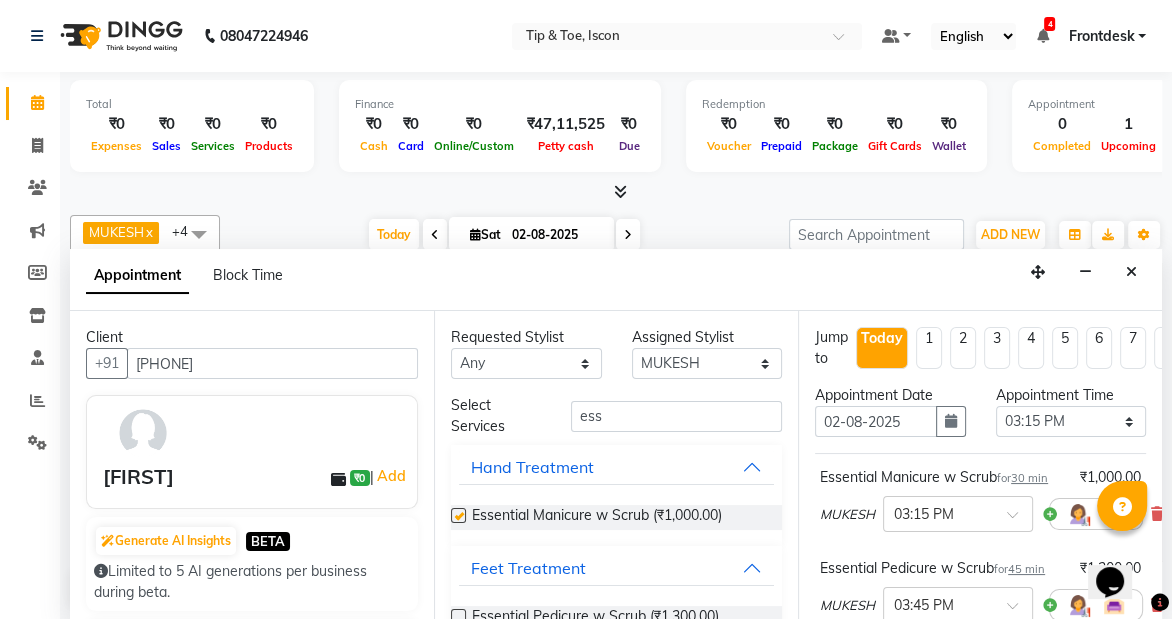 checkbox on "false" 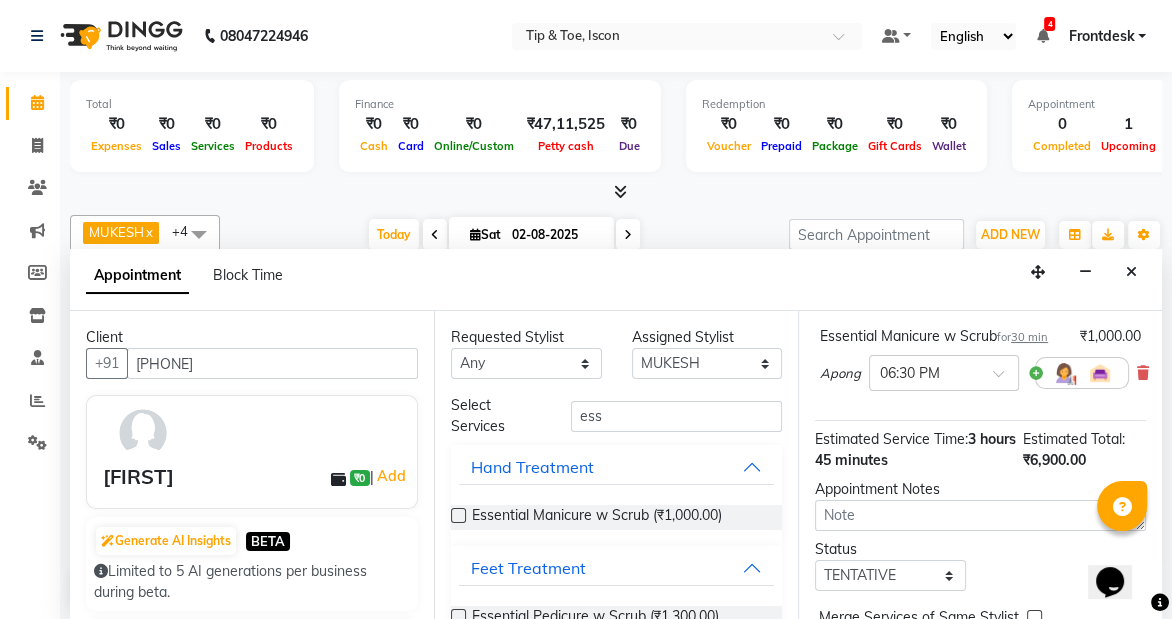 scroll, scrollTop: 722, scrollLeft: 0, axis: vertical 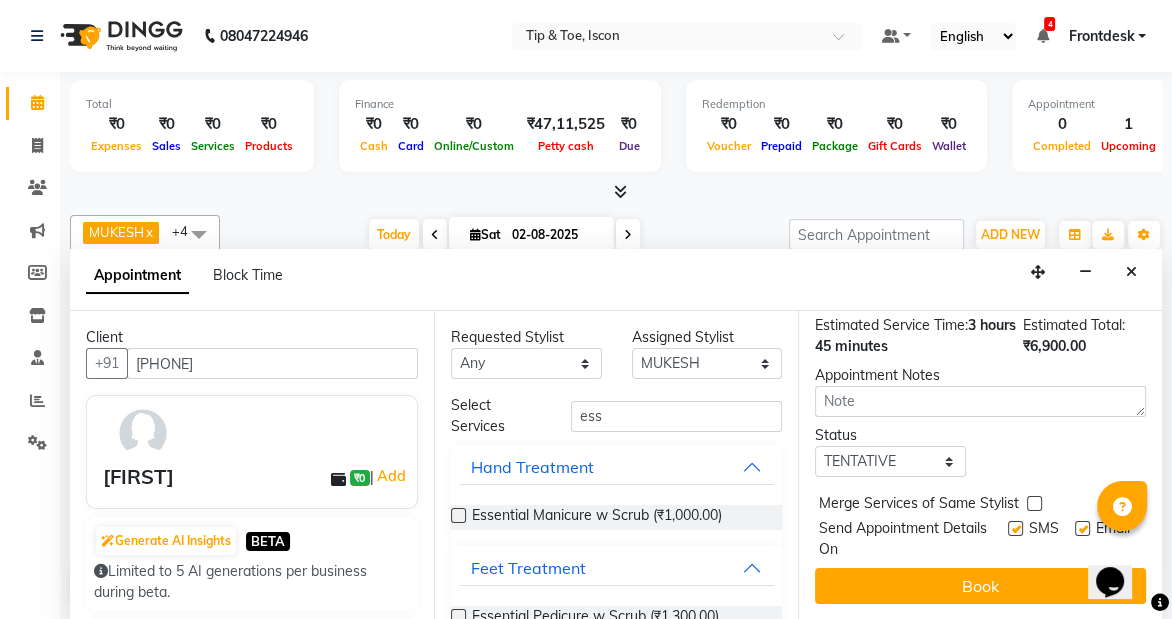 drag, startPoint x: 1151, startPoint y: 502, endPoint x: 61, endPoint y: 21, distance: 1191.4114 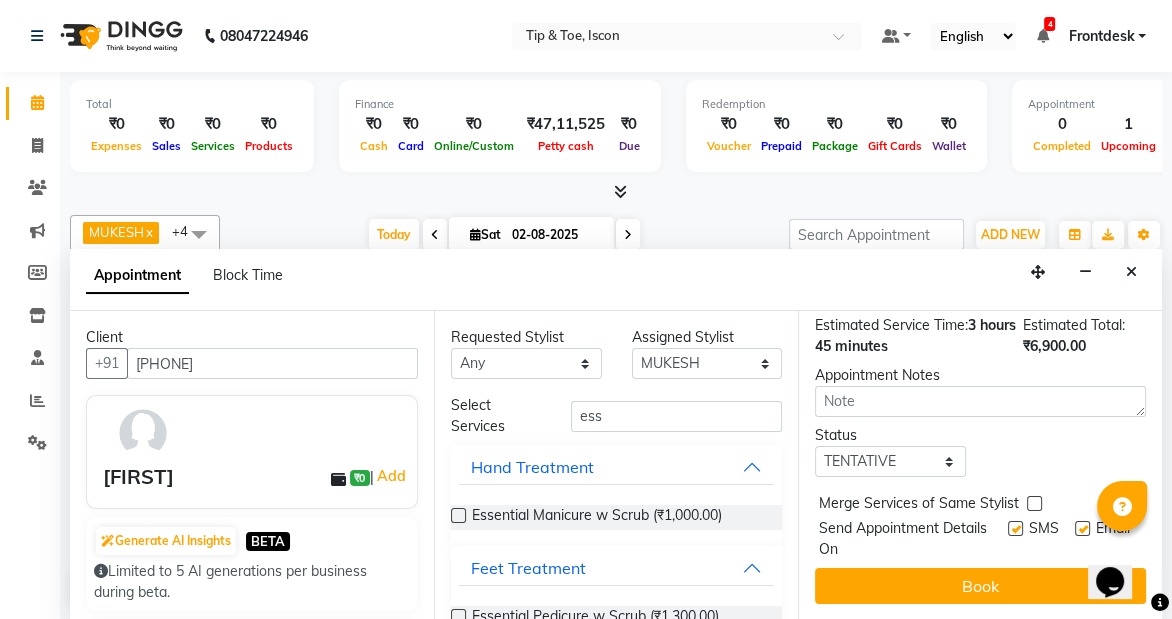 click on "Book" at bounding box center [980, 586] 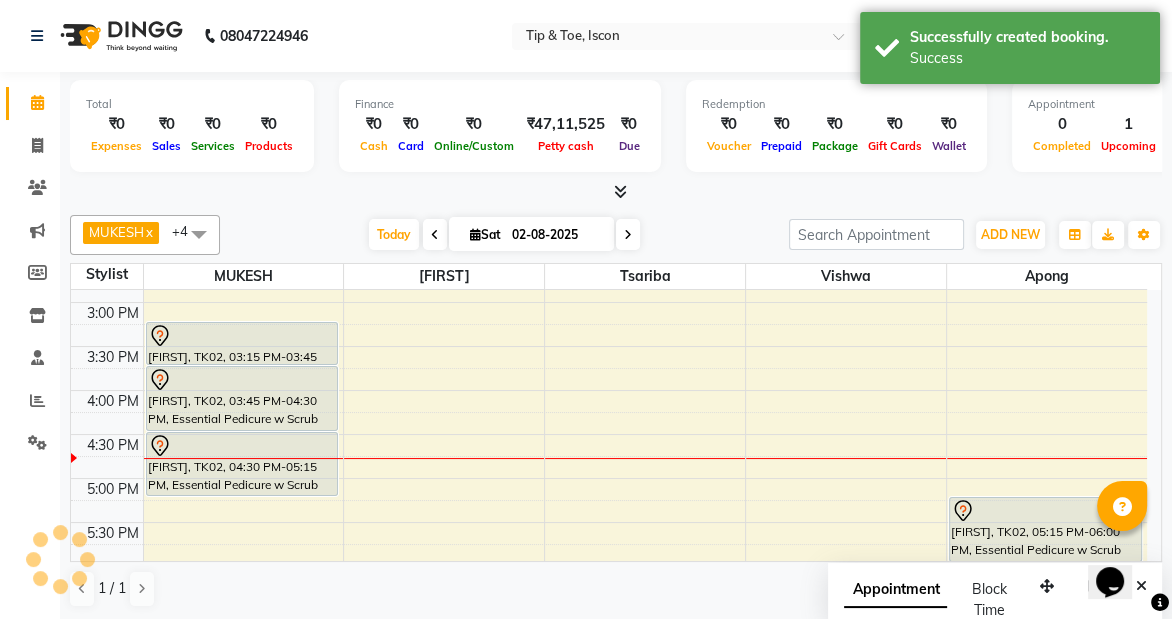 scroll, scrollTop: 0, scrollLeft: 0, axis: both 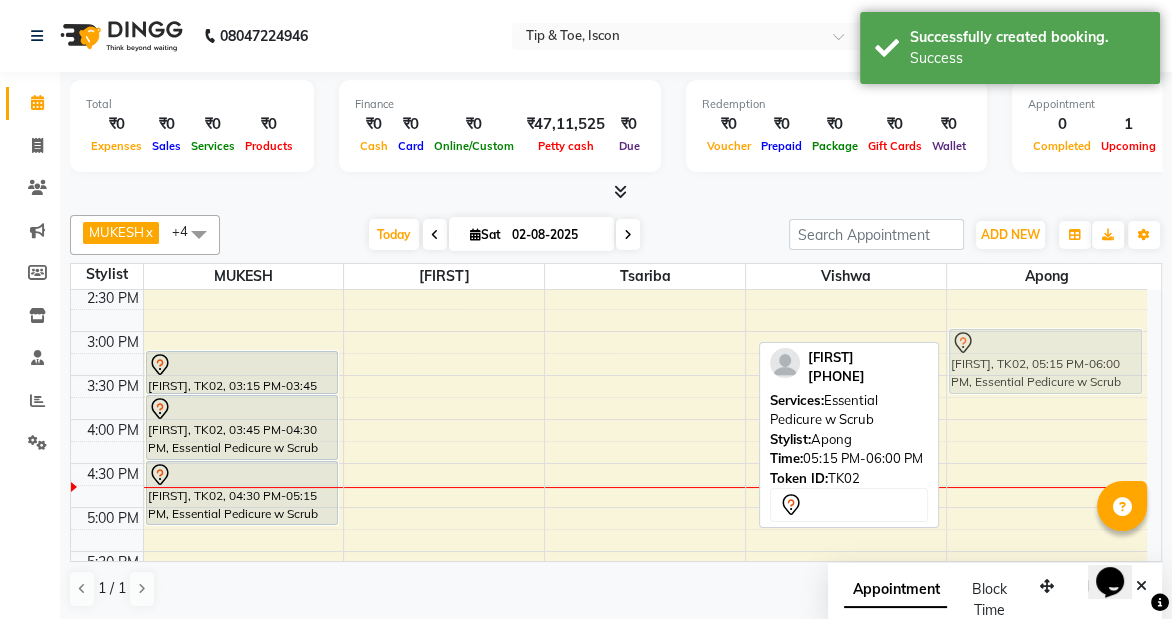 drag, startPoint x: 1019, startPoint y: 513, endPoint x: 1018, endPoint y: 352, distance: 161.00311 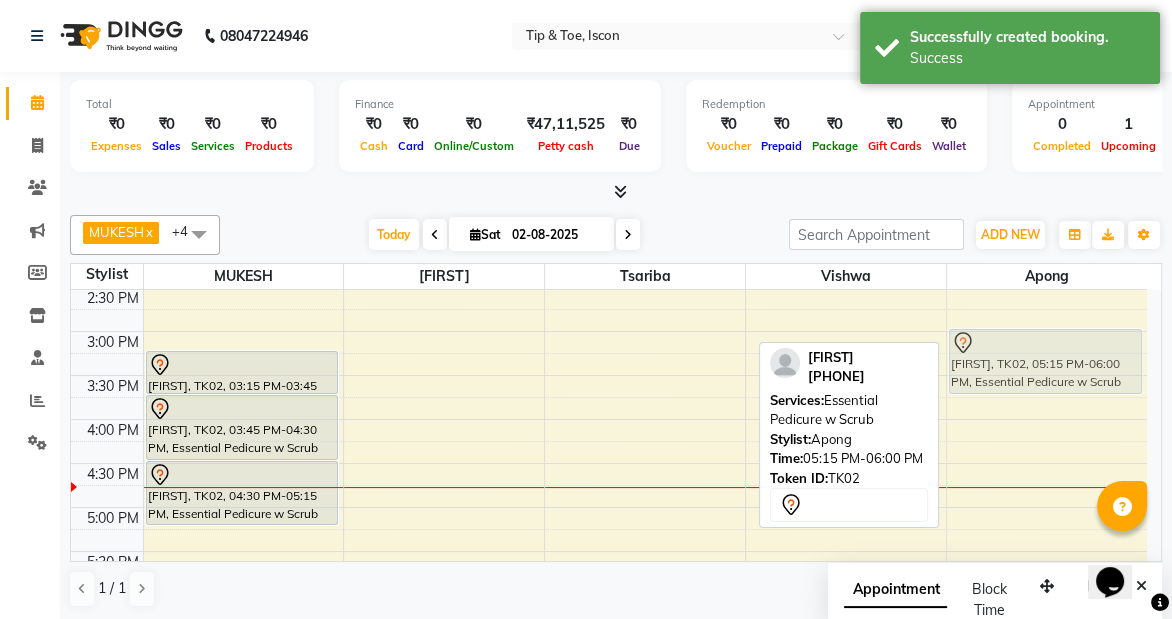 click on "[FIRST], TK01, 12:00 PM-12:15 PM, Acrylic Tip Repair             [FIRST], TK02, 05:15 PM-06:00 PM, Essential Pedicure w Scrub             [FIRST], TK02, 06:00 PM-06:30 PM, Essential Manicure w Scrub             [FIRST], TK02, 06:30 PM-07:00 PM, Essential Manicure w Scrub             [FIRST], TK02, 05:15 PM-06:00 PM, Essential Pedicure w Scrub" at bounding box center (1047, 287) 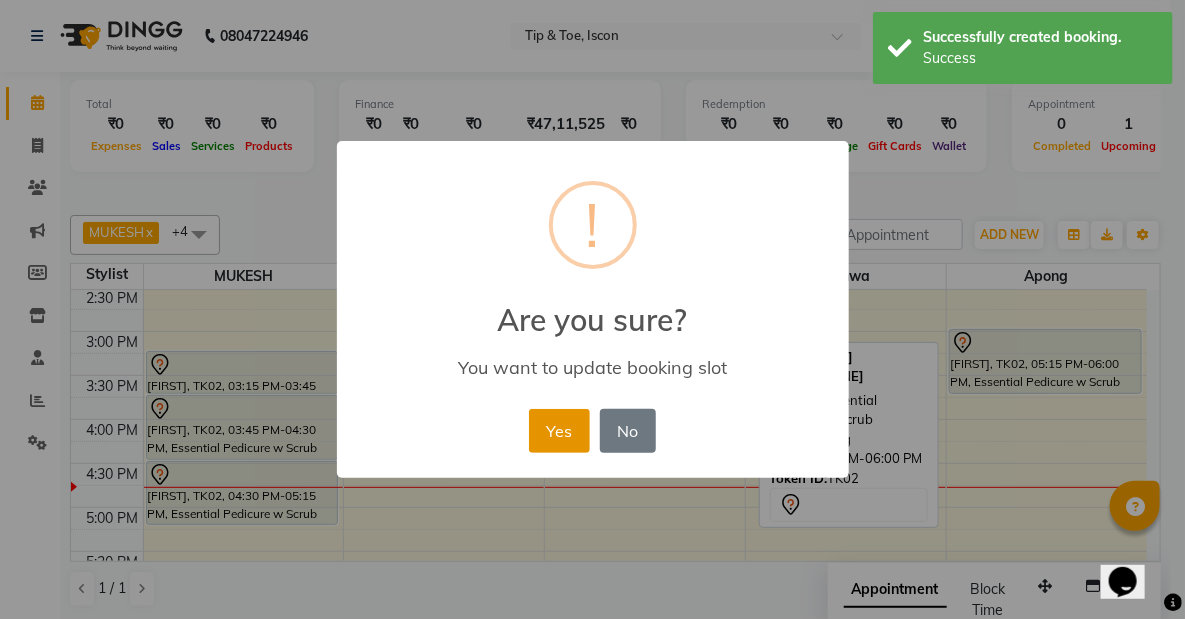 click on "Yes" at bounding box center [559, 431] 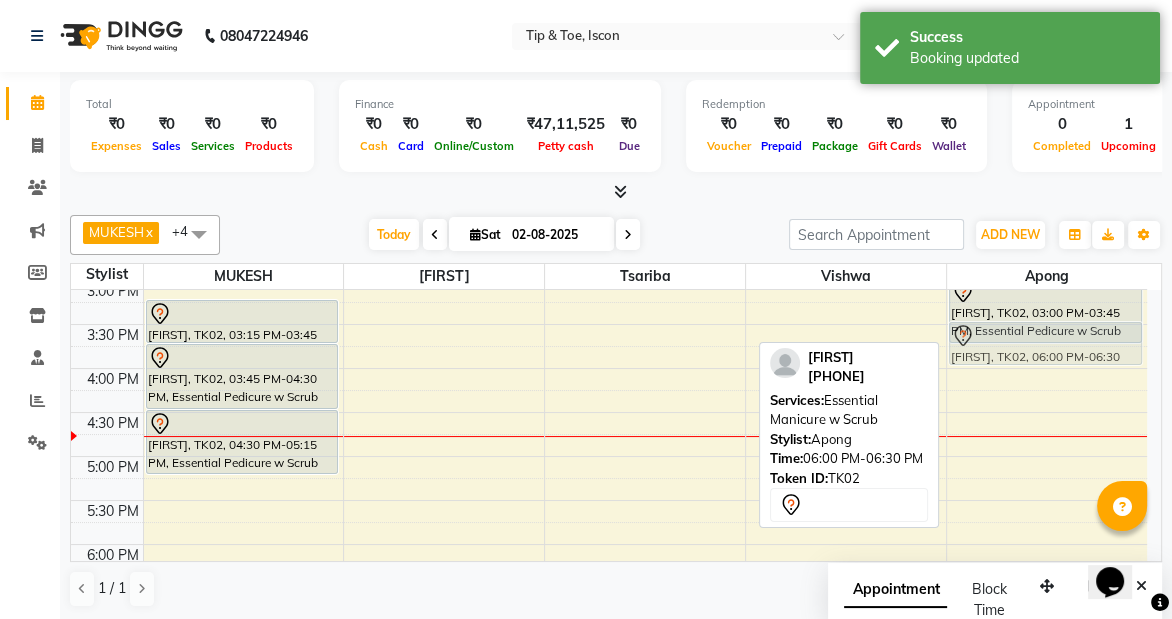 scroll, scrollTop: 607, scrollLeft: 0, axis: vertical 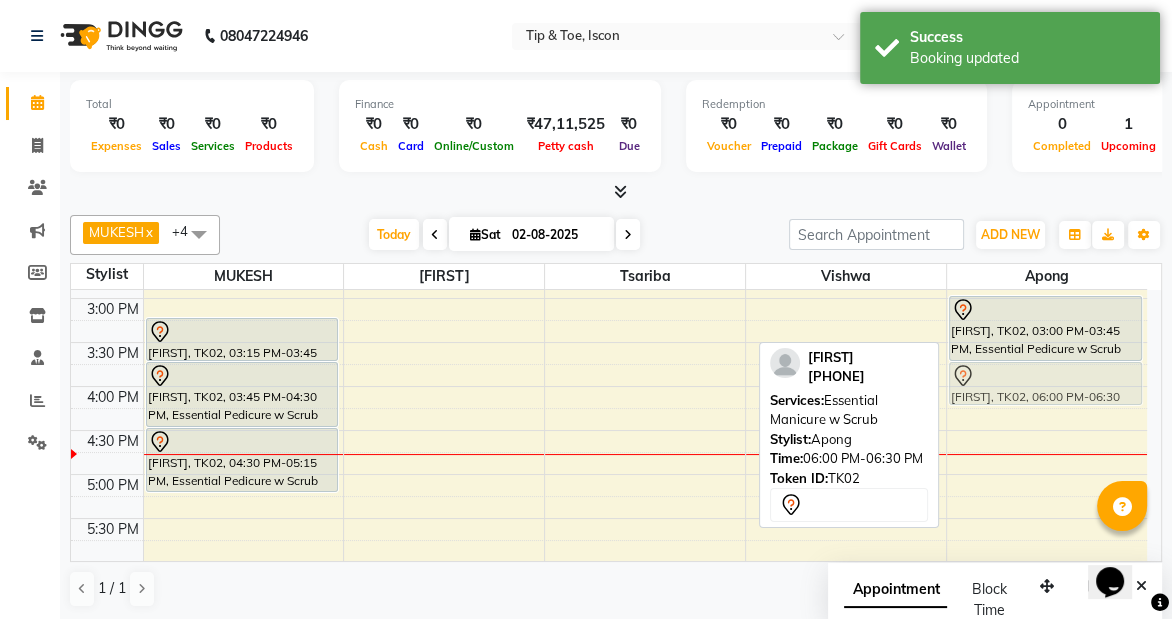 drag, startPoint x: 1061, startPoint y: 469, endPoint x: 1053, endPoint y: 371, distance: 98.32599 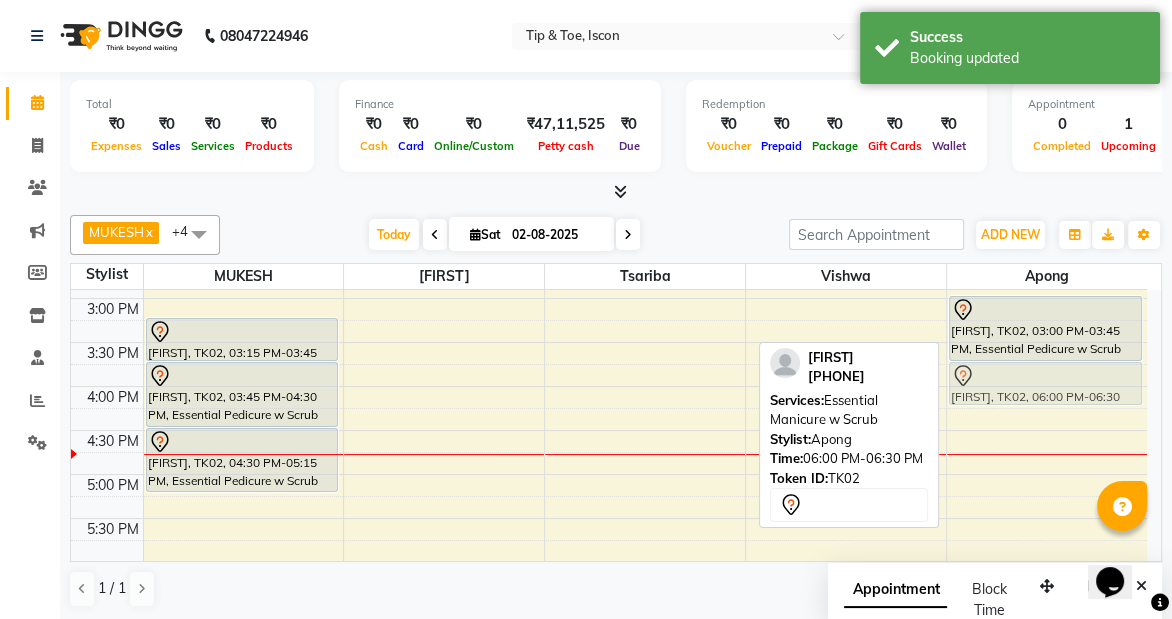 click on "[FIRST], TK01, 12:00 PM-12:15 PM, Acrylic Tip Repair             [FIRST], TK02, 03:00 PM-03:45 PM, Essential Pedicure w Scrub             [FIRST], TK02, 06:00 PM-06:30 PM, Essential Manicure w Scrub             [FIRST], TK02, 06:30 PM-07:00 PM, Essential Manicure w Scrub             [FIRST], TK02, 06:00 PM-06:30 PM, Essential Manicure w Scrub" at bounding box center [1047, 254] 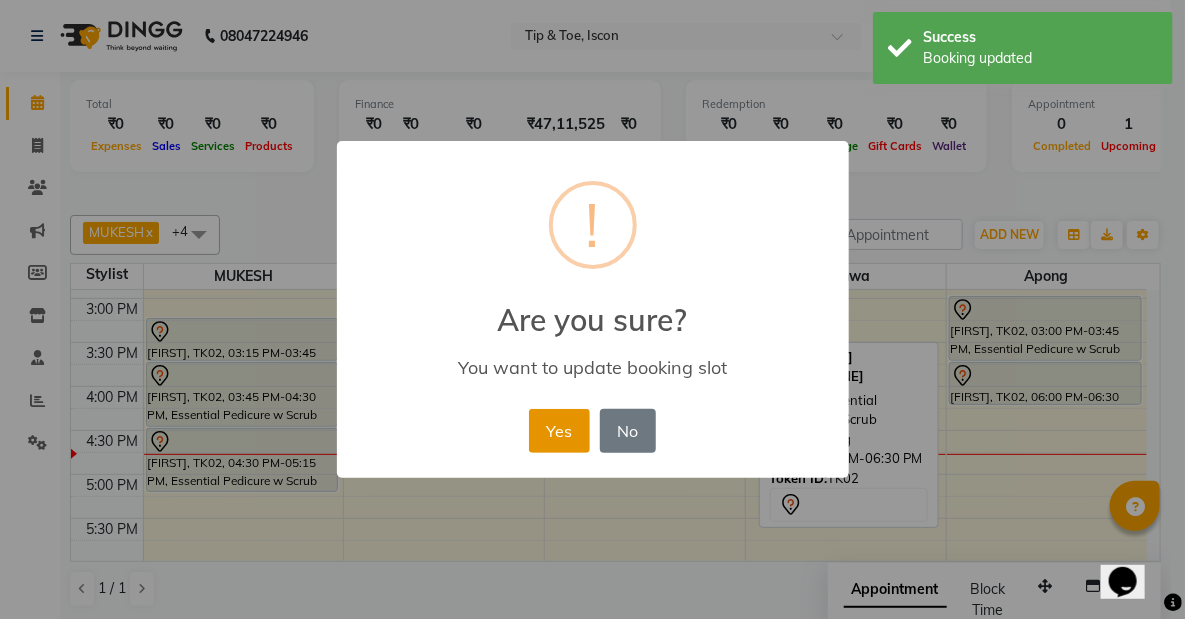 click on "Yes" at bounding box center [559, 431] 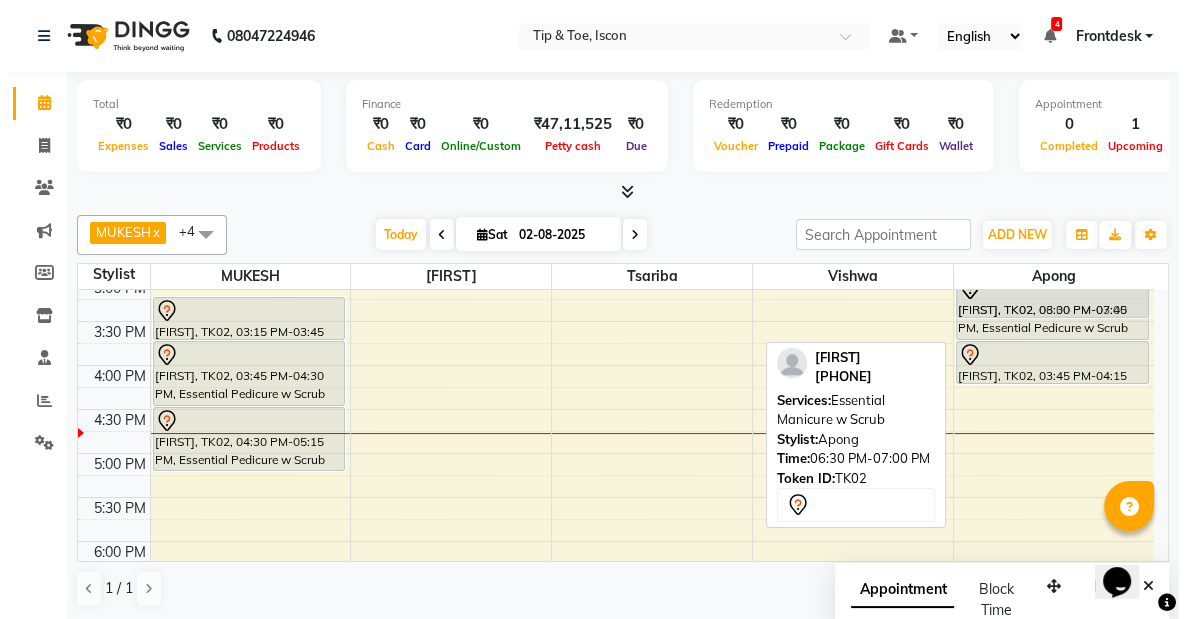 scroll, scrollTop: 590, scrollLeft: 0, axis: vertical 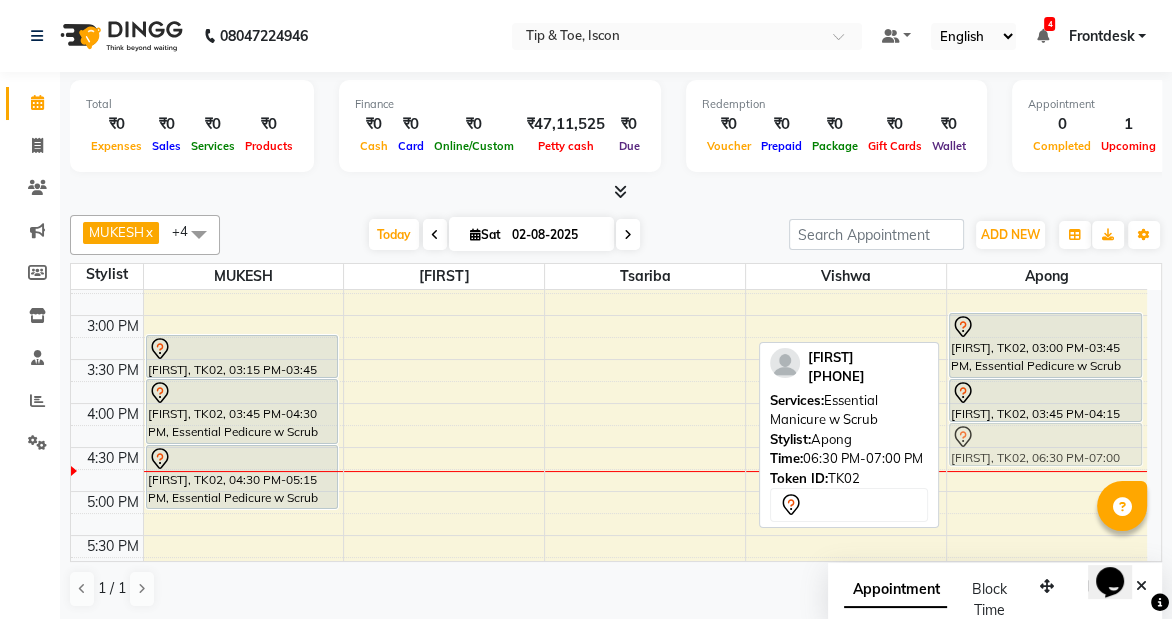 drag, startPoint x: 1006, startPoint y: 379, endPoint x: 1003, endPoint y: 444, distance: 65.06919 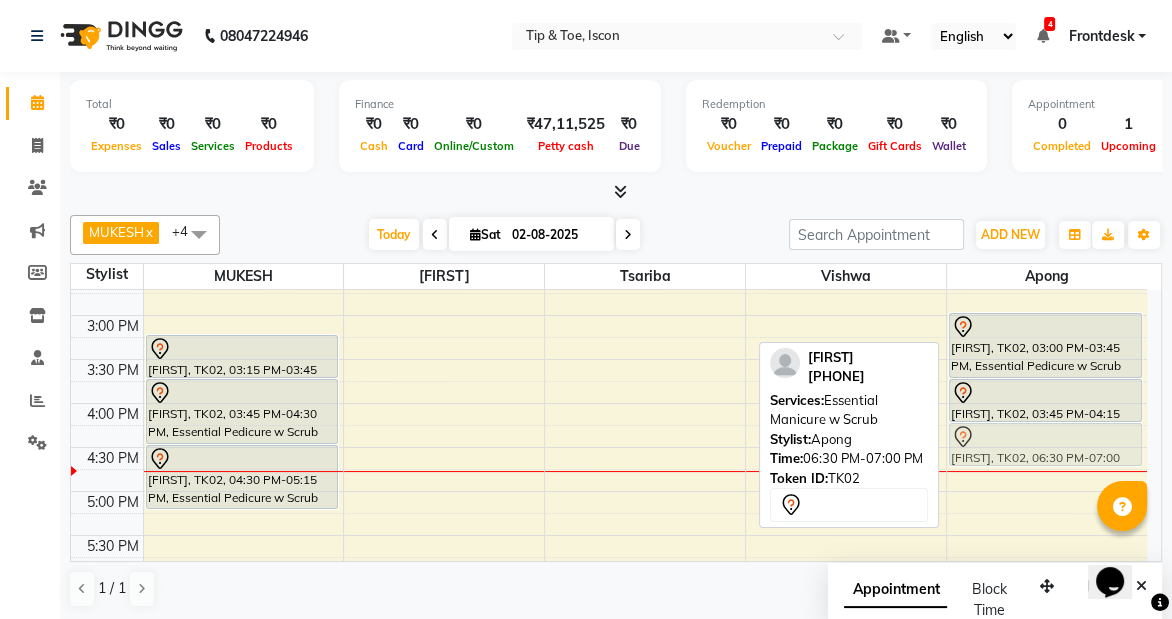 click on "[FIRST], TK01, 12:00 PM-12:15 PM, Acrylic Tip Repair             [FIRST], TK02, 03:00 PM-03:45 PM, Essential Pedicure w Scrub             [FIRST], TK02, 03:45 PM-04:15 PM, Essential Manicure w Scrub             [FIRST], TK02, 06:30 PM-07:00 PM, Essential Manicure w Scrub             [FIRST], TK02, 06:30 PM-07:00 PM, Essential Manicure w Scrub" at bounding box center [1047, 271] 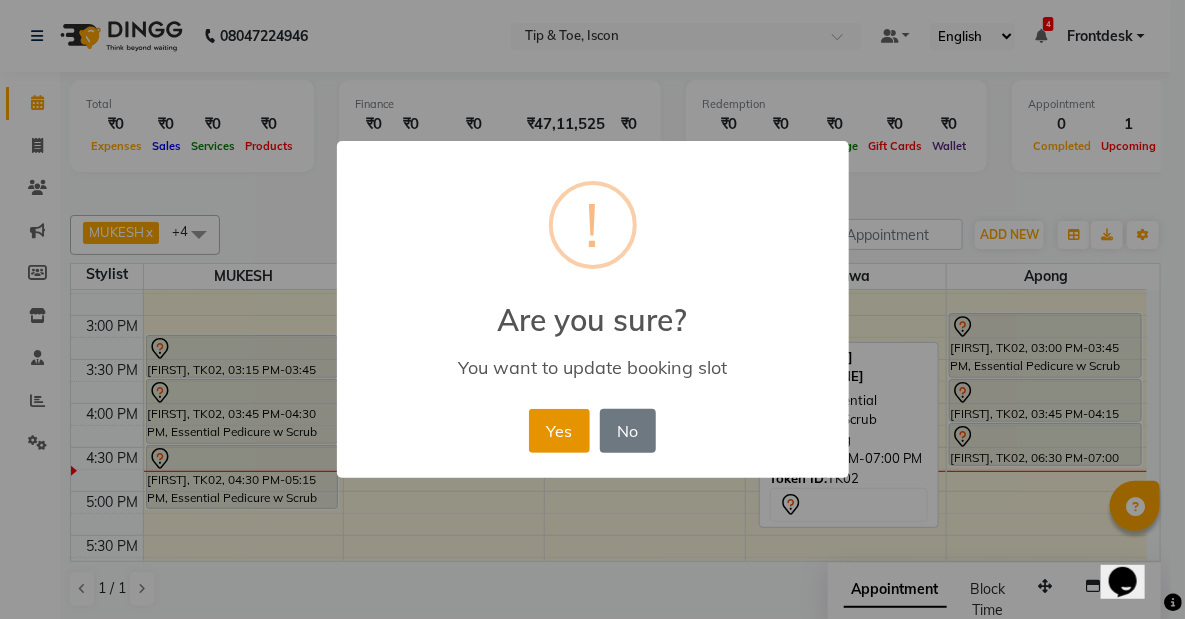 click on "Yes" at bounding box center (559, 431) 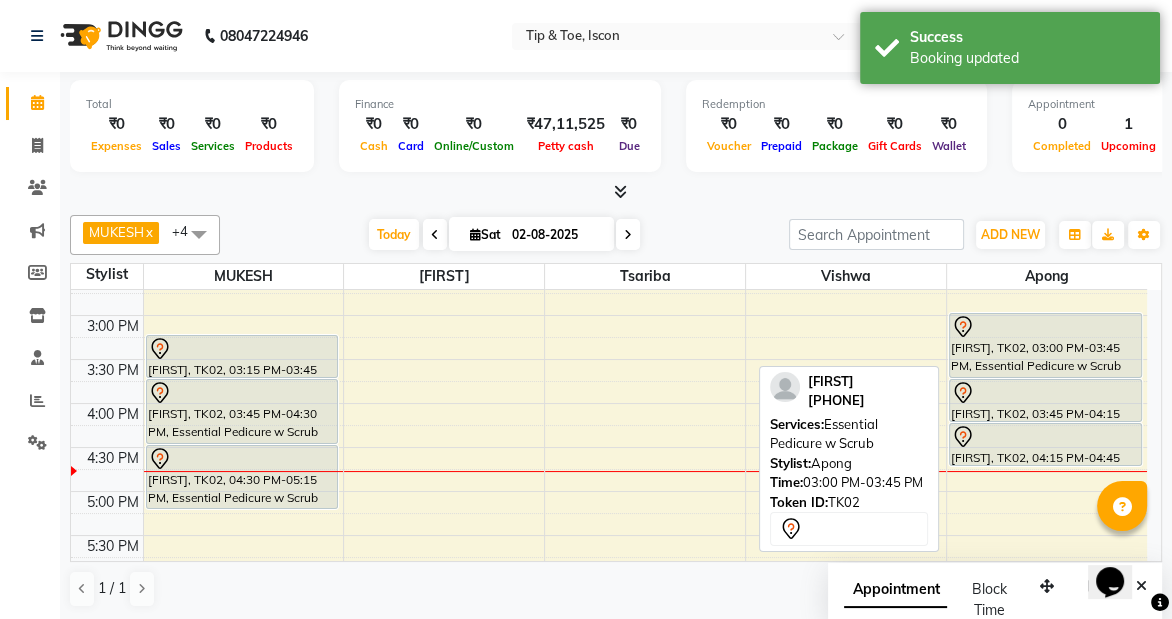 click at bounding box center [1045, 327] 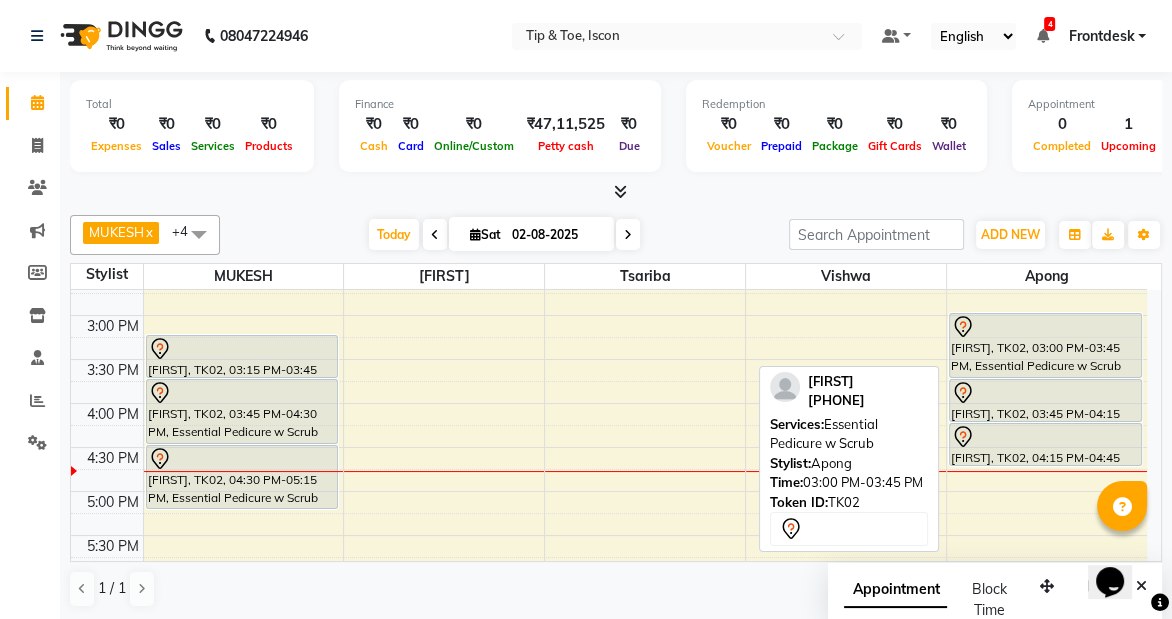 click at bounding box center [1045, 327] 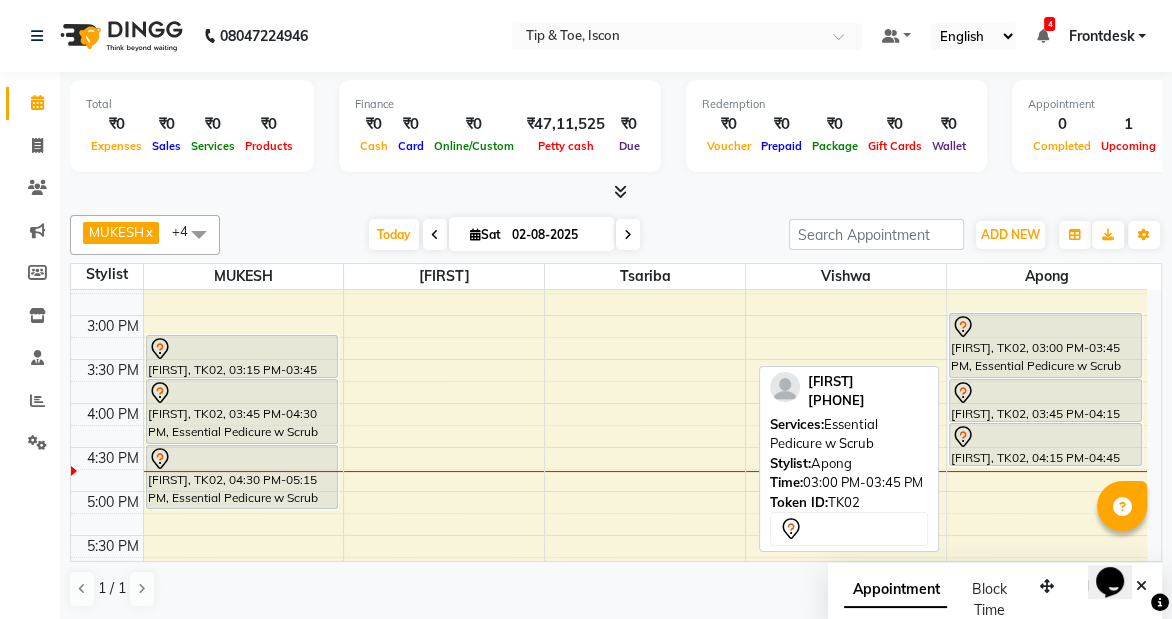 select on "7" 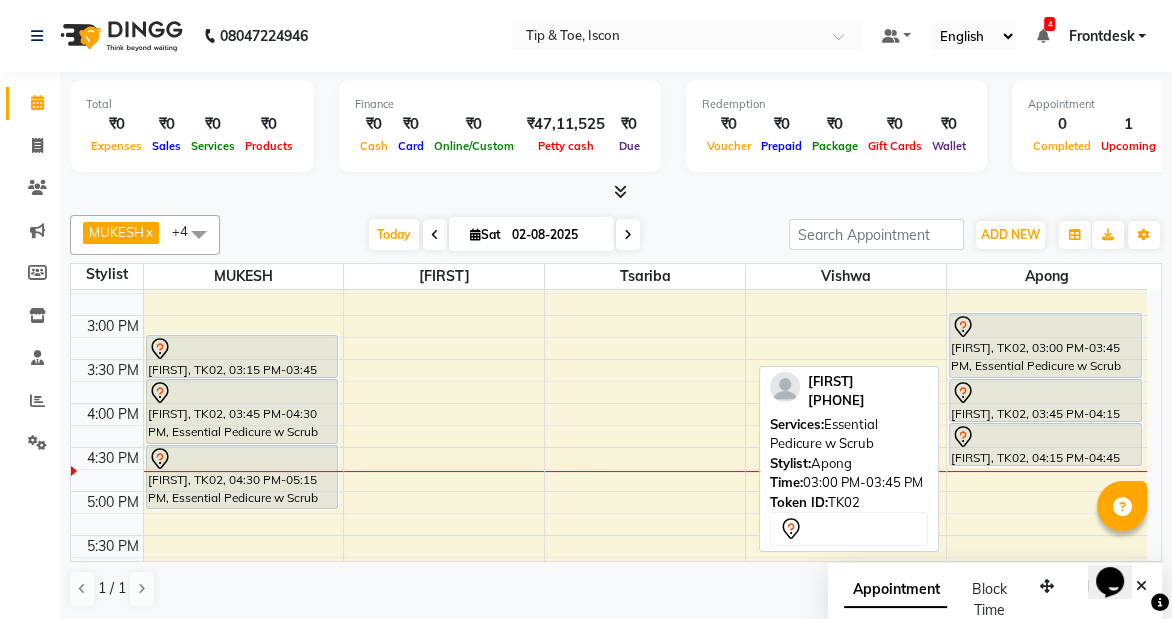 click at bounding box center (1045, 327) 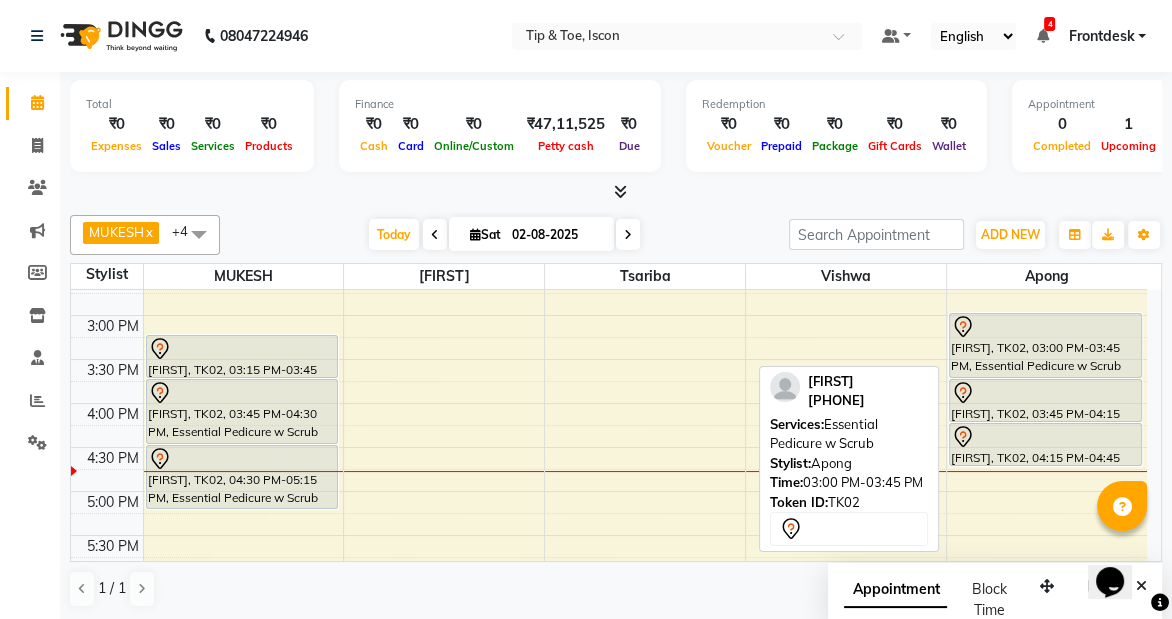 select on "7" 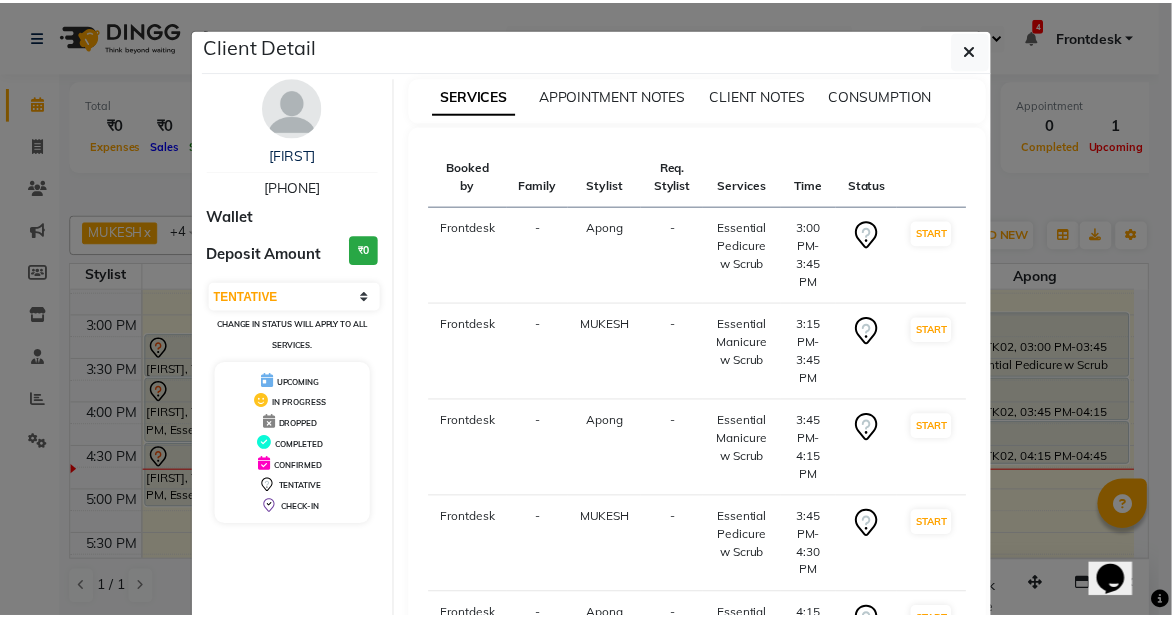 scroll, scrollTop: 310, scrollLeft: 0, axis: vertical 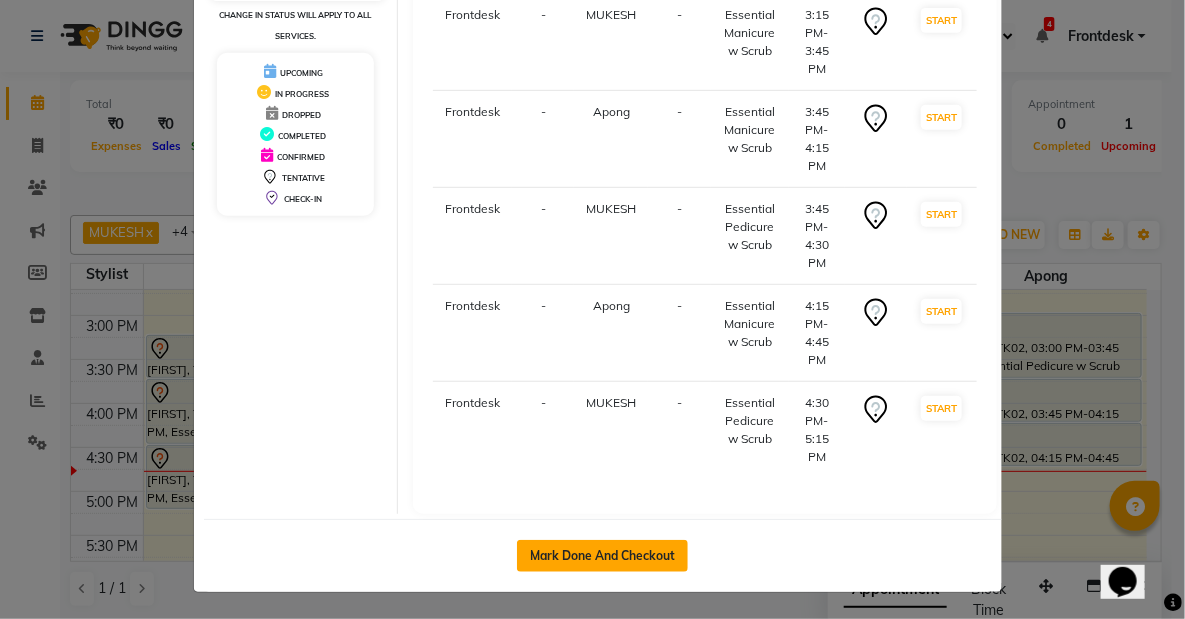 click on "Mark Done And Checkout" 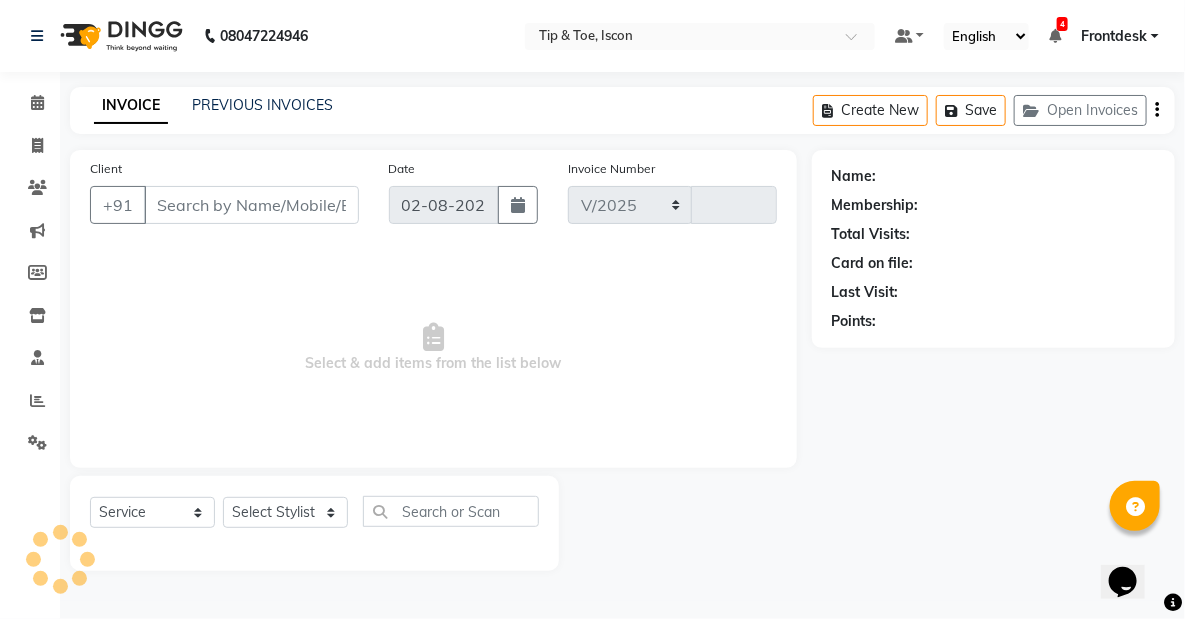 select on "5988" 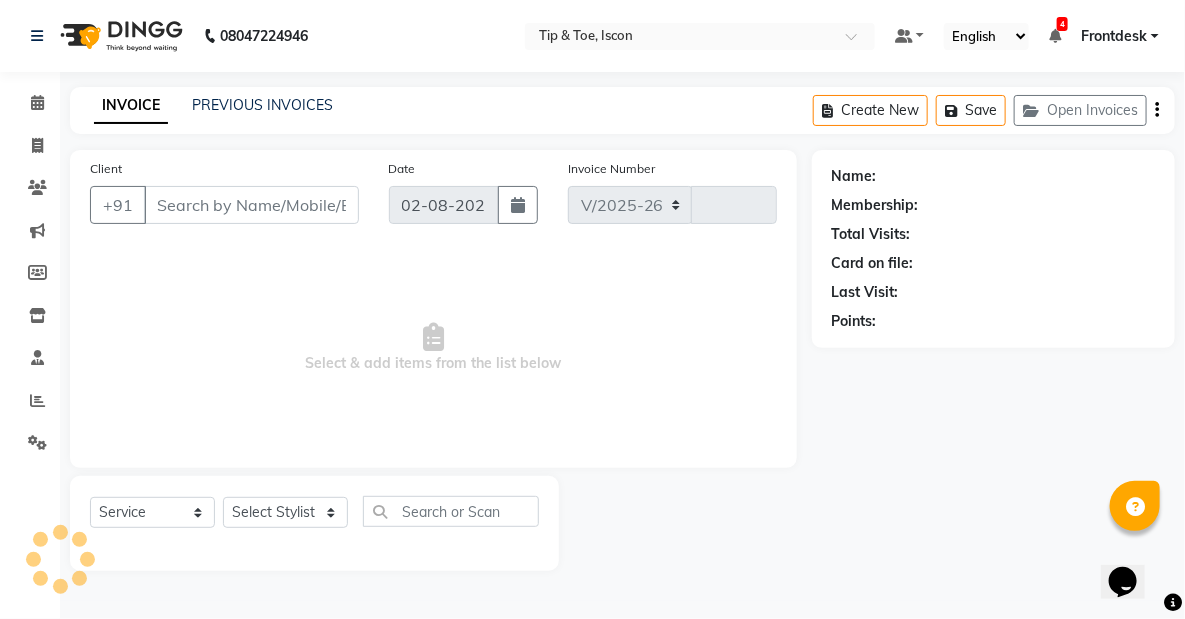 type on "0459" 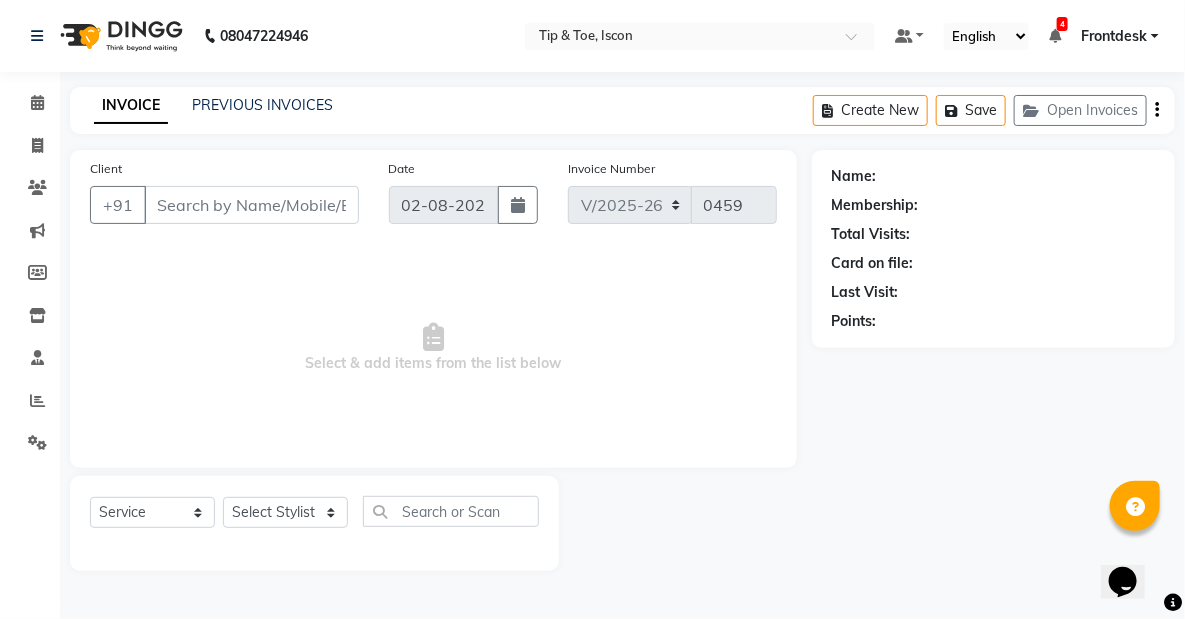 type on "[PHONE]" 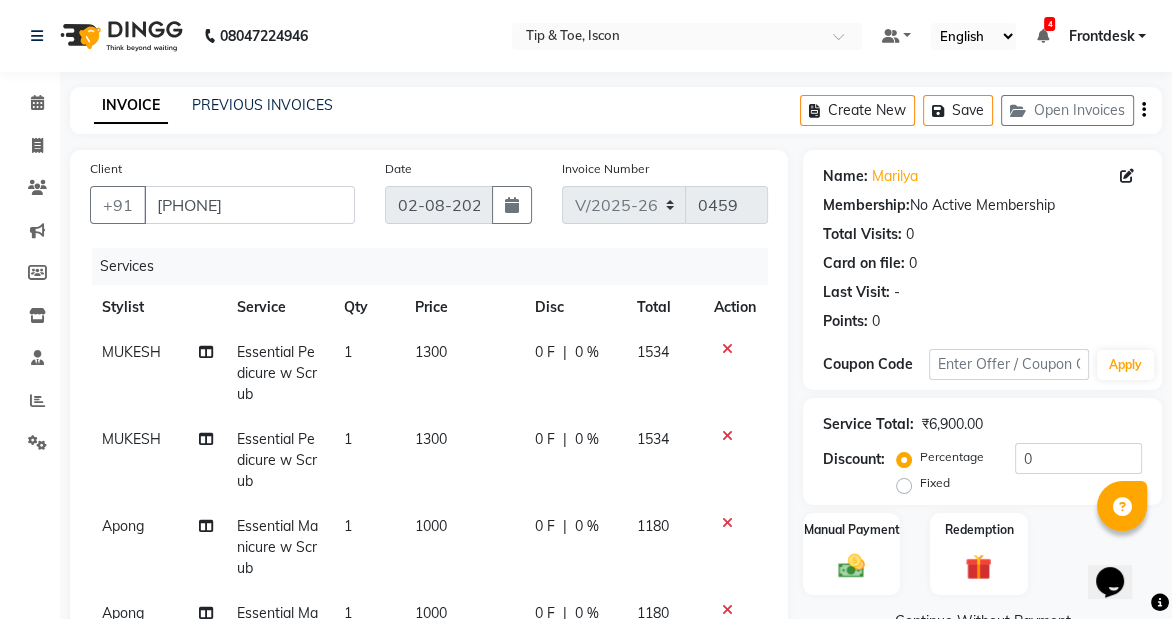 scroll, scrollTop: 264, scrollLeft: 0, axis: vertical 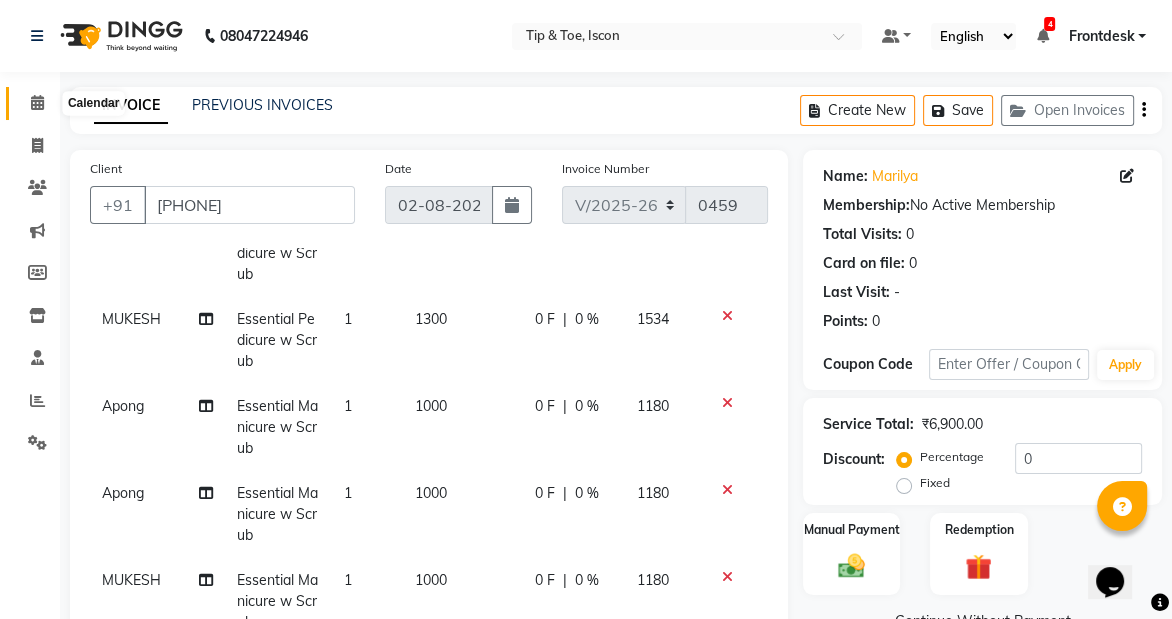 click 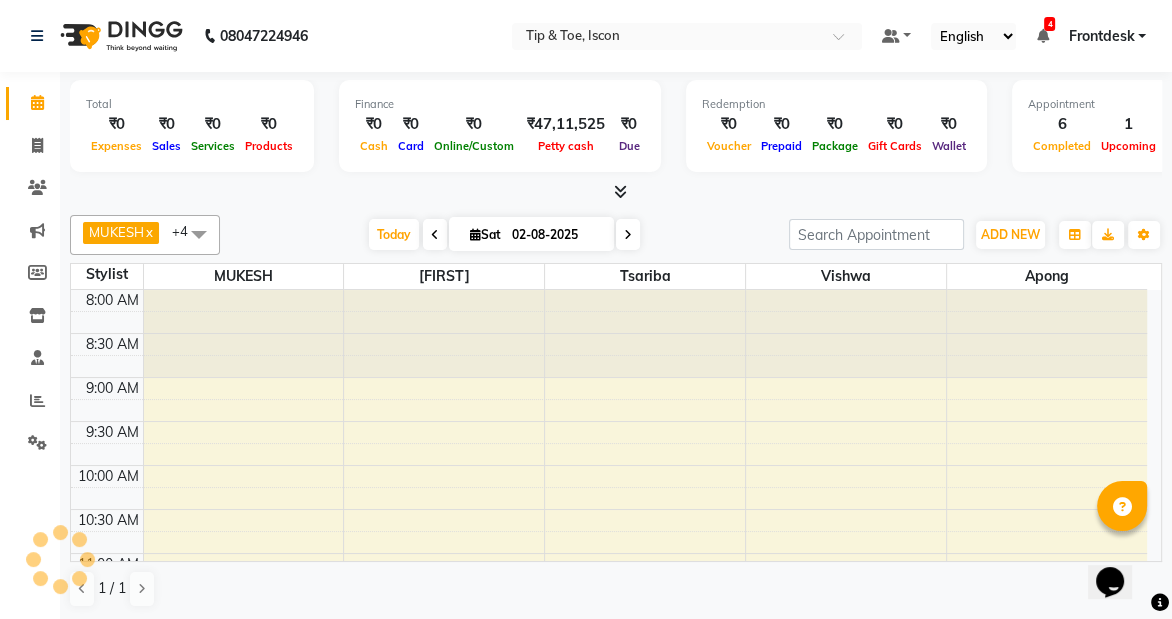 scroll, scrollTop: 701, scrollLeft: 0, axis: vertical 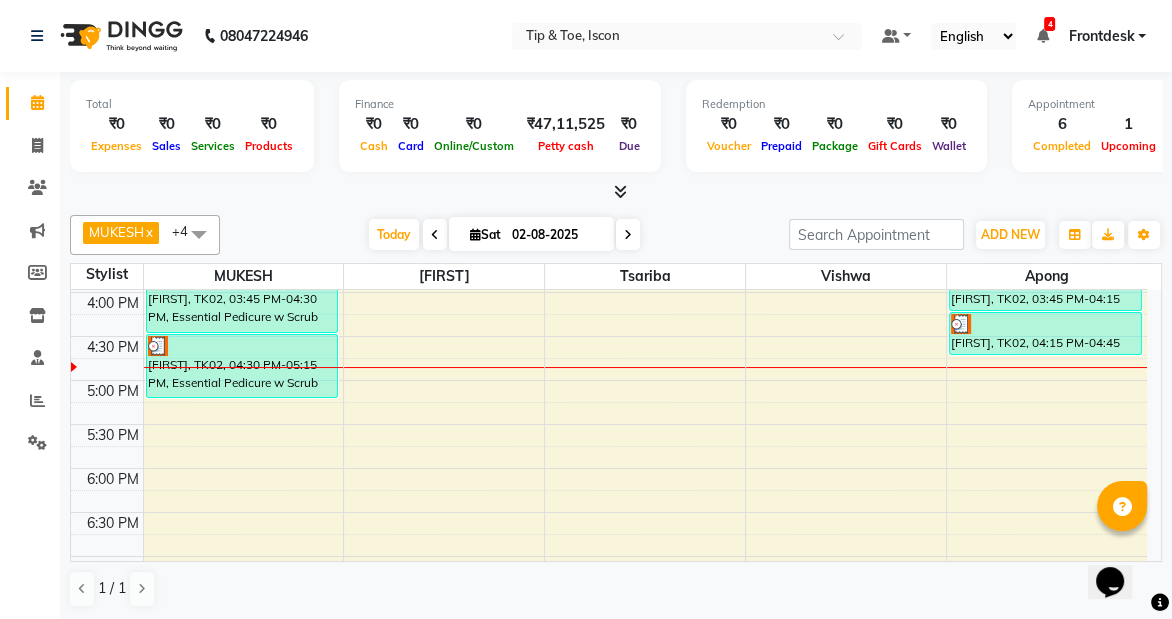 click on "Total  ₹0  Expenses ₹0  Sales ₹0  Services ₹0  Products Finance  ₹0  Cash ₹0  Card ₹0  Online/Custom ₹47,11,525 Petty cash ₹0 Due  Redemption  ₹0 Voucher ₹0 Prepaid ₹0 Package ₹0  Gift Cards ₹0  Wallet  Appointment  6 Completed 1 Upcoming 0 Ongoing 0 No show  Other sales  ₹0  Packages ₹0  Memberships ₹0  Vouchers ₹0  Prepaids ₹0  Gift Cards [FIRST]  x [FIRST]  x [FIRST]   x [FIRST]  x  [FIRST]   x +4 Select All  [FIRST]  [FIRST]  [FIRST]  [FIRST] [FIRST]  [FIRST]  [FIRST] [FIRST] [FIRST] [FIRST] [FIRST] [FIRST] Today  Sat 02-08-2025 Toggle Dropdown Add Appointment Add Invoice Add Attendance Add Client Toggle Dropdown Add Appointment Add Invoice Add Attendance Add Client ADD NEW Toggle Dropdown Add Appointment Add Invoice Add Attendance Add Client [FIRST]  x [FIRST]  x [FIRST]   x [FIRST]  x  [FIRST]   x +4 Select All  [FIRST]  [FIRST]  [FIRST]  [FIRST] [FIRST]  [FIRST]  [FIRST] [FIRST] [FIRST] [FIRST] [FIRST] [FIRST] Group By  Staff View   Room View  View as Vertical  Vertical - Week View  Horizontal  List  Zoom 12" 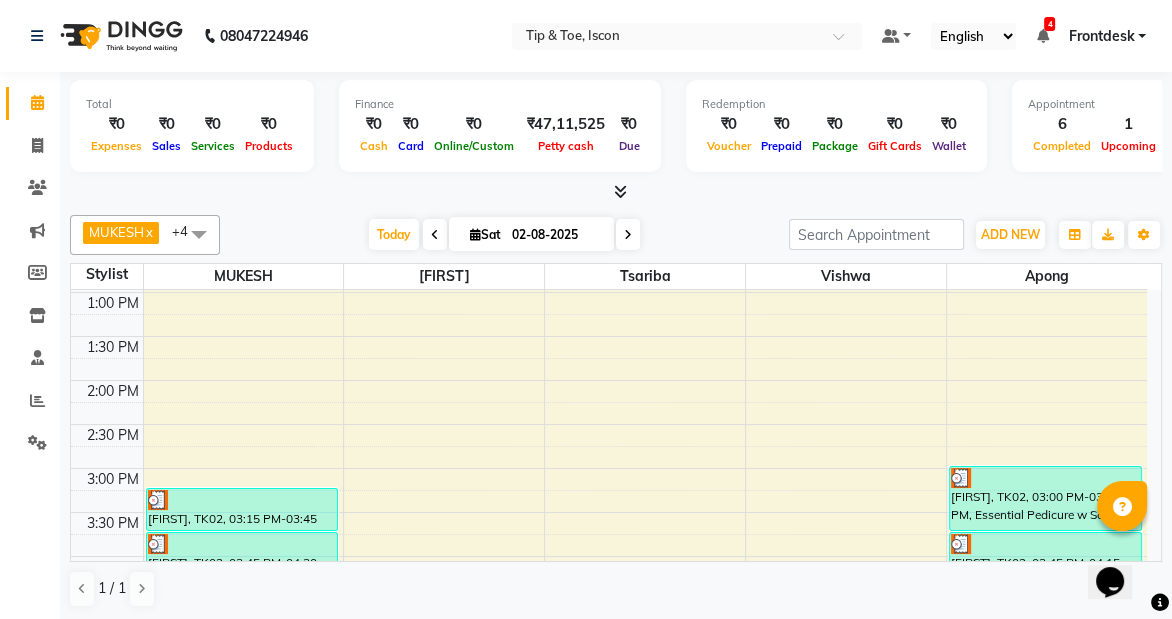 scroll, scrollTop: 432, scrollLeft: 0, axis: vertical 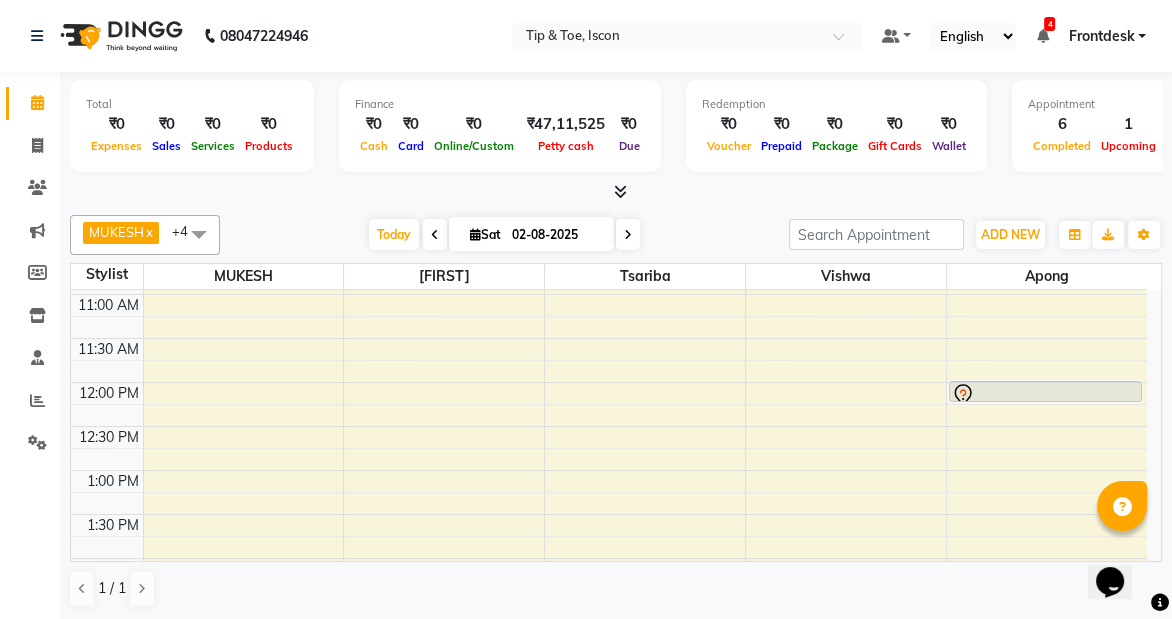 click at bounding box center (199, 234) 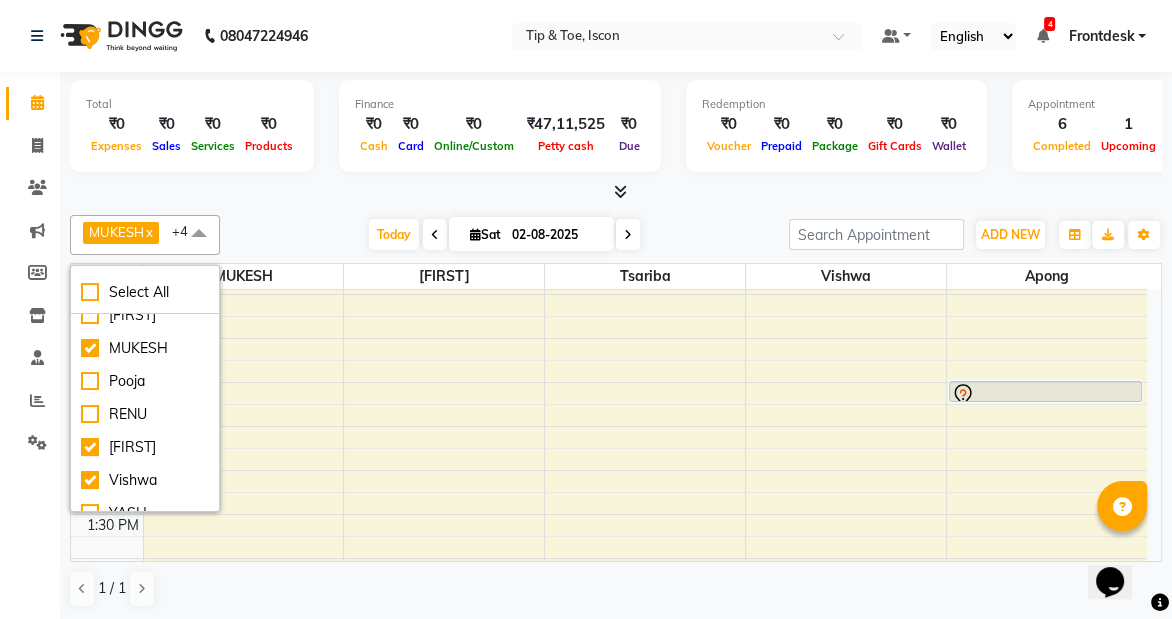 scroll, scrollTop: 199, scrollLeft: 0, axis: vertical 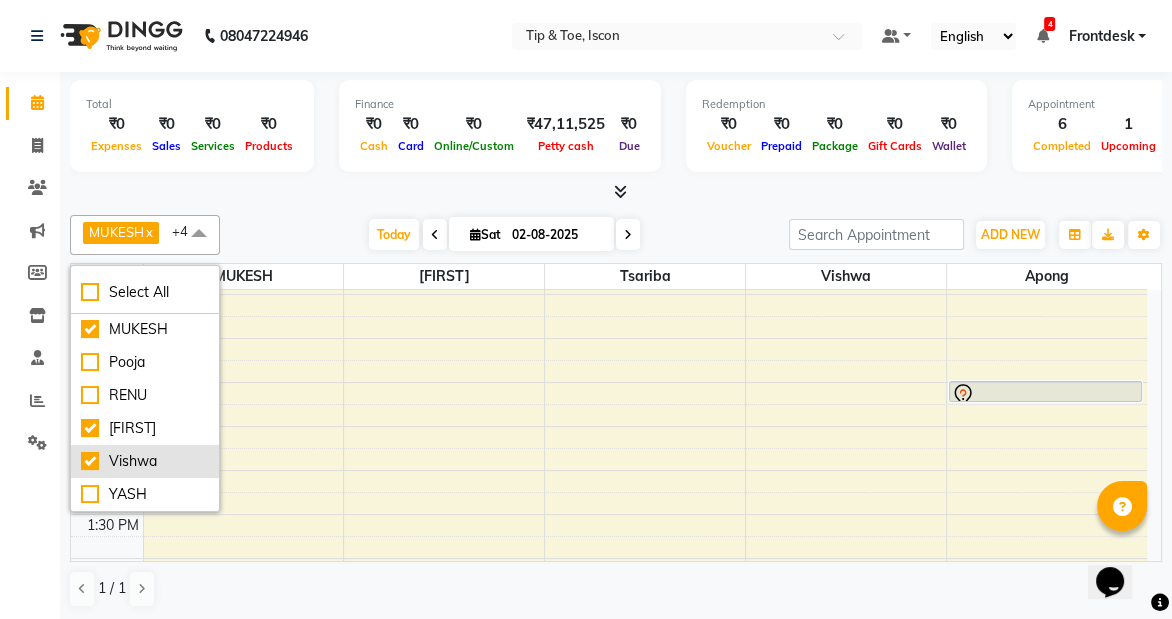 click on "Vishwa" at bounding box center [145, 461] 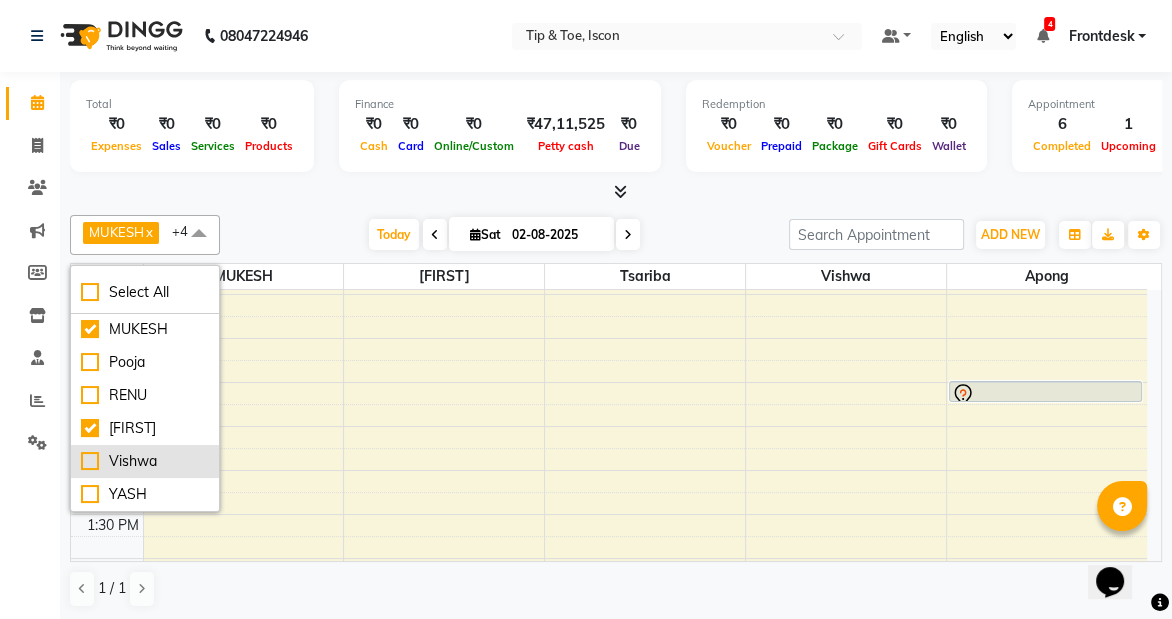 click on "Vishwa" at bounding box center [145, 461] 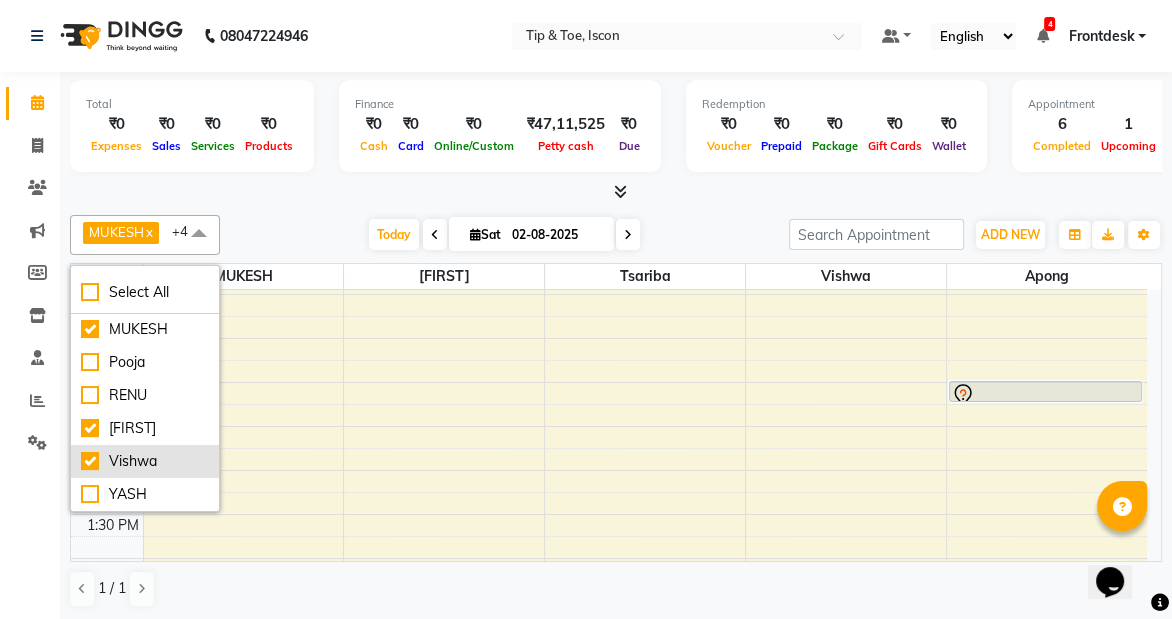 click on "Vishwa" at bounding box center (145, 461) 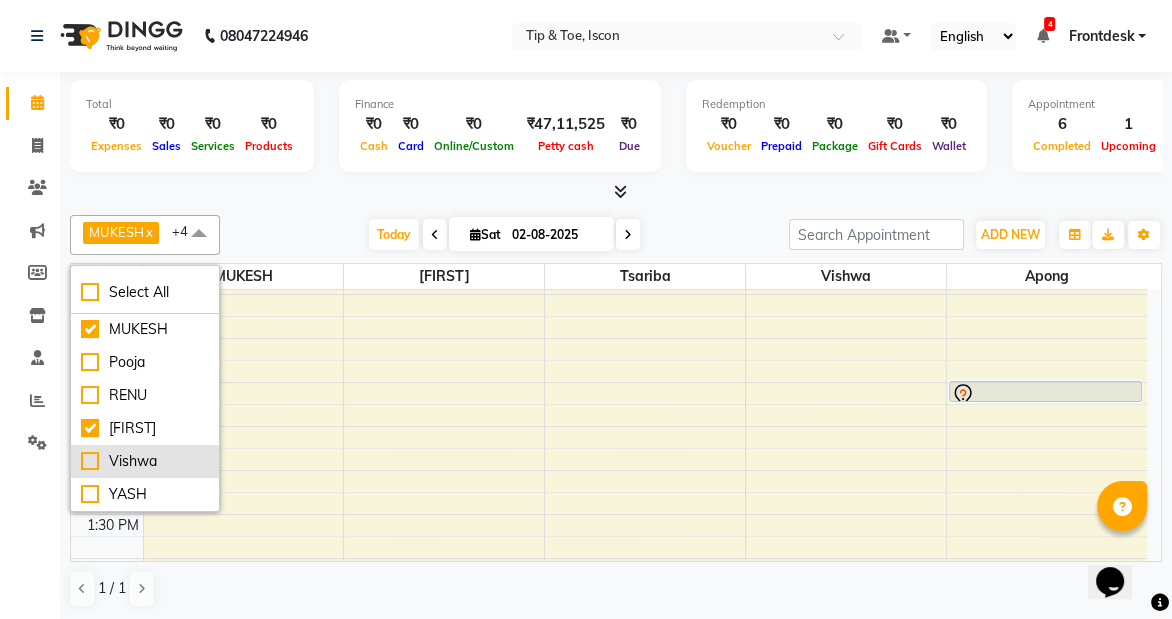 checkbox on "false" 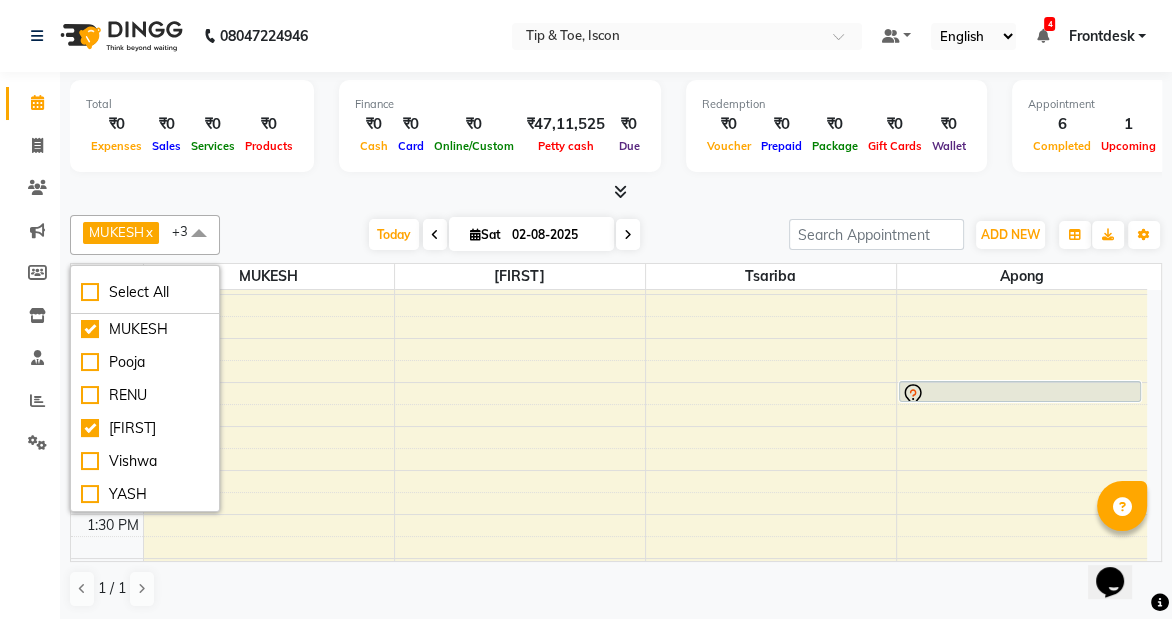 click on "8:00 AM 8:30 AM 9:00 AM 9:30 AM 10:00 AM 10:30 AM 11:00 AM 11:30 AM 12:00 PM 12:30 PM 1:00 PM 1:30 PM 2:00 PM 2:30 PM 3:00 PM 3:30 PM 4:00 PM 4:30 PM 5:00 PM 5:30 PM 6:00 PM 6:30 PM 7:00 PM 7:30 PM 8:00 PM 8:30 PM     [FIRST], TK02, 03:15 PM-03:45 PM, Essential Manicure w Scrub     [FIRST], TK02, 03:45 PM-04:30 PM, Essential Pedicure w Scrub     [FIRST], TK02, 04:30 PM-05:15 PM, Essential Pedicure w Scrub             [FIRST], TK01, 12:00 PM-12:15 PM, Acrylic Tip Repair     [FIRST], TK02, 03:00 PM-03:45 PM, Essential Pedicure w Scrub     [FIRST], TK02, 03:45 PM-04:15 PM, Essential Manicure w Scrub     [FIRST], TK02, 04:15 PM-04:45 PM, Essential Manicure w Scrub" at bounding box center (609, 602) 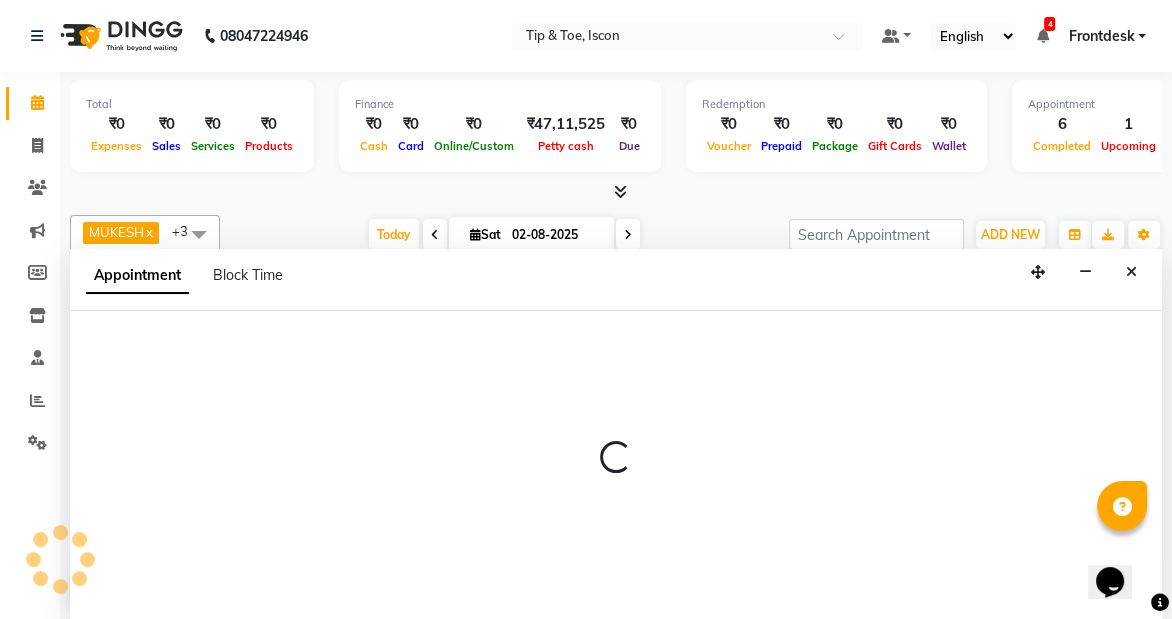 scroll, scrollTop: 0, scrollLeft: 0, axis: both 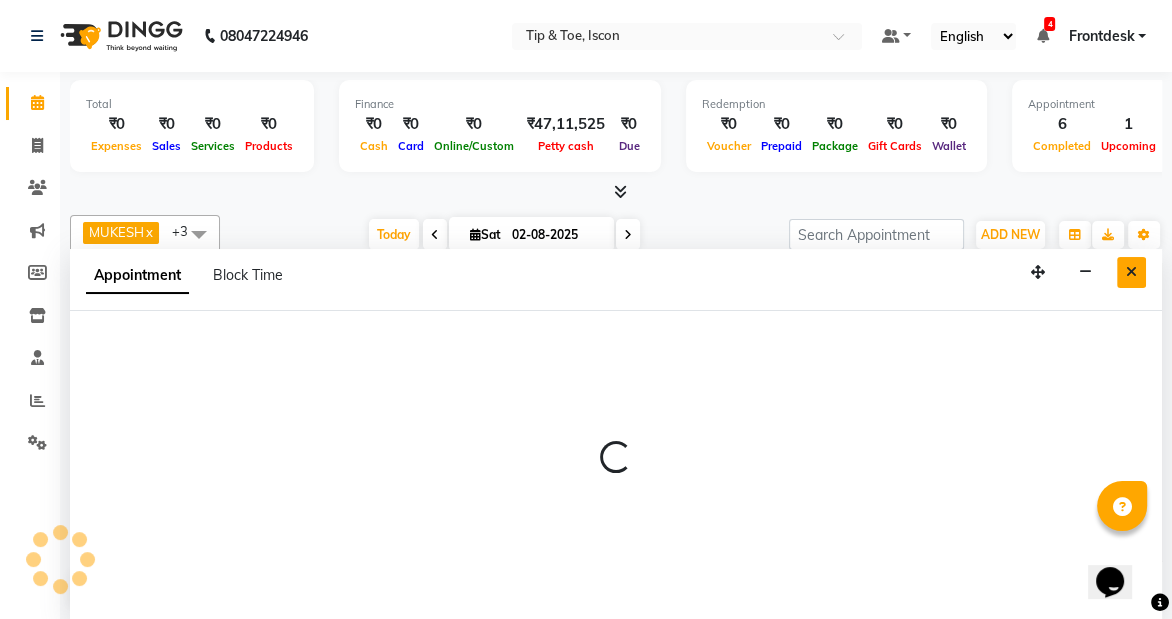 select on "42663" 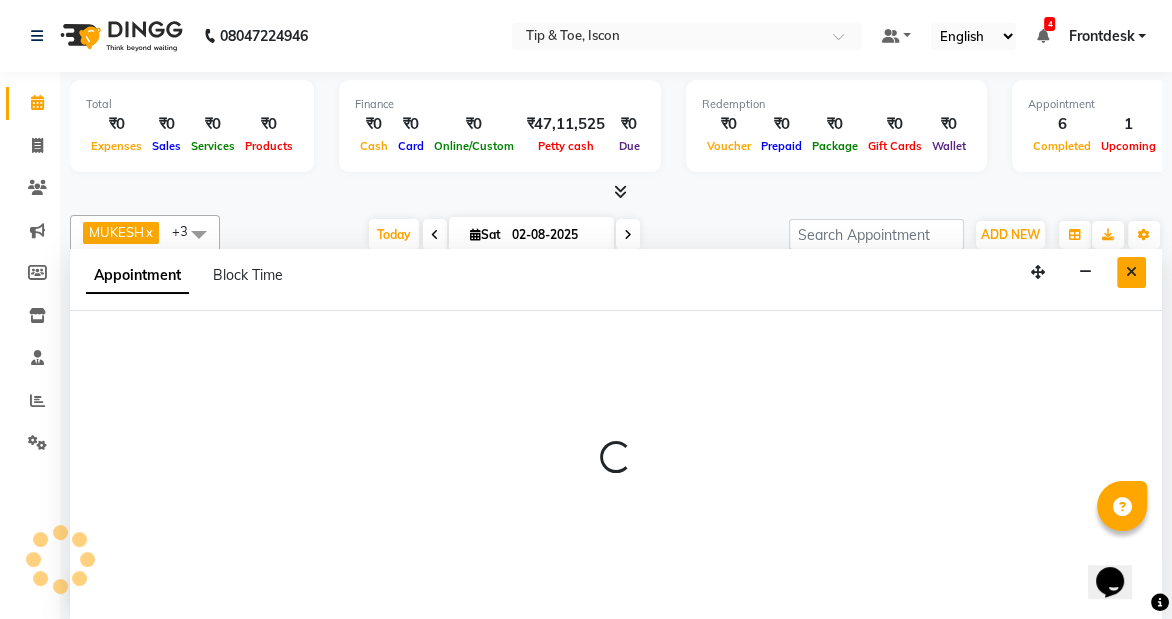 select on "765" 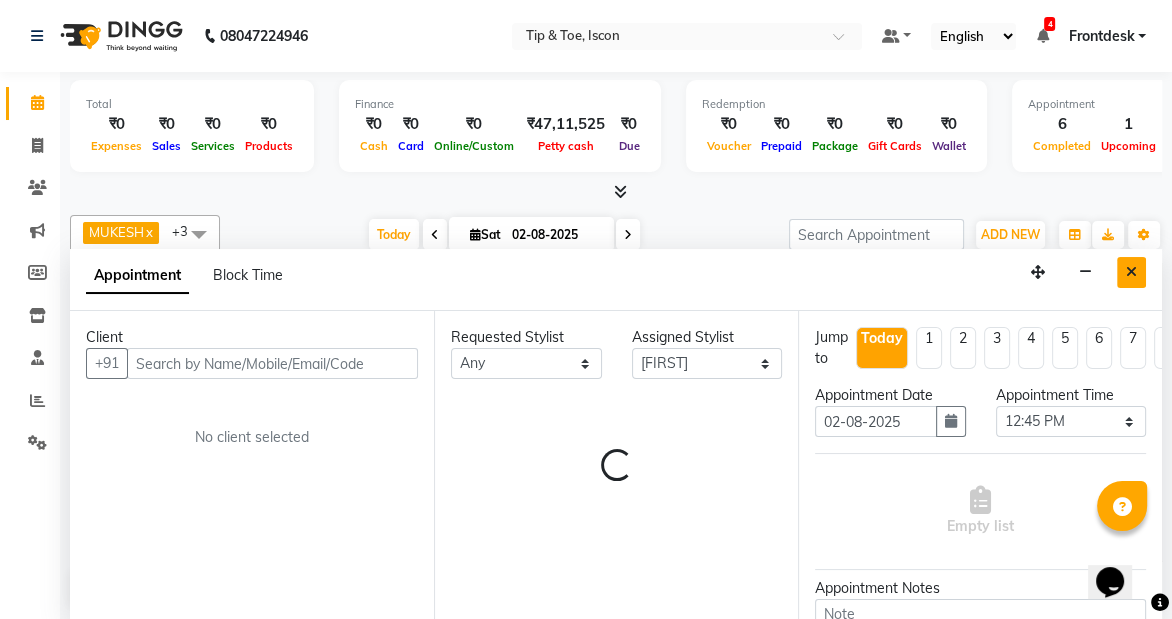 click at bounding box center (1131, 272) 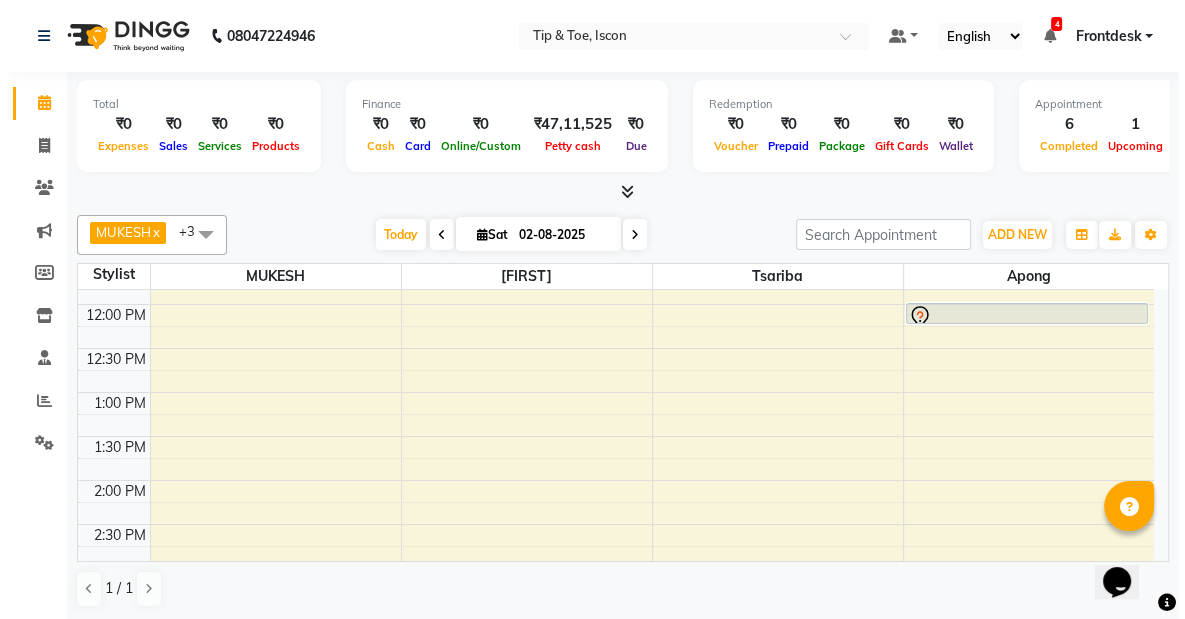 scroll, scrollTop: 345, scrollLeft: 0, axis: vertical 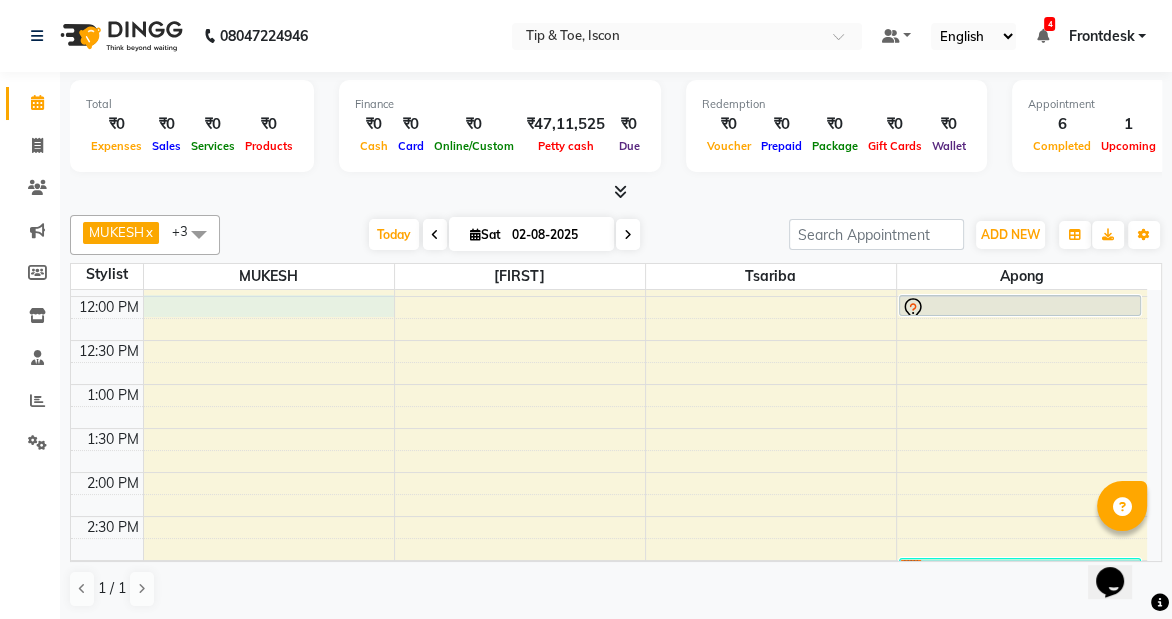 click on "8:00 AM 8:30 AM 9:00 AM 9:30 AM 10:00 AM 10:30 AM 11:00 AM 11:30 AM 12:00 PM 12:30 PM 1:00 PM 1:30 PM 2:00 PM 2:30 PM 3:00 PM 3:30 PM 4:00 PM 4:30 PM 5:00 PM 5:30 PM 6:00 PM 6:30 PM 7:00 PM 7:30 PM 8:00 PM 8:30 PM     [FIRST], TK02, 03:15 PM-03:45 PM, Essential Manicure w Scrub     [FIRST], TK02, 03:45 PM-04:30 PM, Essential Pedicure w Scrub     [FIRST], TK02, 04:30 PM-05:15 PM, Essential Pedicure w Scrub             [FIRST], TK01, 12:00 PM-12:15 PM, Acrylic Tip Repair     [FIRST], TK02, 03:00 PM-03:45 PM, Essential Pedicure w Scrub     [FIRST], TK02, 03:45 PM-04:15 PM, Essential Manicure w Scrub     [FIRST], TK02, 04:15 PM-04:45 PM, Essential Manicure w Scrub" at bounding box center (609, 516) 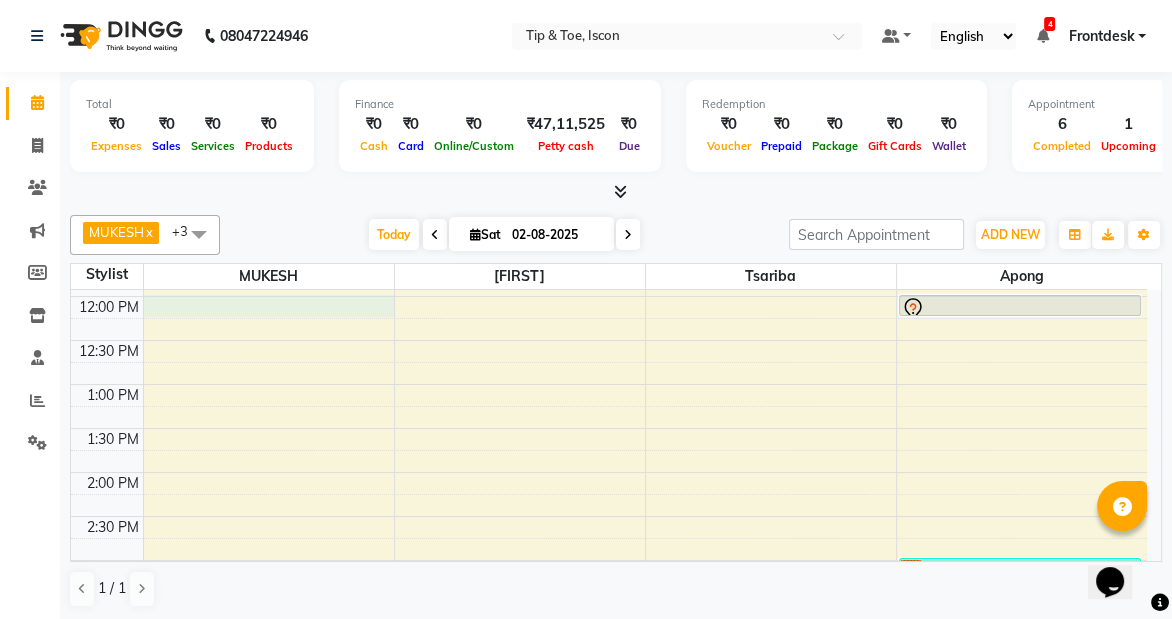 select on "42646" 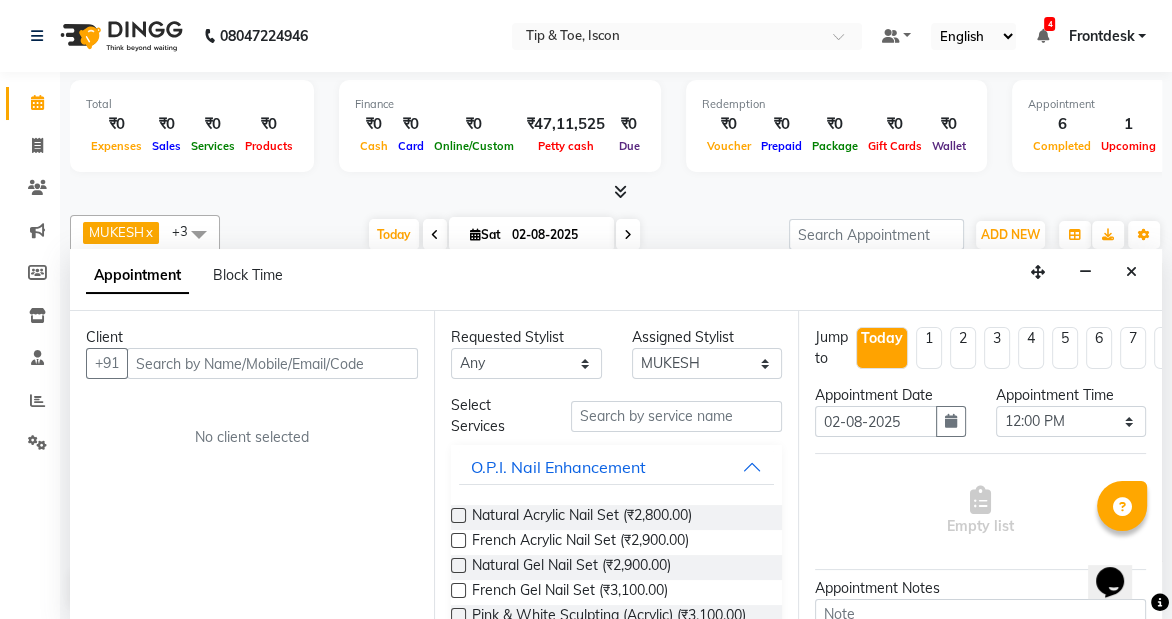 click at bounding box center [272, 363] 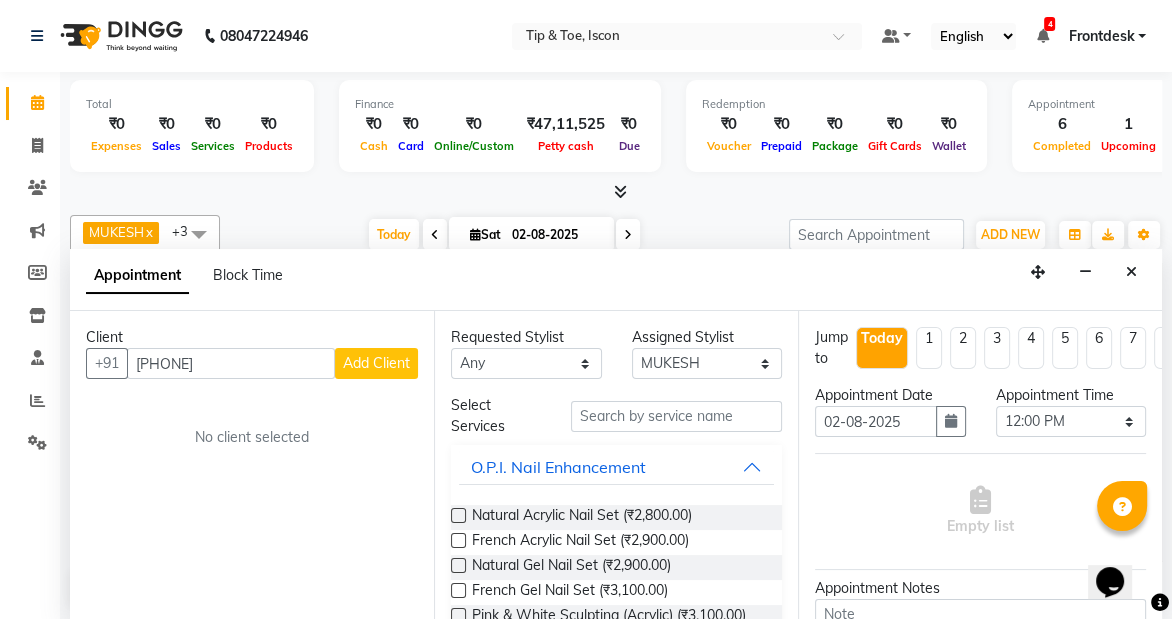 type on "[PHONE]" 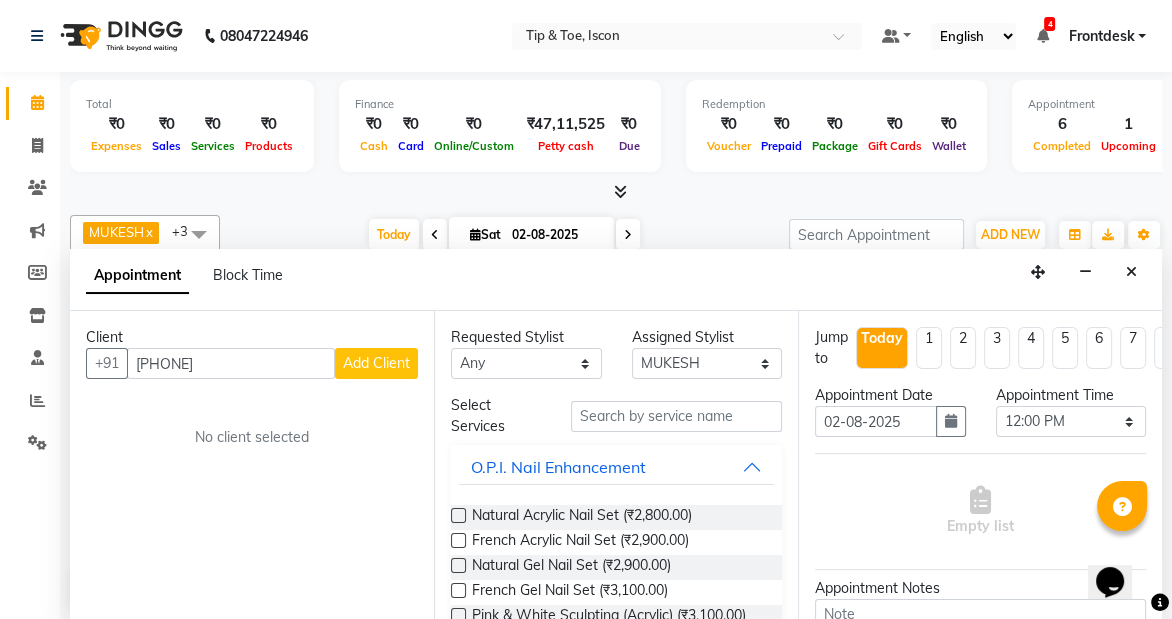 click on "Add Client" at bounding box center [376, 363] 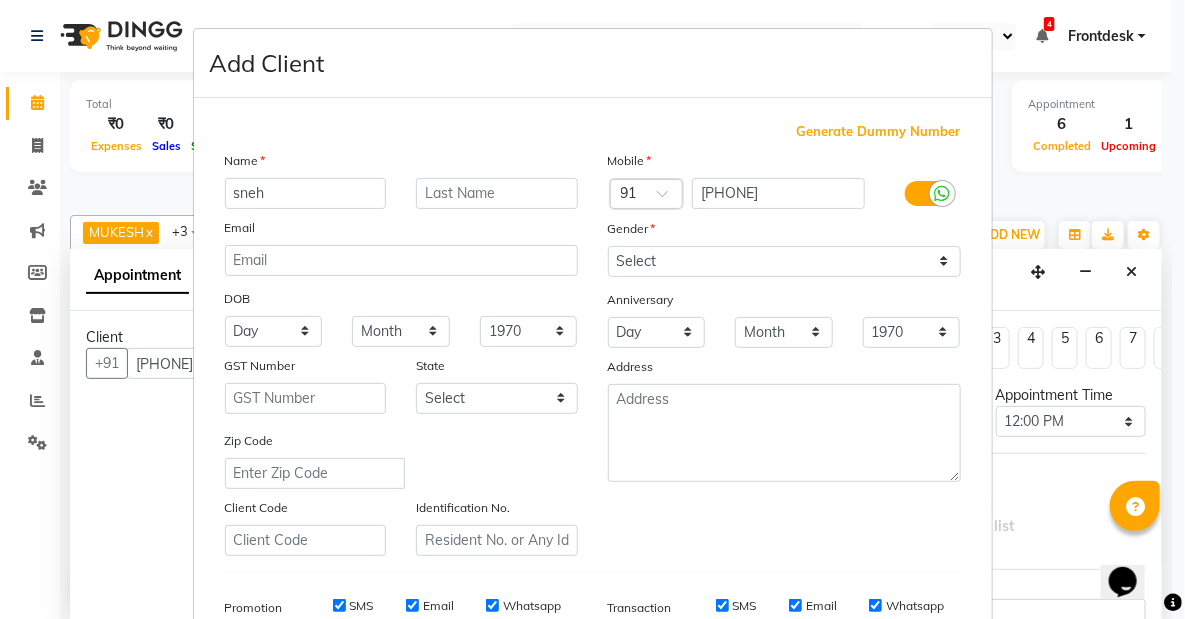 type on "sneh" 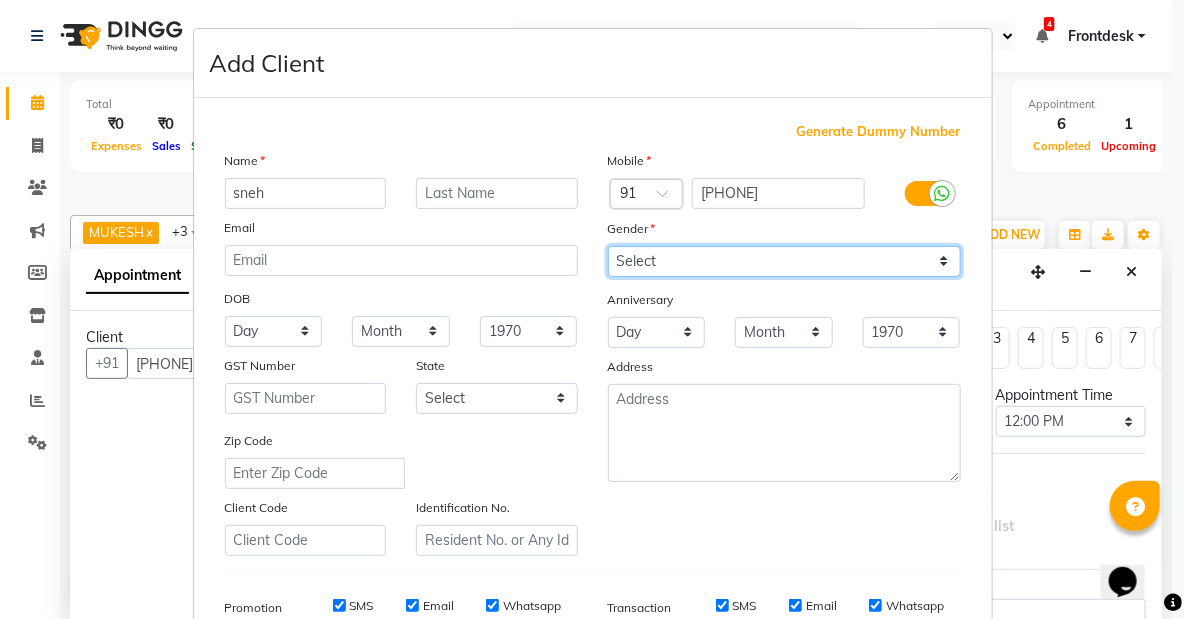 click on "Select Male Female Other Prefer Not To Say" at bounding box center [784, 261] 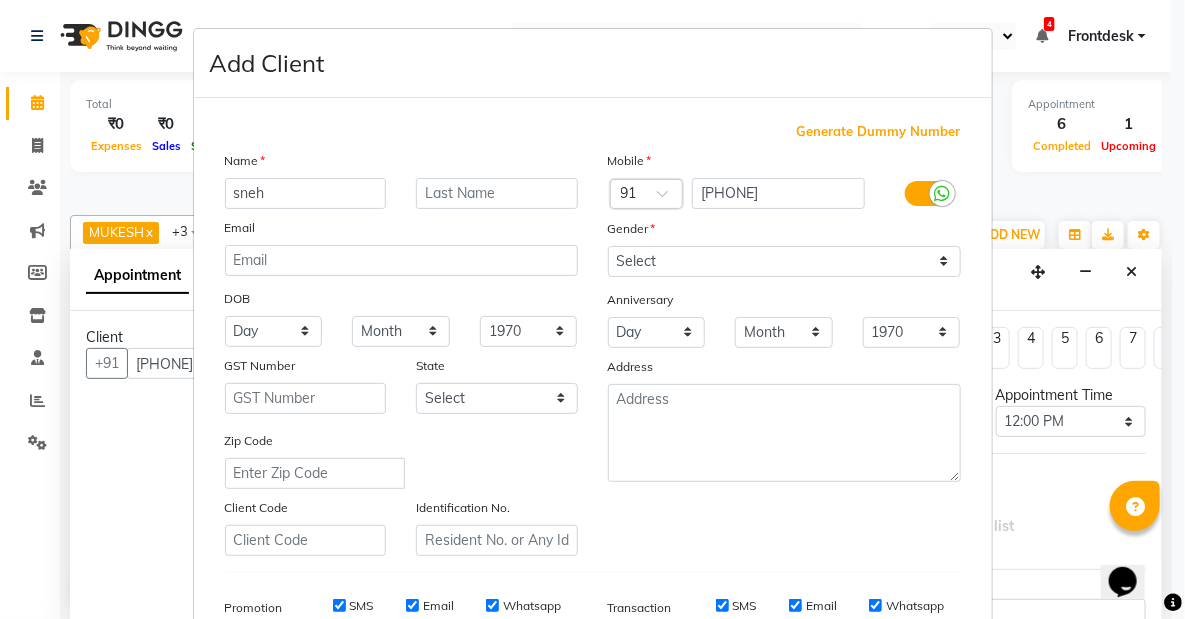 click on "Add Client Generate Dummy Number Name [FIRST] Email DOB Day 01 02 03 04 05 06 07 08 09 10 11 12 13 14 15 16 17 18 19 20 21 22 23 24 25 26 27 28 29 30 31 Month January February March April May June July August September October November December 1940 1941 1942 1943 1944 1945 1946 1947 1948 1949 1950 1951 1952 1953 1954 1955 1956 1957 1958 1959 1960 1961 1962 1963 1964 1965 1966 1967 1968 1969 1970 1971 1972 1973 1974 1975 1976 1977 1978 1979 1980 1981 1982 1983 1984 1985 1986 1987 1988 1989 1990 1991 1992 1993 1994 1995 1996 1997 1998 1999 2000 2001 2002 2003 2004 2005 2006 2007 2008 2009 2010 2011 2012 2013 2014 2015 2016 2017 2018 2019 2020 2021 2022 2023 2024 GST Number State Select Andaman and Nicobar Islands Andhra Pradesh Arunachal Pradesh Assam Bihar Chandigarh Chhattisgarh Dadra and Nagar Haveli Daman and Diu Delhi Goa Gujarat Haryana Himachal Pradesh Jammu and Kashmir Jharkhand Karnataka Kerala Lakshadweep Madhya Pradesh Maharashtra Manipur Meghalaya Mizoram Nagaland Odisha Pondicherry Punjab Rajasthan" at bounding box center (592, 309) 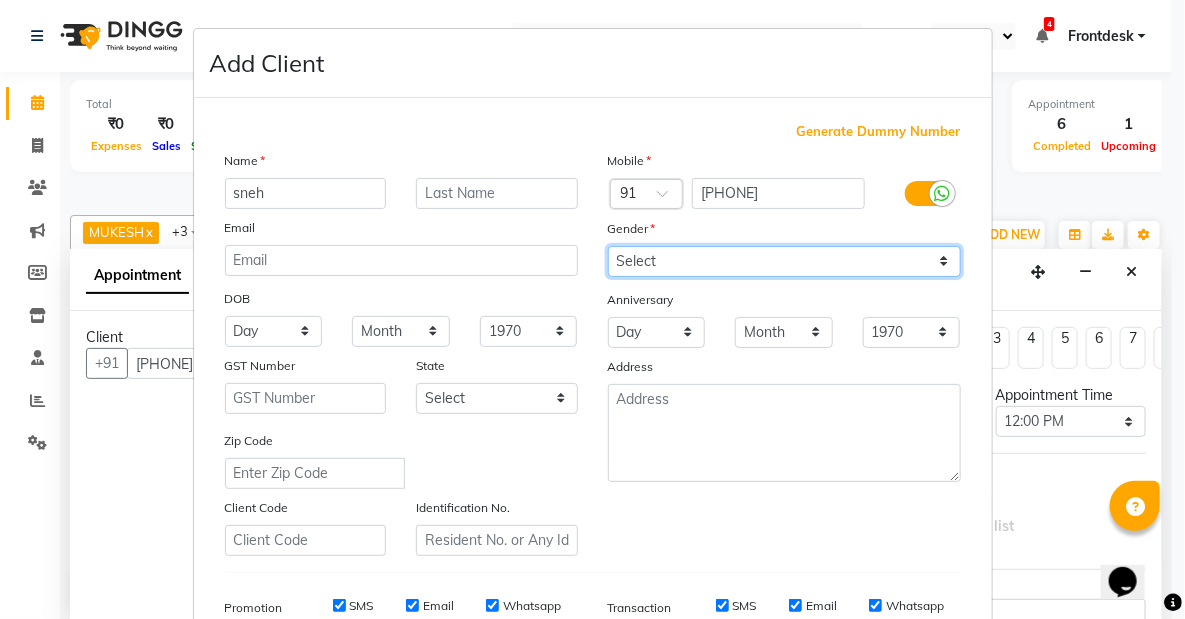 click on "Select Male Female Other Prefer Not To Say" at bounding box center [784, 261] 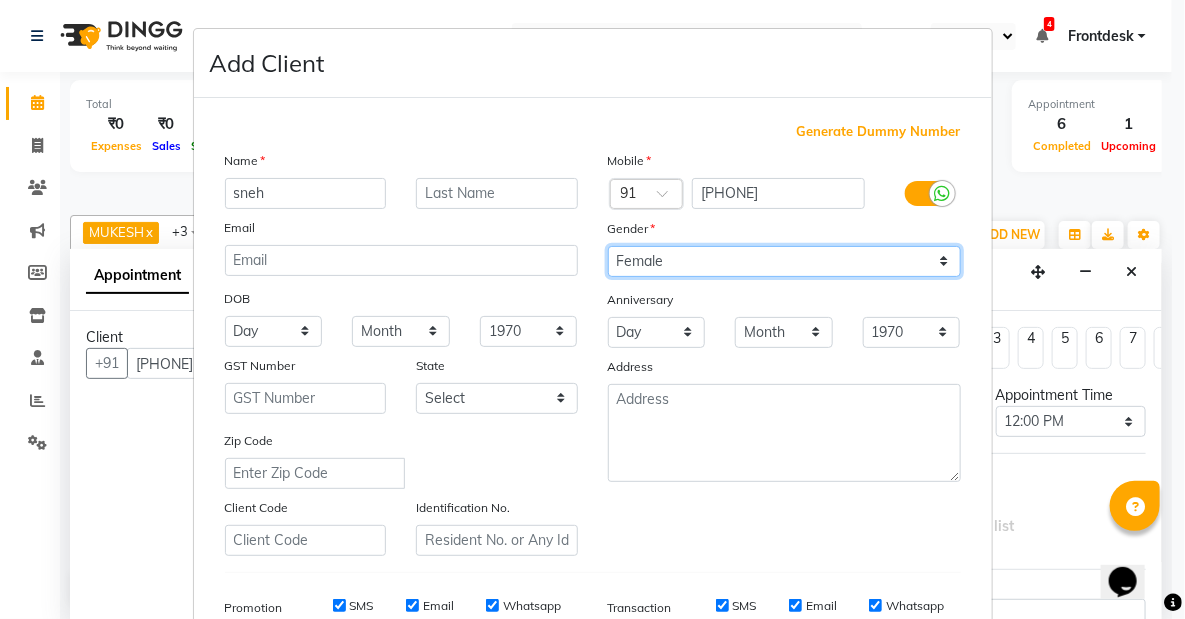 click on "Select Male Female Other Prefer Not To Say" at bounding box center (784, 261) 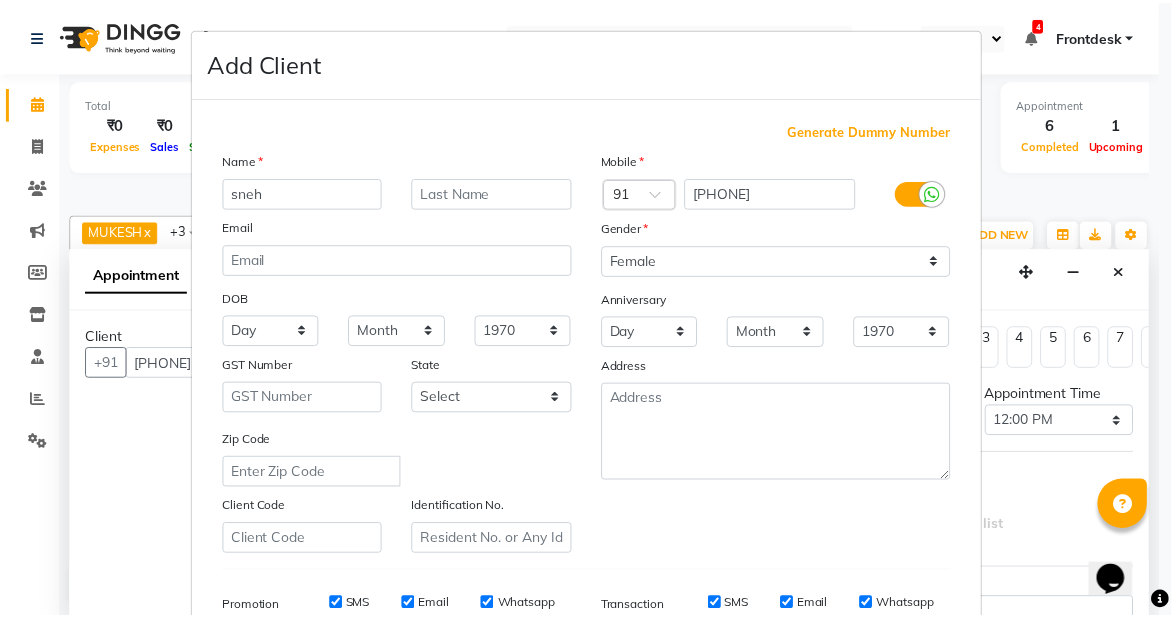 scroll, scrollTop: 310, scrollLeft: 0, axis: vertical 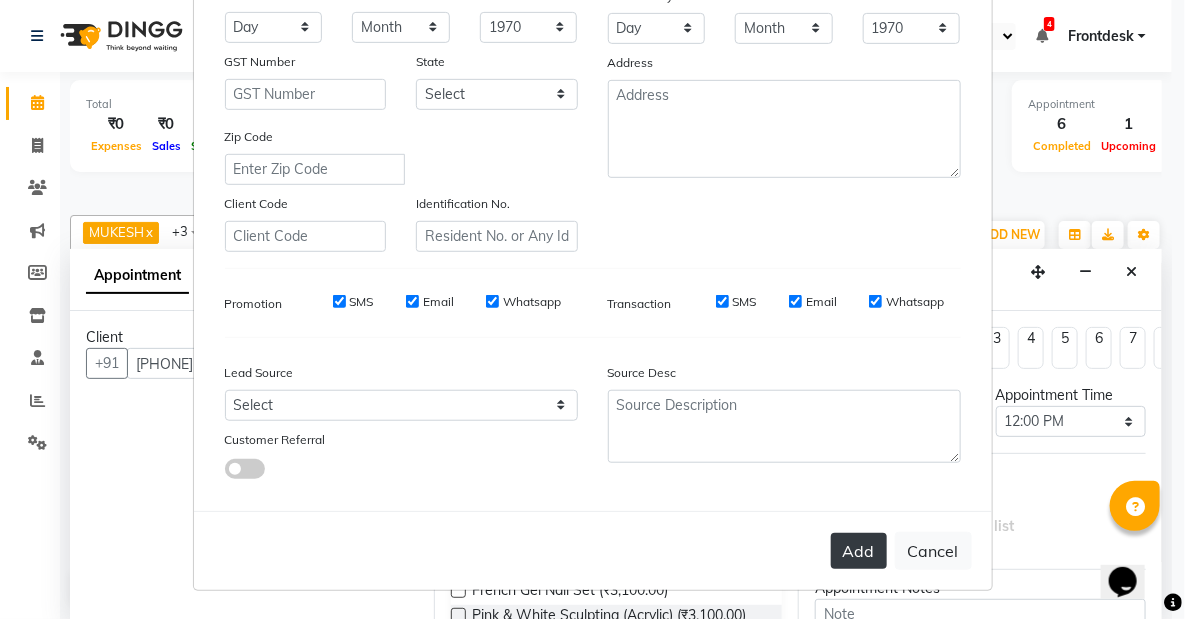 click on "Add" at bounding box center [859, 551] 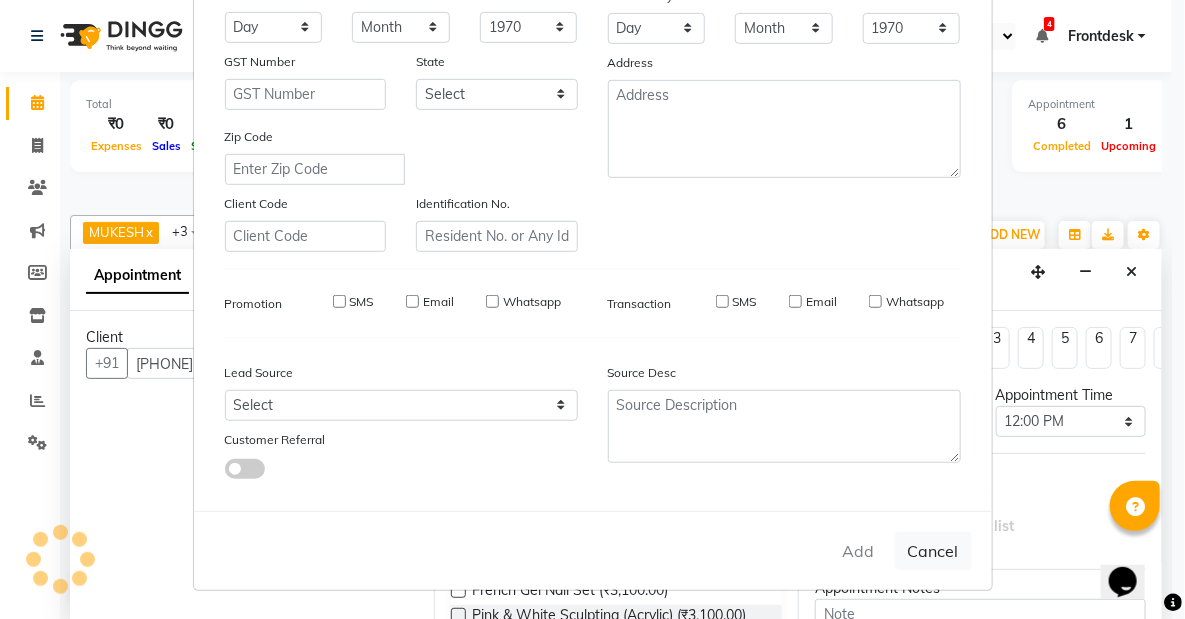 type 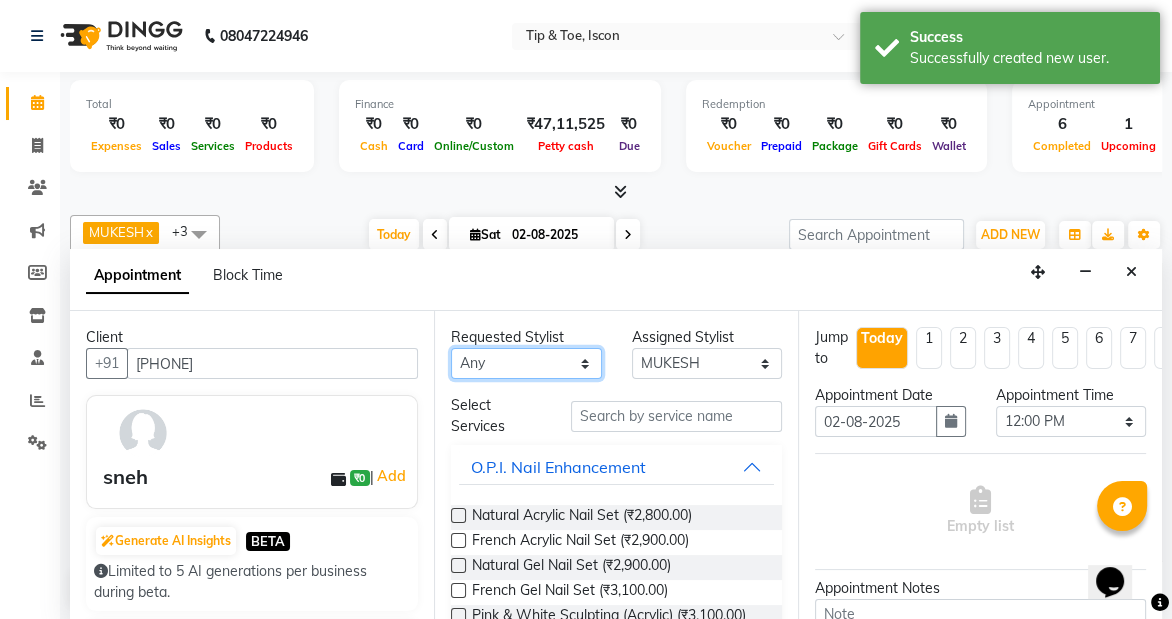 click on "Any [FIRST]  [FIRST]  [FIRST]  [FIRST] [FIRST]  [FIRST]  [FIRST] [FIRST] [FIRST] [FIRST] [FIRST] [FIRST]" at bounding box center (526, 363) 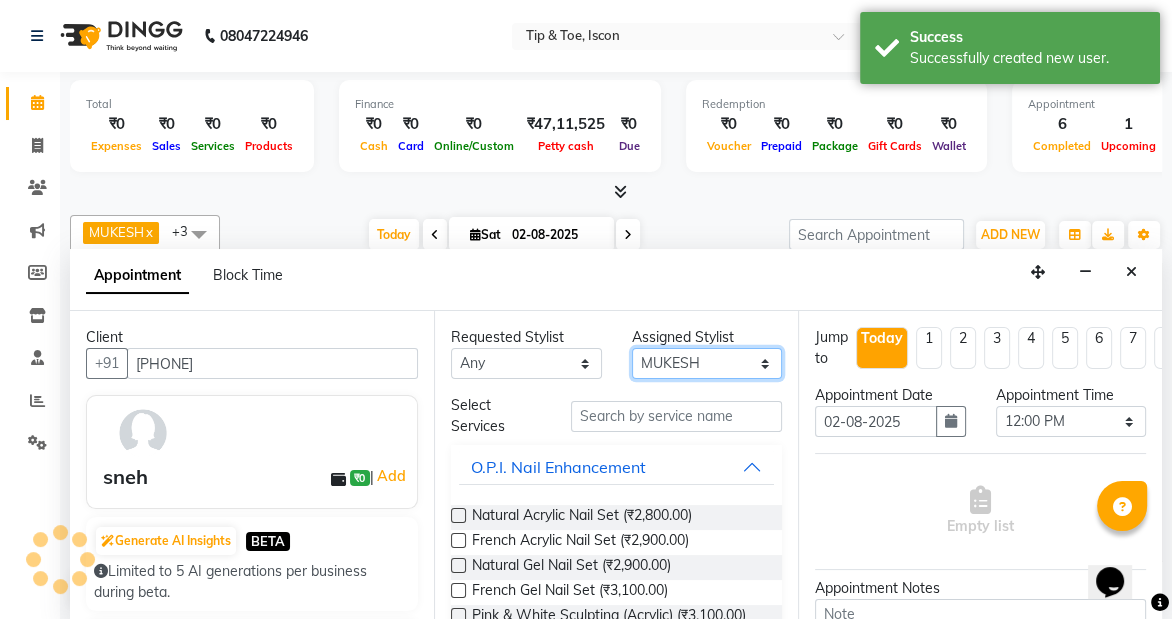 click on "Select [FIRST]  [FIRST]  [FIRST]  [FIRST] [FIRST]  [FIRST]  [FIRST] [FIRST] [FIRST] [FIRST] [FIRST] [FIRST]" at bounding box center (707, 363) 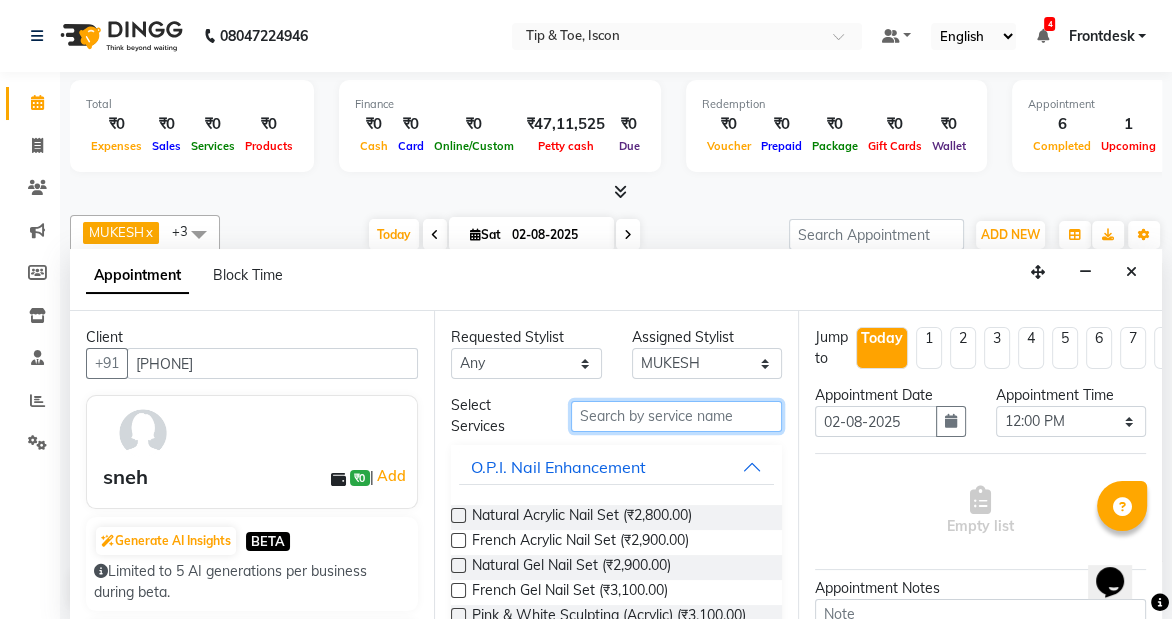 click at bounding box center (676, 416) 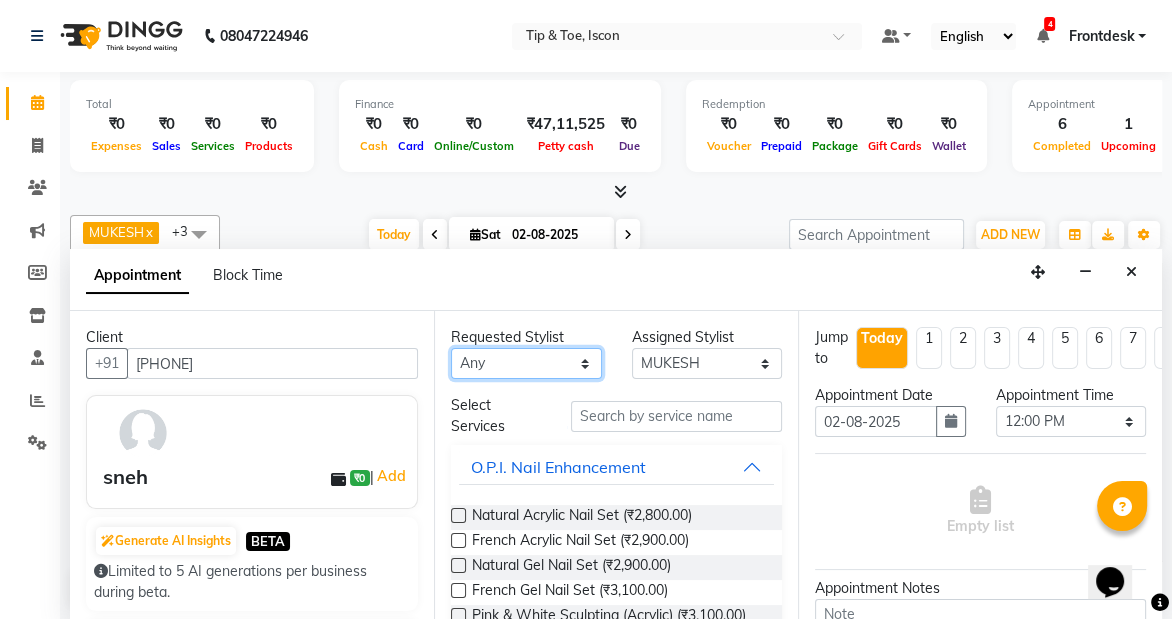 click on "Any [FIRST]  [FIRST]  [FIRST]  [FIRST] [FIRST]  [FIRST]  [FIRST] [FIRST] [FIRST] [FIRST] [FIRST] [FIRST]" at bounding box center (526, 363) 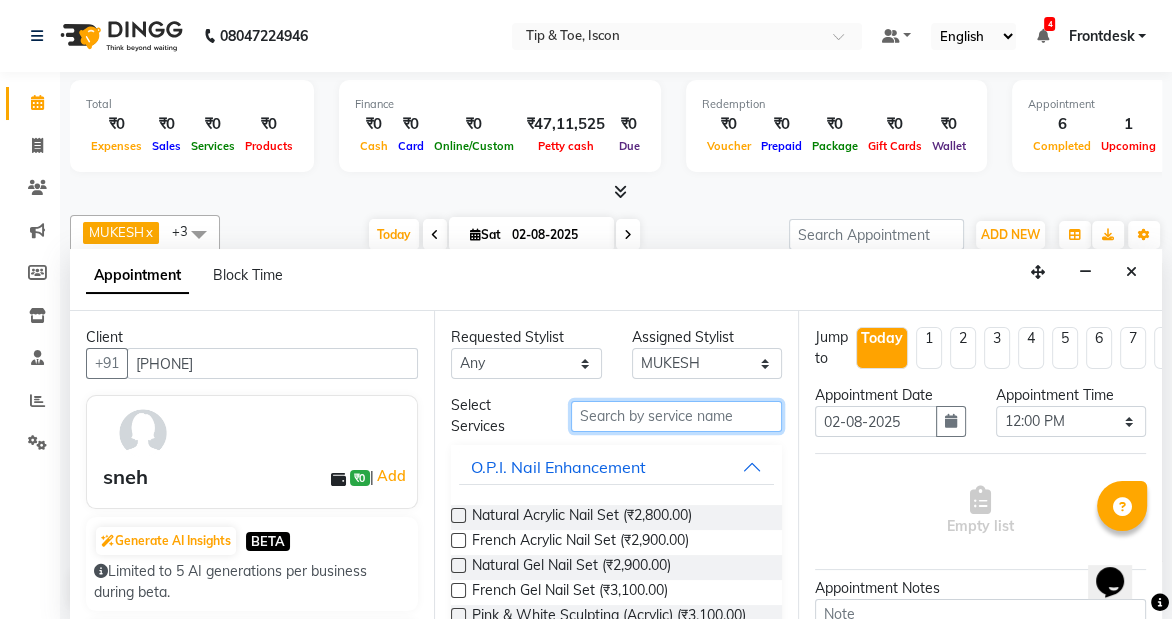 click at bounding box center [676, 416] 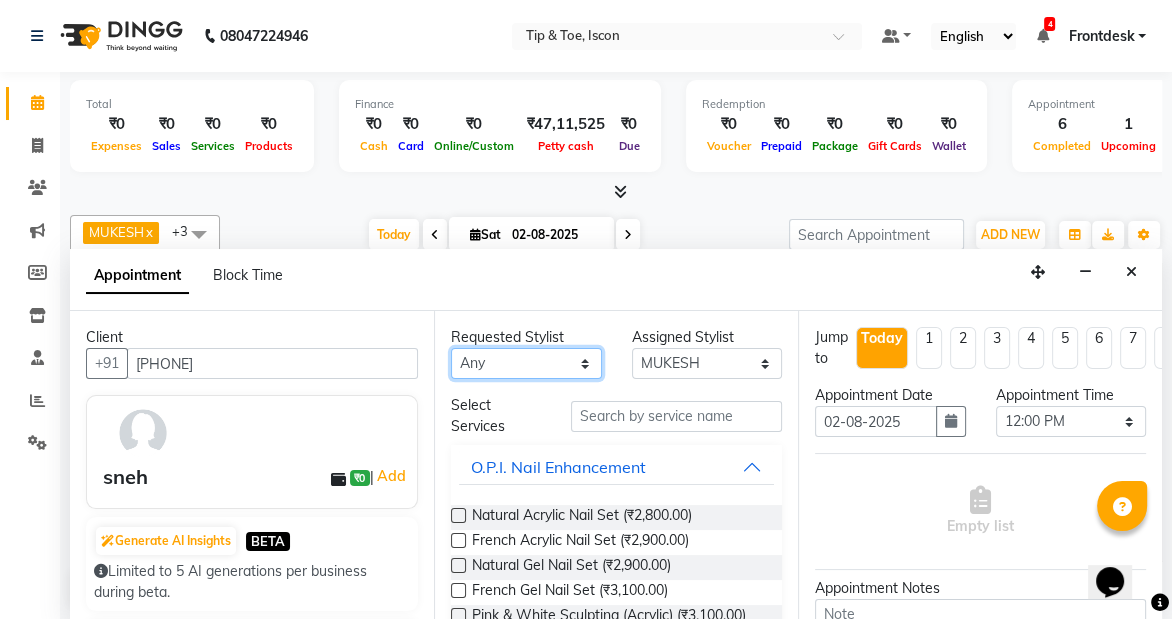 click on "Any [FIRST]  [FIRST]  [FIRST]  [FIRST] [FIRST]  [FIRST]  [FIRST] [FIRST] [FIRST] [FIRST] [FIRST] [FIRST]" at bounding box center [526, 363] 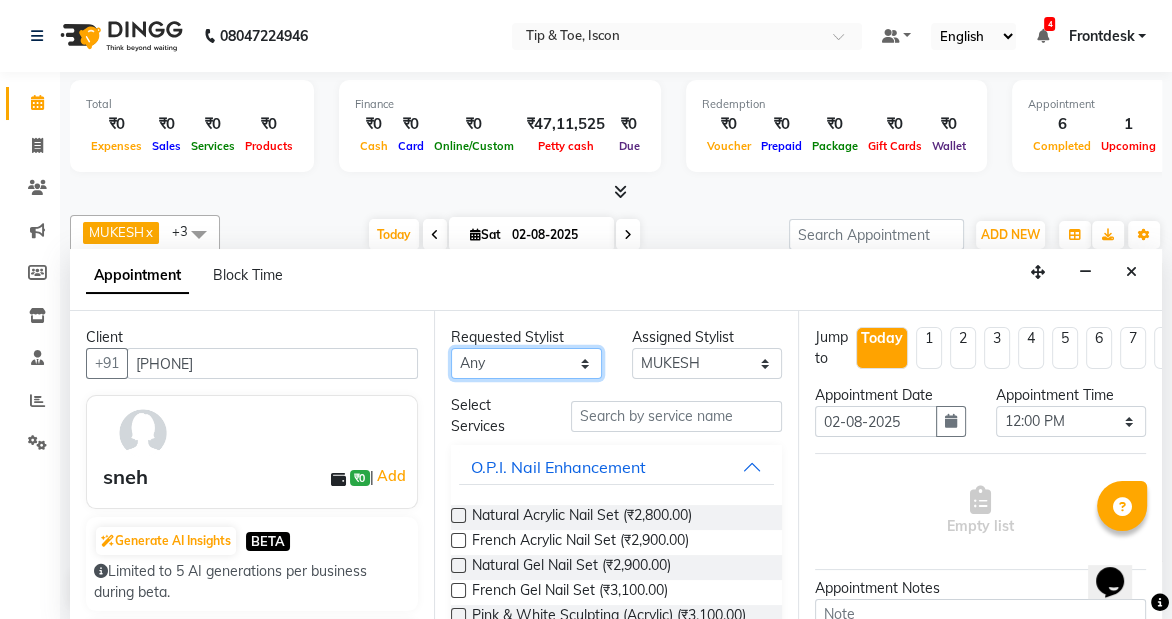 select on "42671" 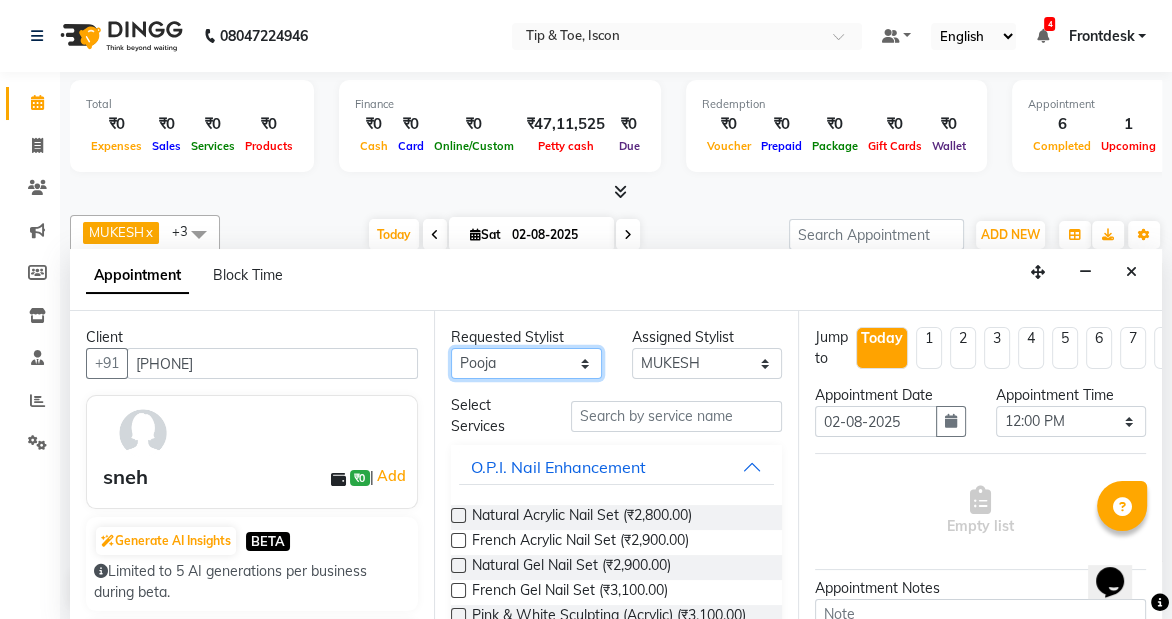 click on "Any [FIRST]  [FIRST]  [FIRST]  [FIRST] [FIRST]  [FIRST]  [FIRST] [FIRST] [FIRST] [FIRST] [FIRST] [FIRST]" at bounding box center (526, 363) 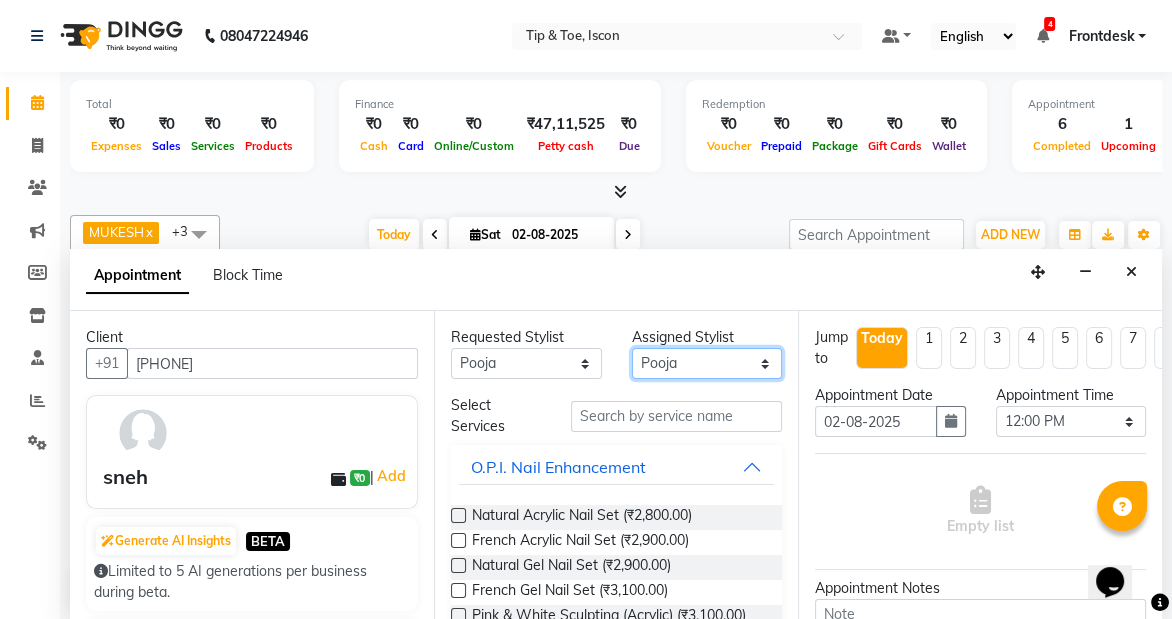 click on "Select [FIRST]  [FIRST]  [FIRST]  [FIRST] [FIRST]  [FIRST]  [FIRST] [FIRST] [FIRST] [FIRST] [FIRST] [FIRST]" at bounding box center (707, 363) 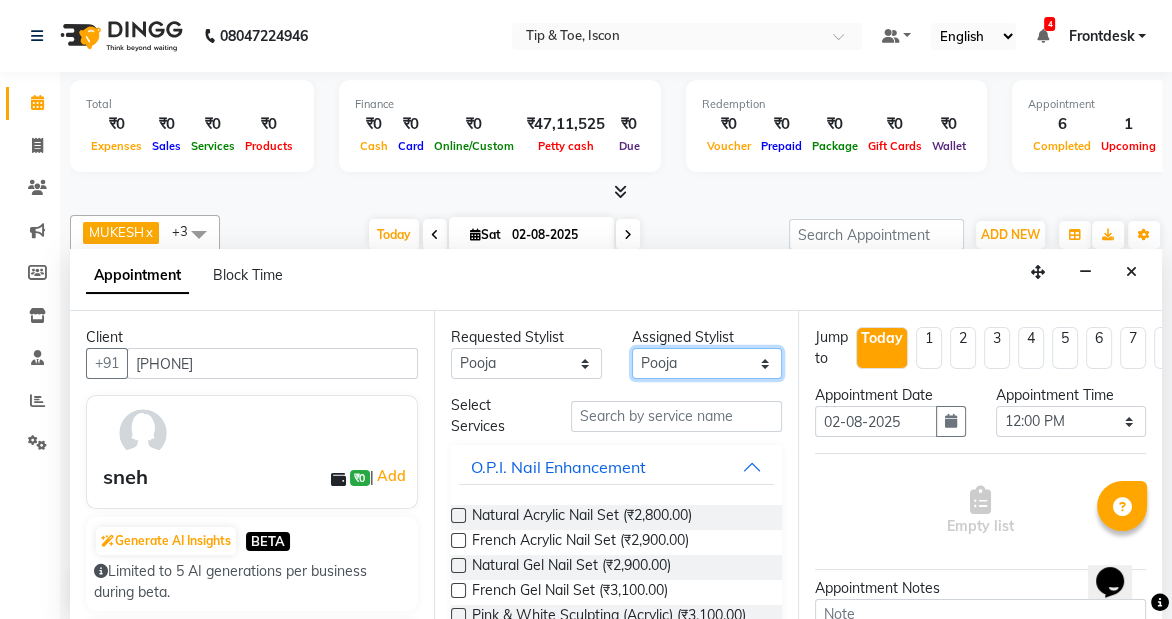 select on "42646" 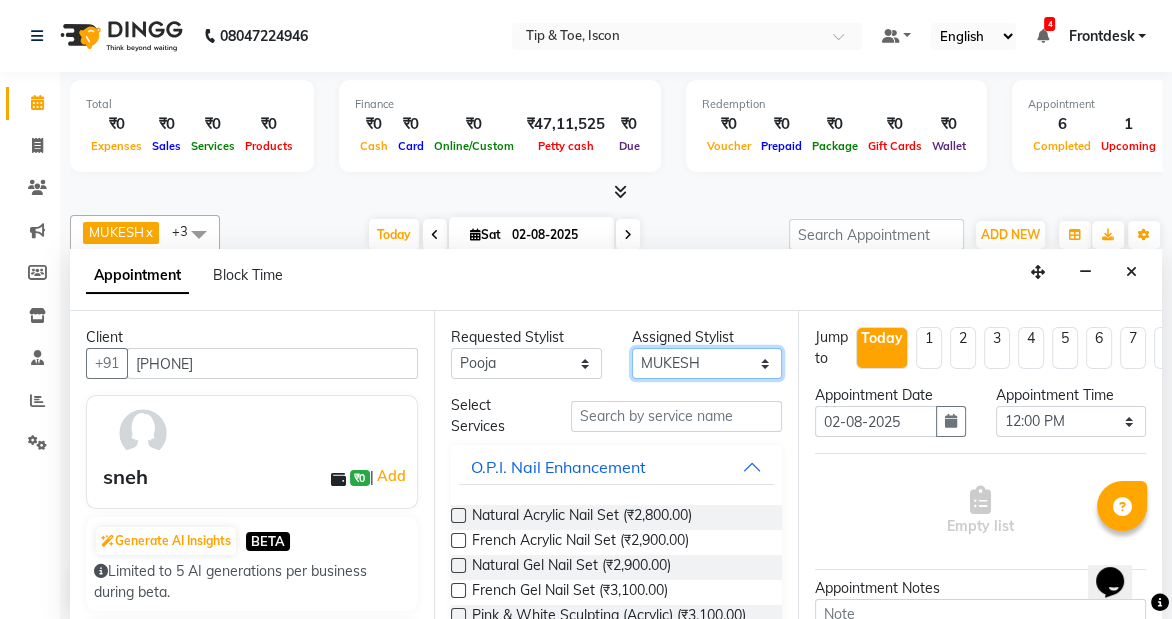 click on "Select [FIRST]  [FIRST]  [FIRST]  [FIRST] [FIRST]  [FIRST]  [FIRST] [FIRST] [FIRST] [FIRST] [FIRST] [FIRST]" at bounding box center [707, 363] 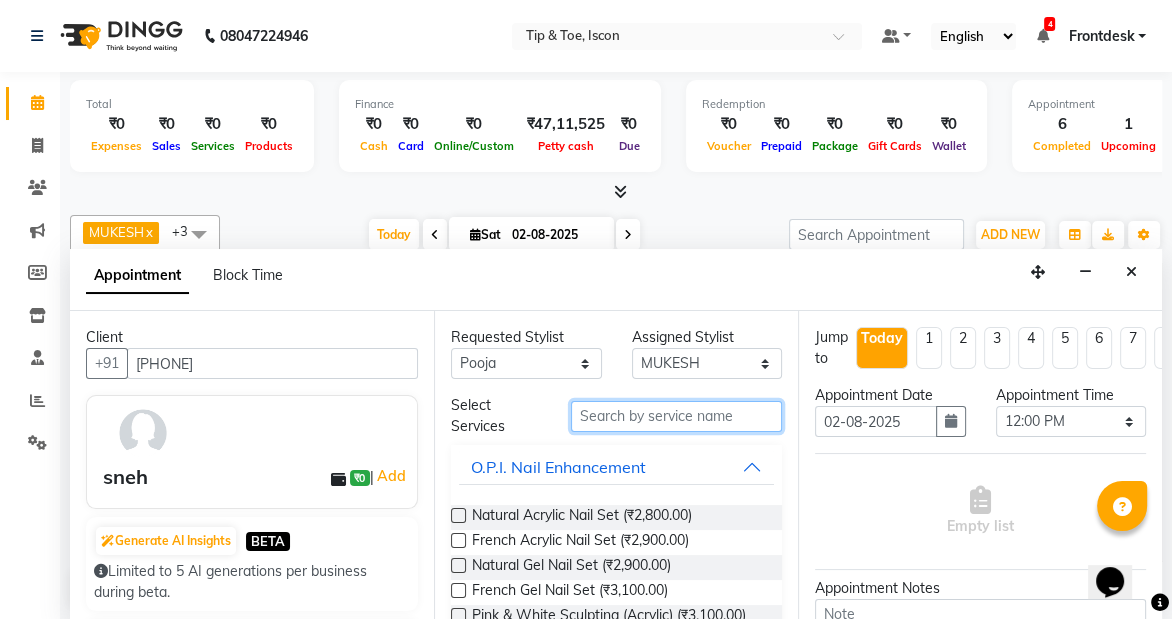 click at bounding box center (676, 416) 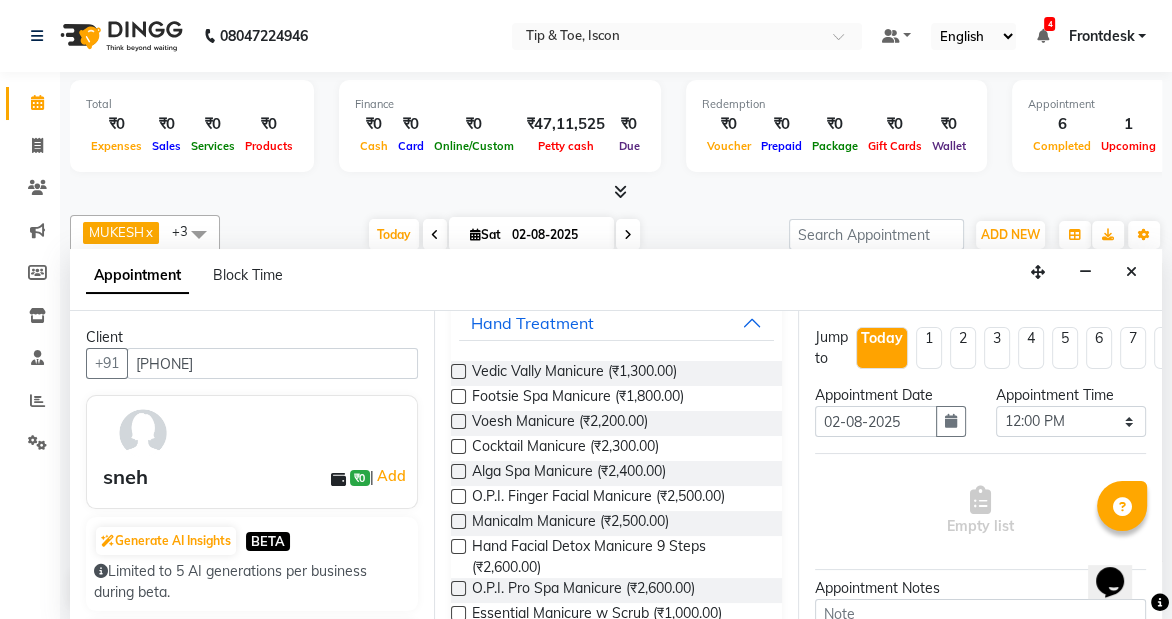 scroll, scrollTop: 146, scrollLeft: 0, axis: vertical 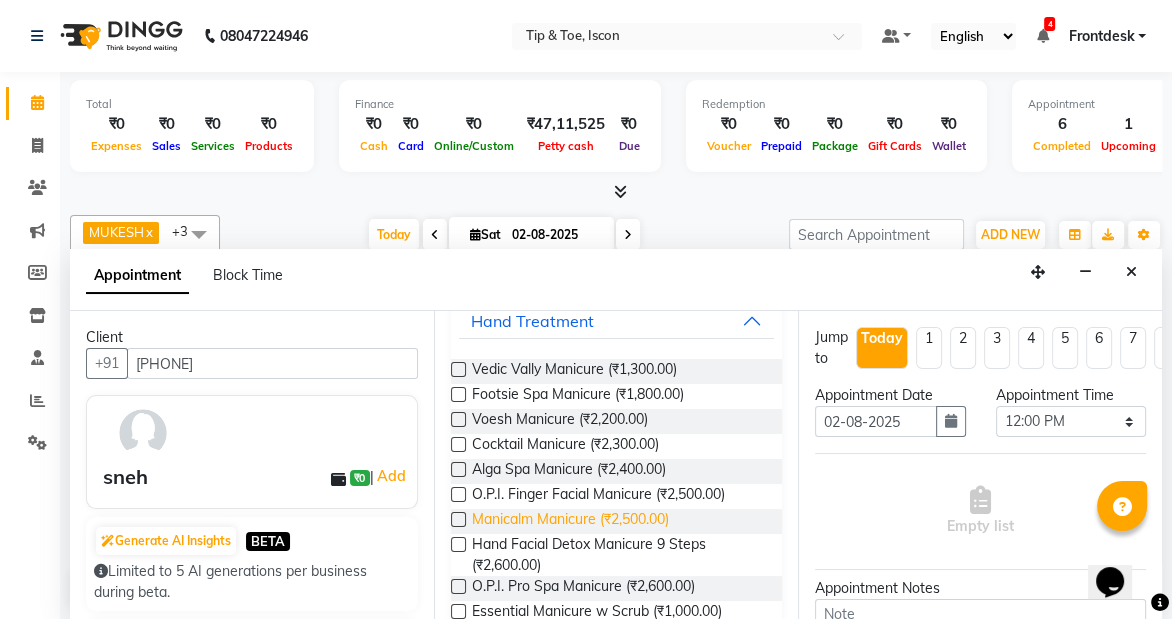 type on "manicure" 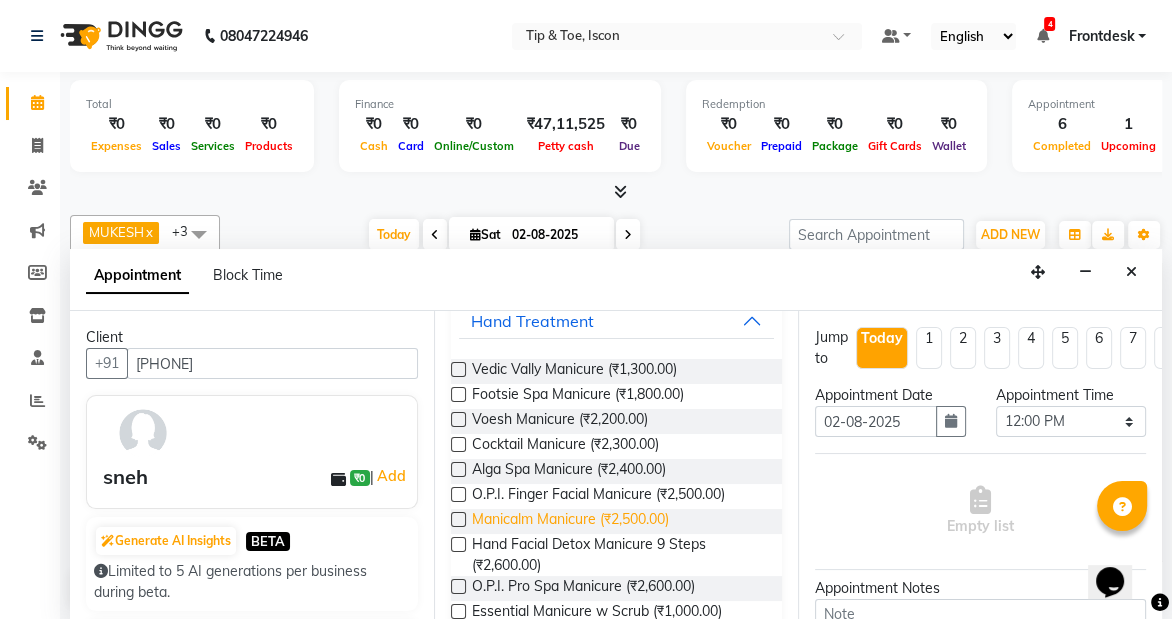 click on "Manicalm Manicure (₹2,500.00)" at bounding box center (570, 521) 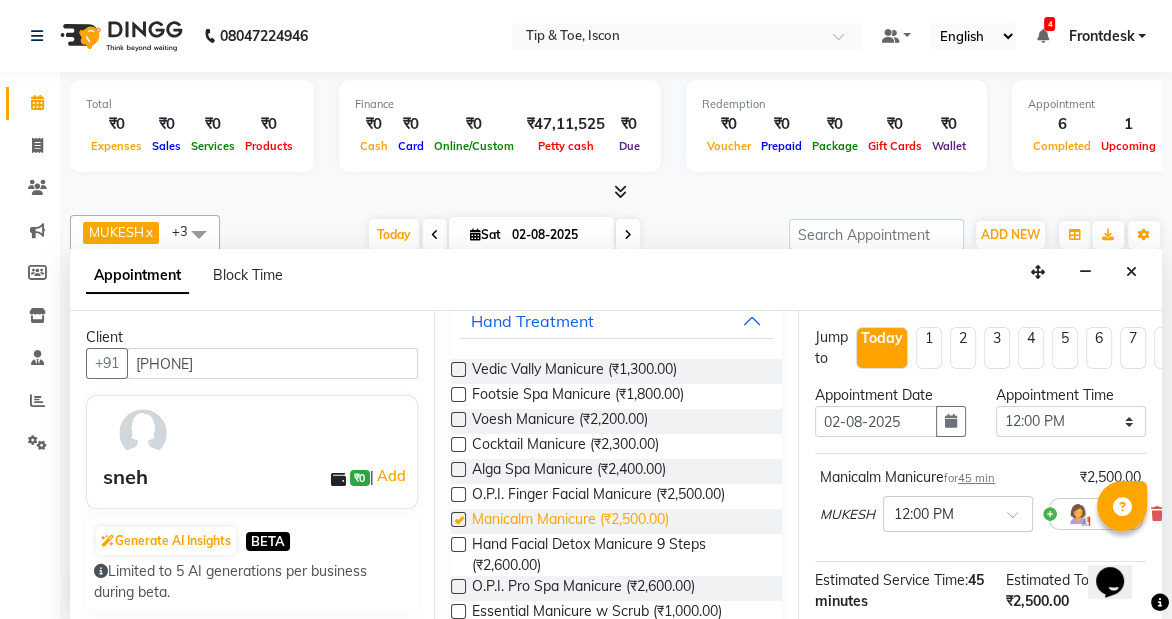 checkbox on "false" 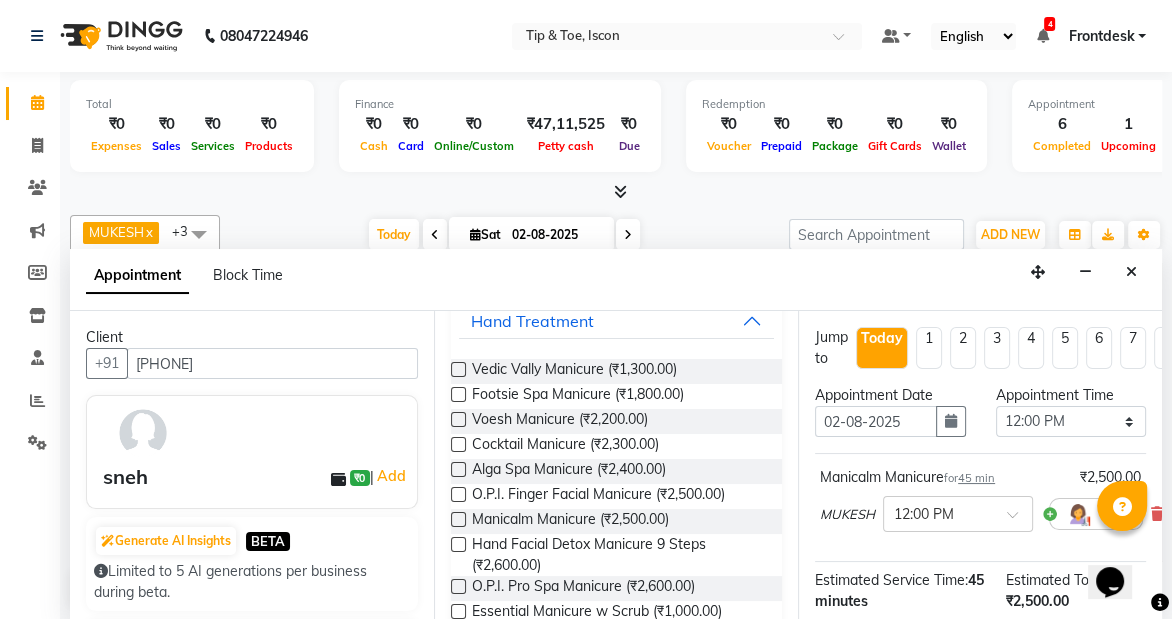 scroll, scrollTop: 0, scrollLeft: 0, axis: both 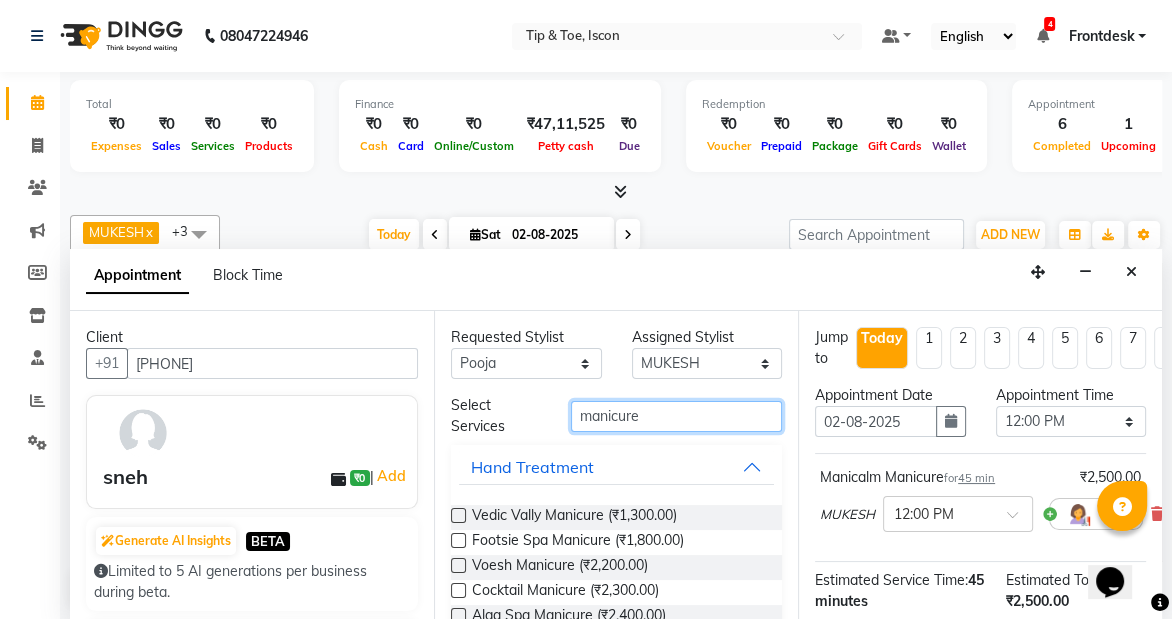 click on "manicure" at bounding box center (676, 416) 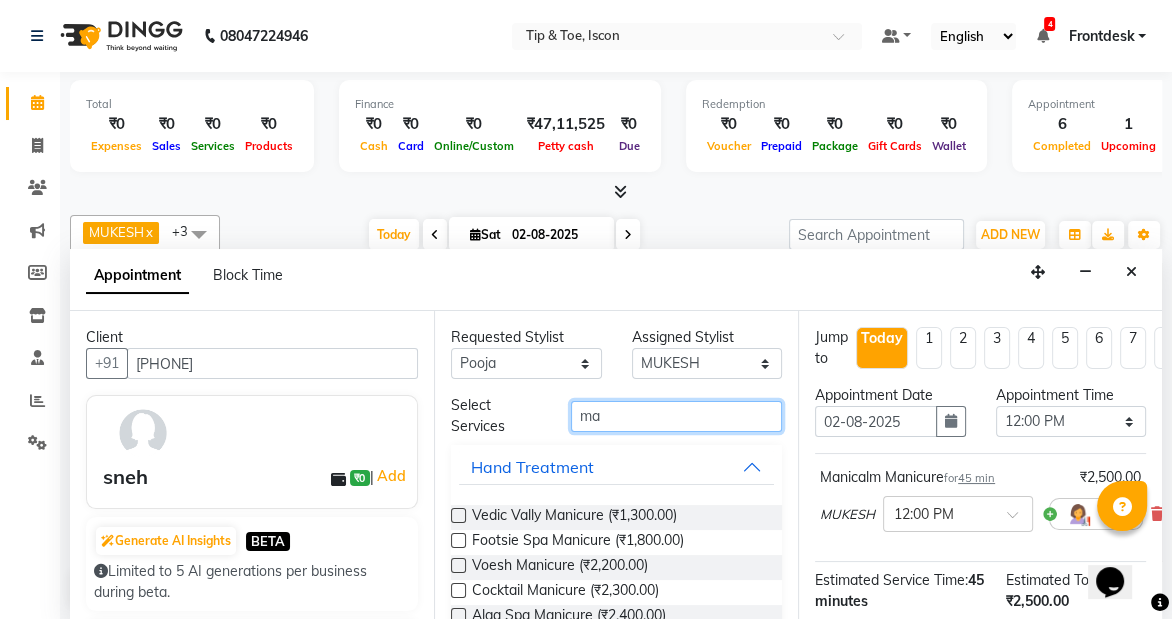 type on "m" 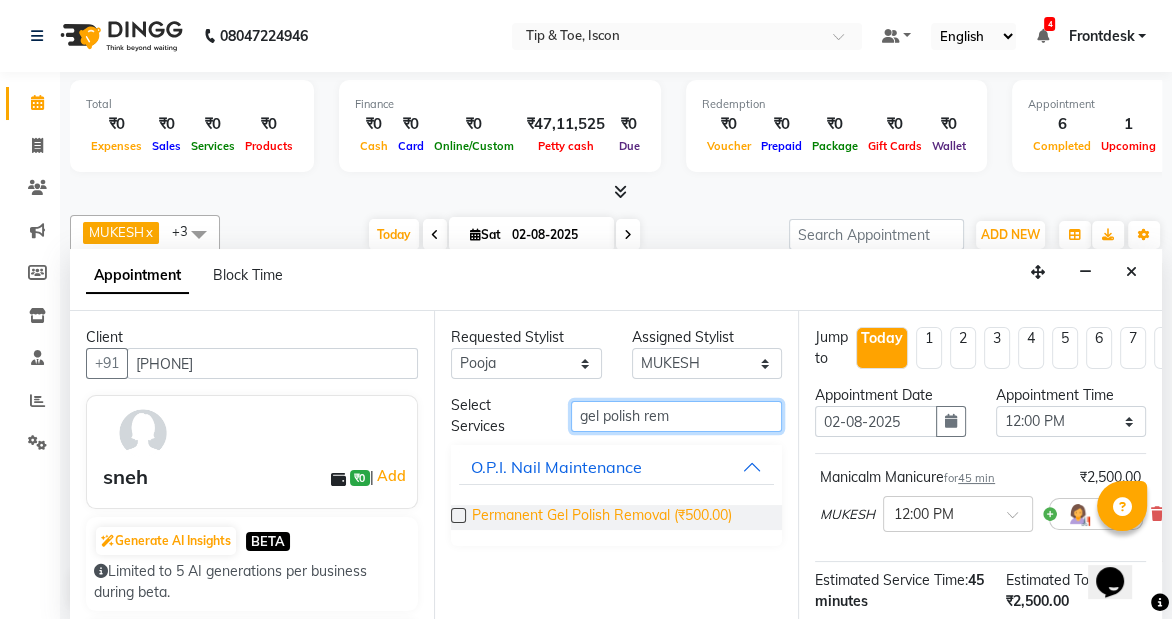 type on "gel polish rem" 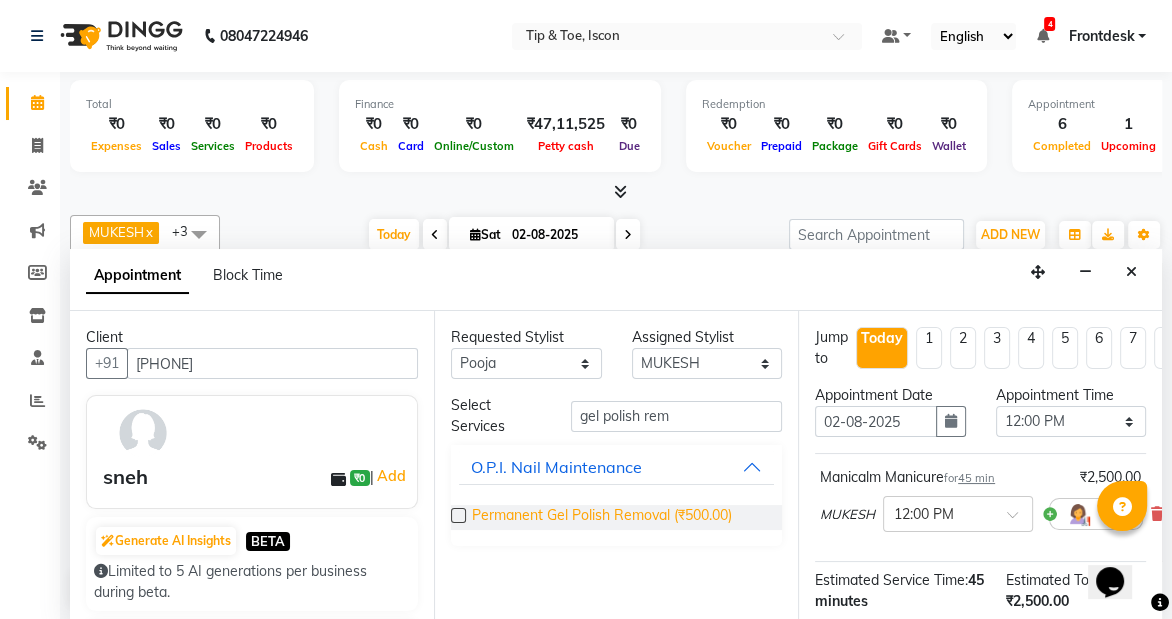 click on "Permanent Gel Polish Removal (₹500.00)" at bounding box center (602, 517) 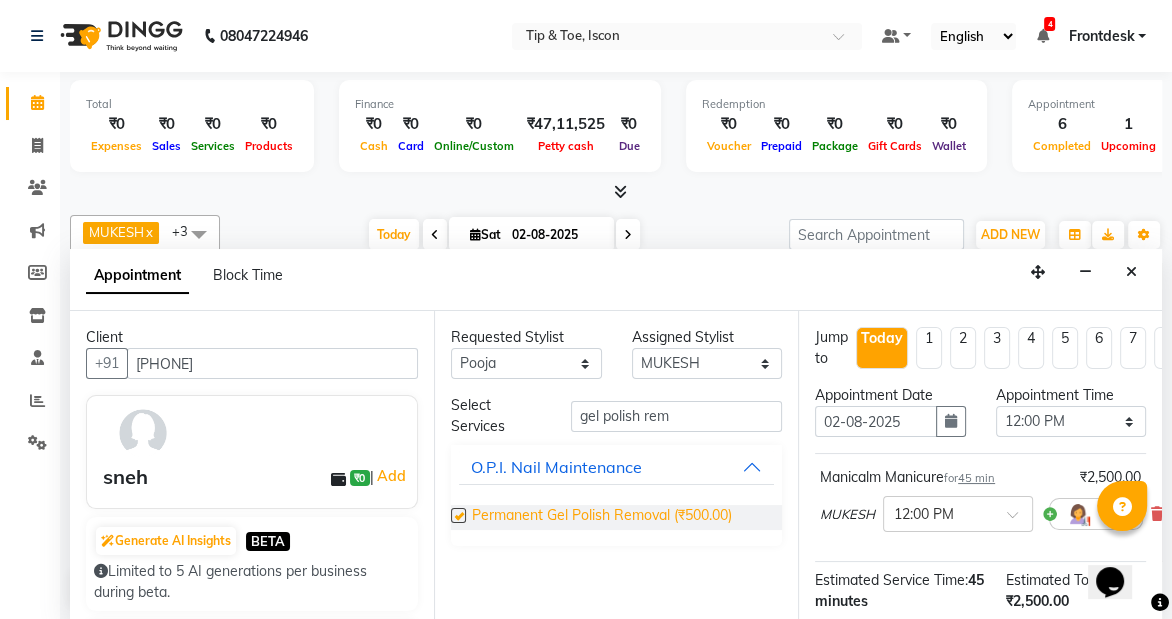 checkbox on "false" 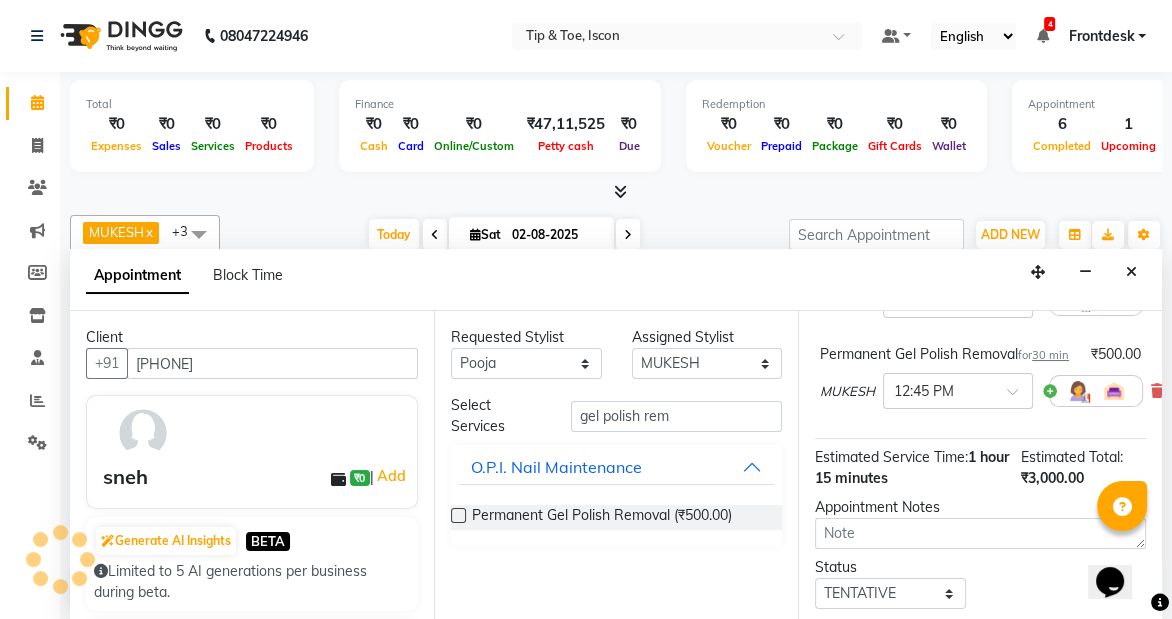 scroll, scrollTop: 379, scrollLeft: 0, axis: vertical 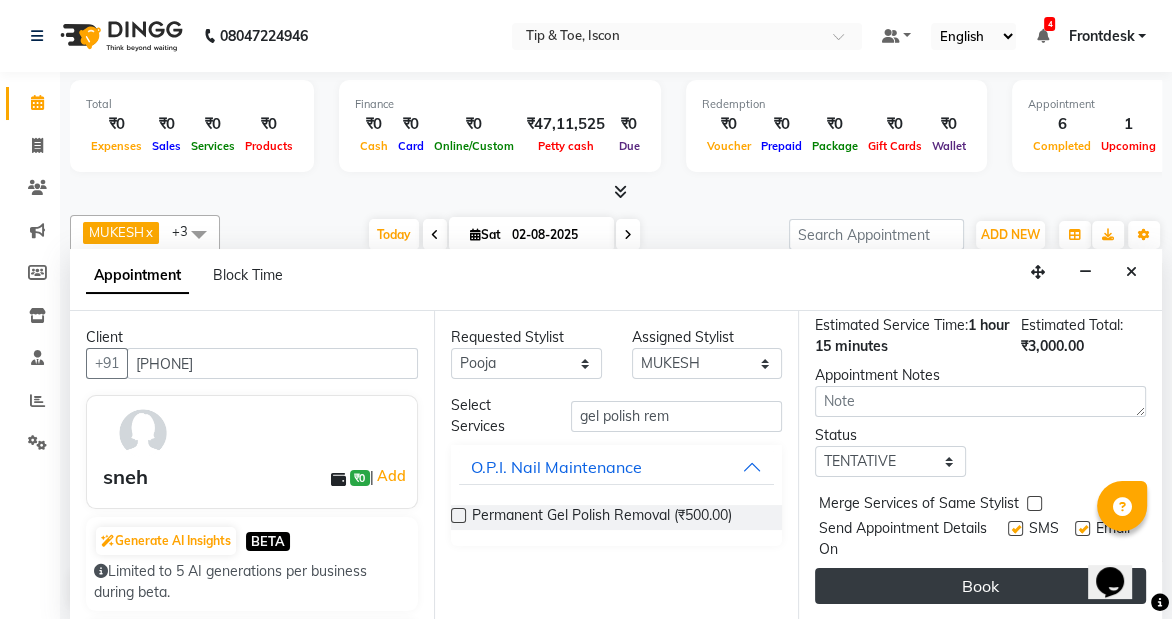 click on "Book" at bounding box center (980, 586) 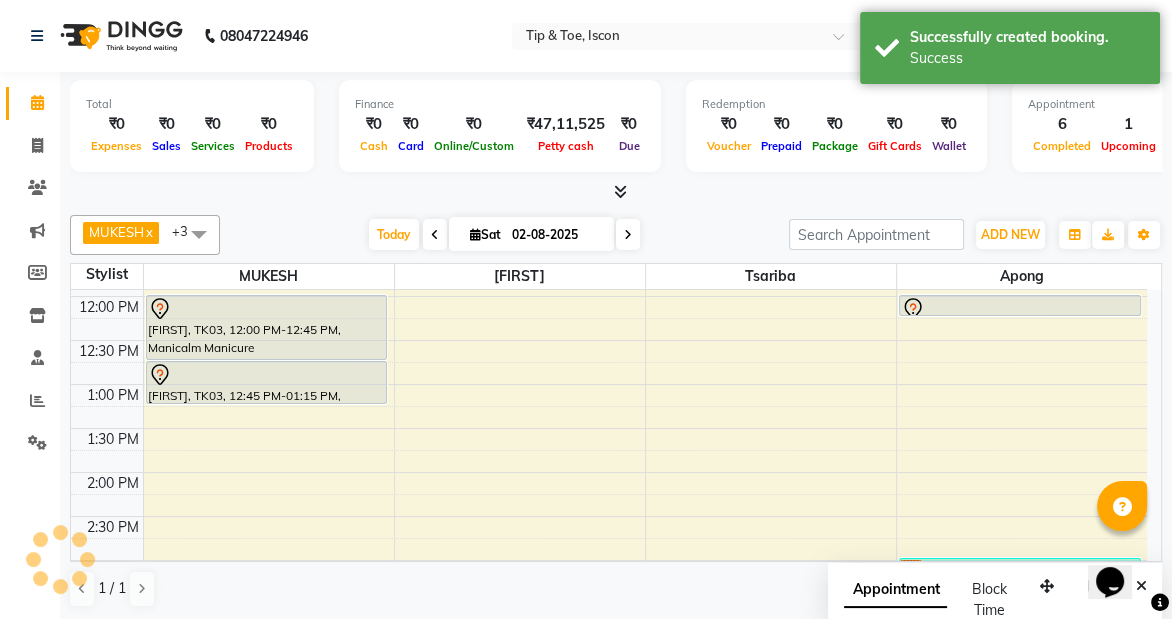 scroll, scrollTop: 0, scrollLeft: 0, axis: both 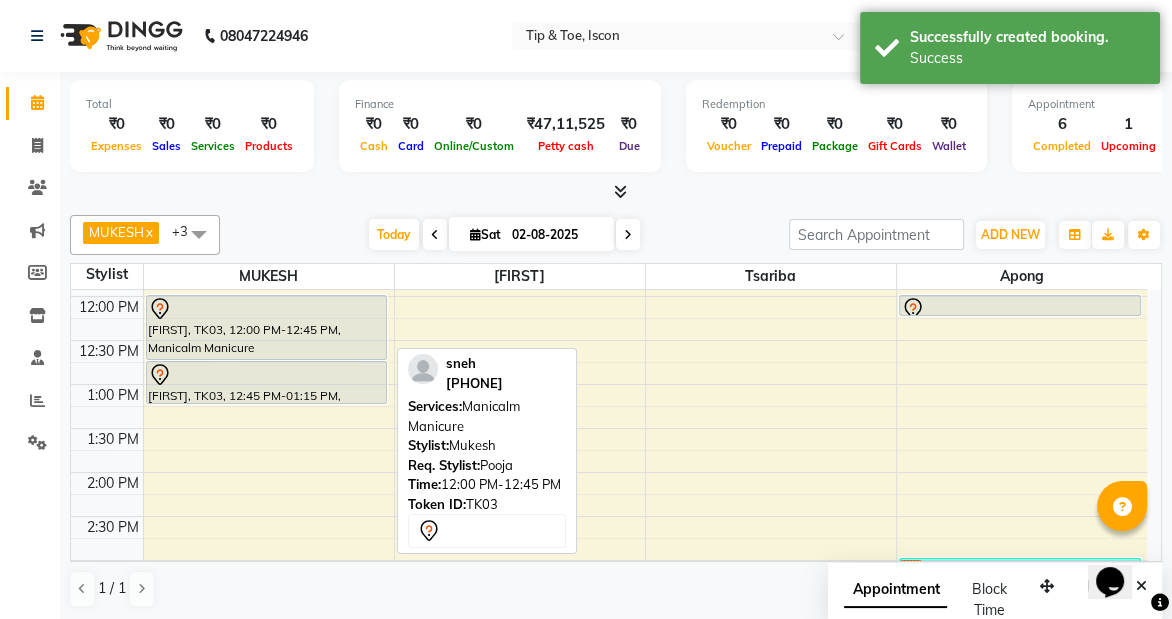click at bounding box center [267, 309] 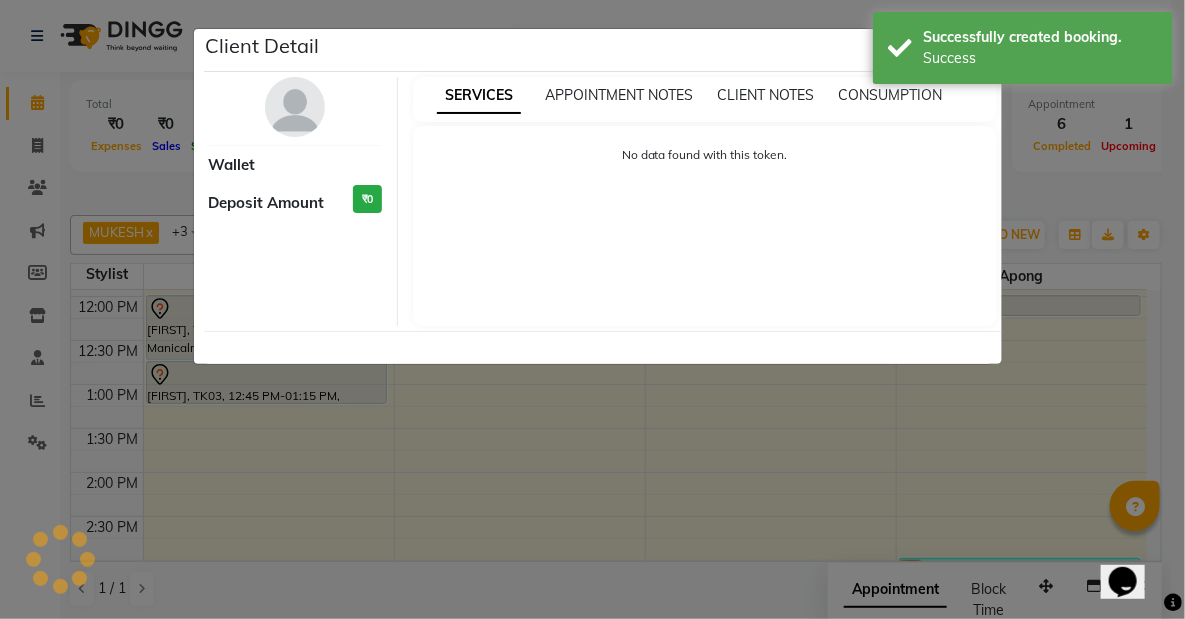 select on "7" 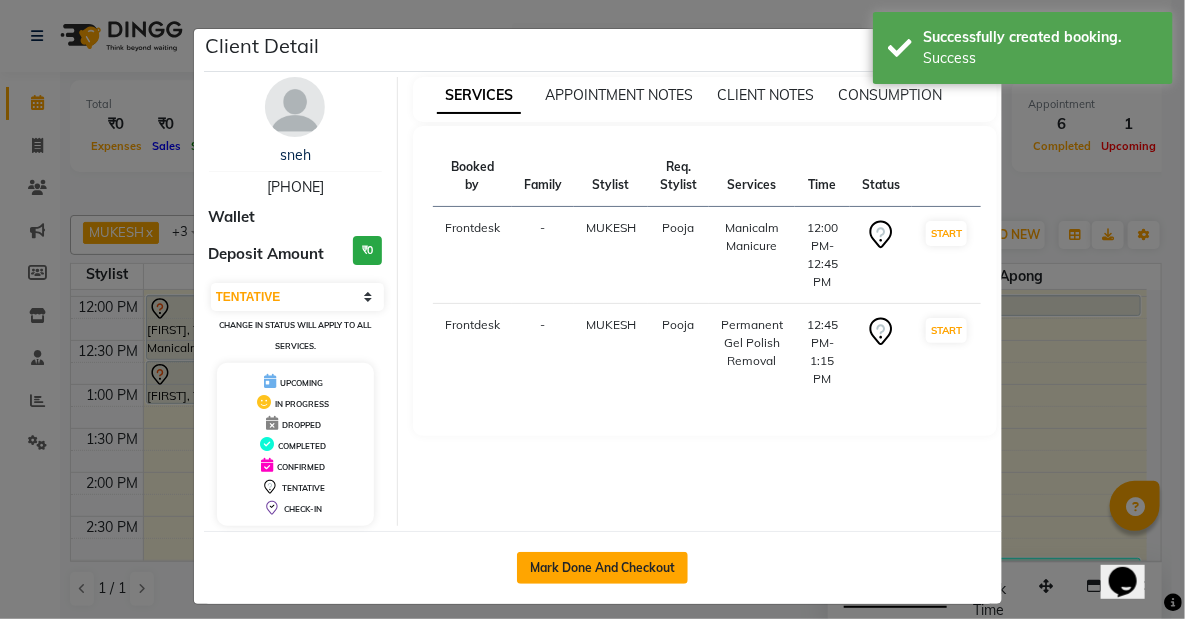 click on "Mark Done And Checkout" 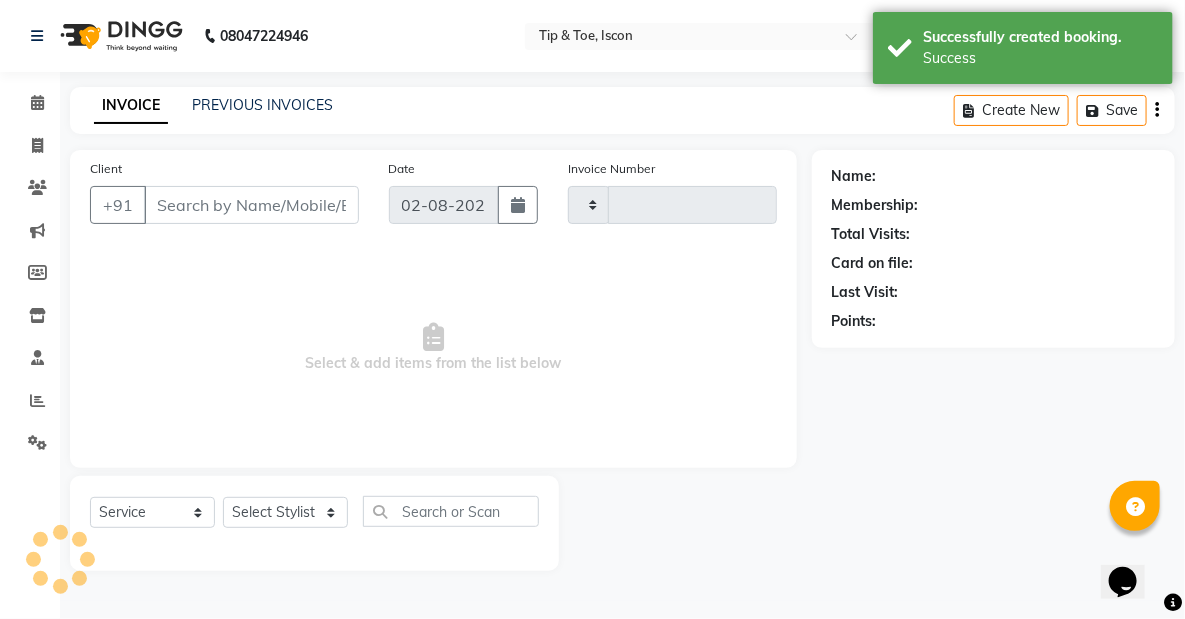 type on "0459" 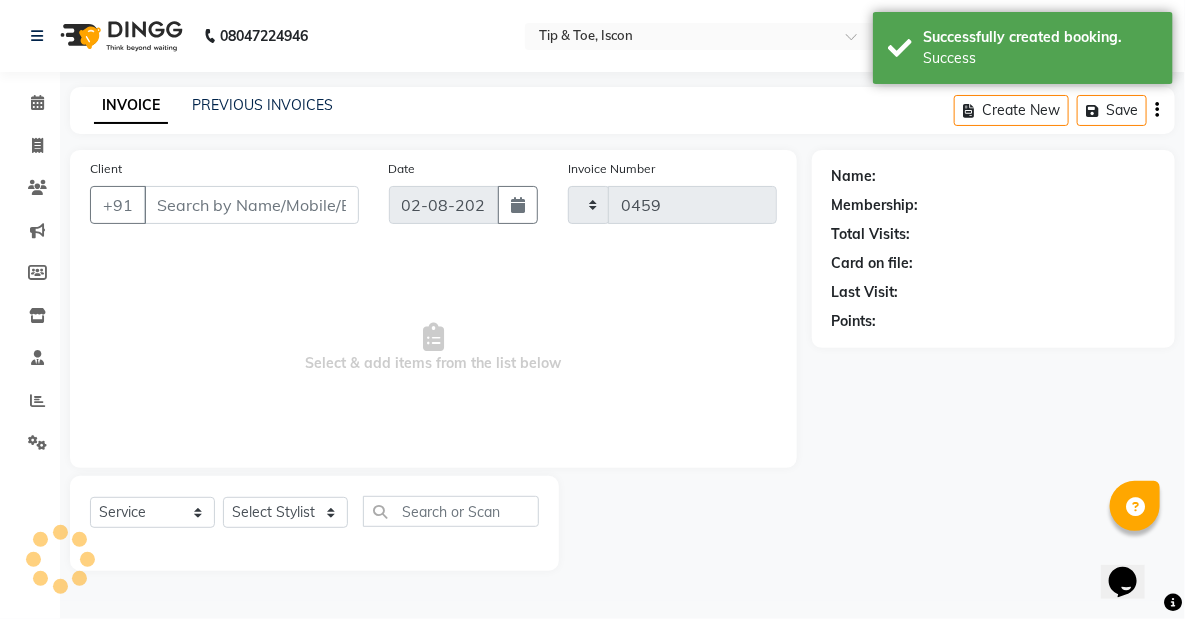 select on "5988" 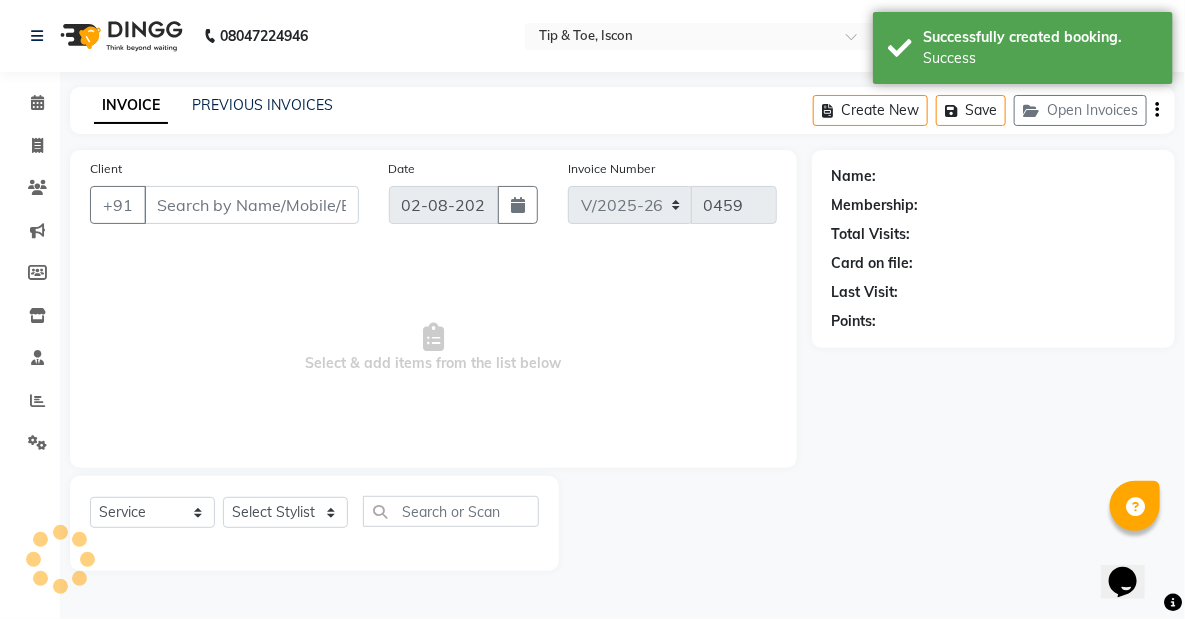 type on "[PHONE]" 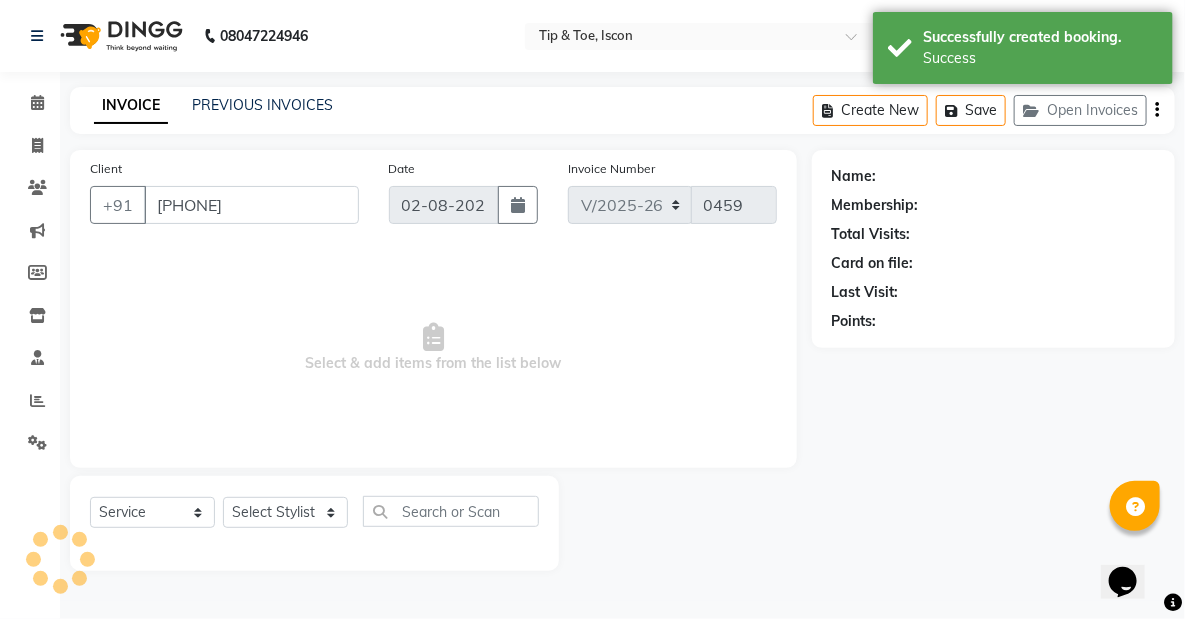 select on "42646" 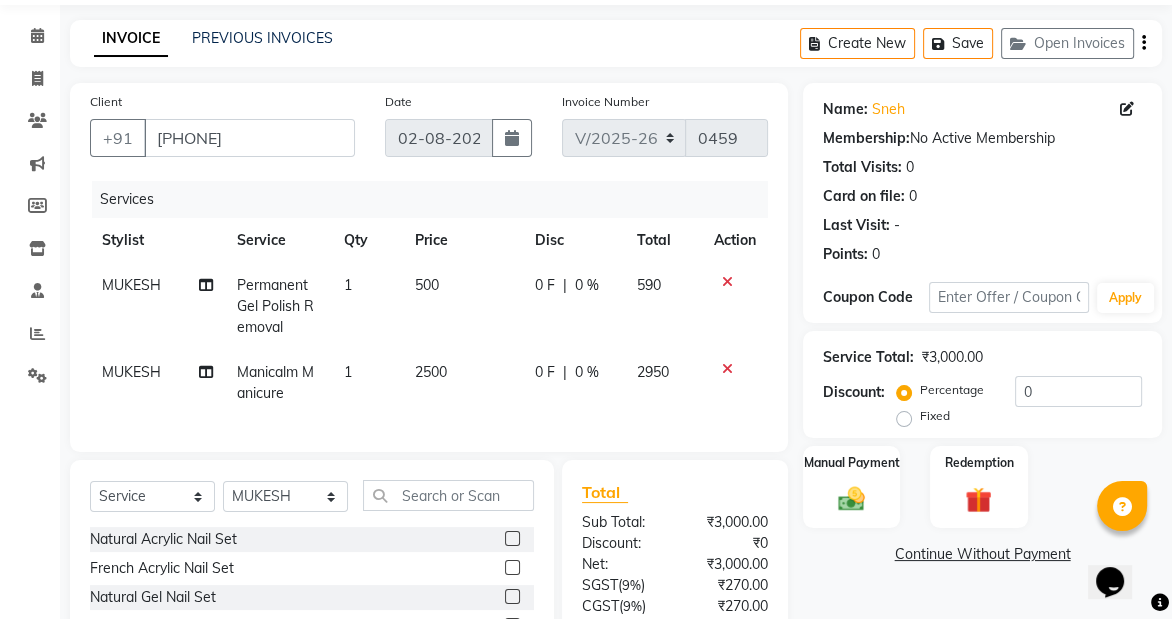 scroll, scrollTop: 0, scrollLeft: 0, axis: both 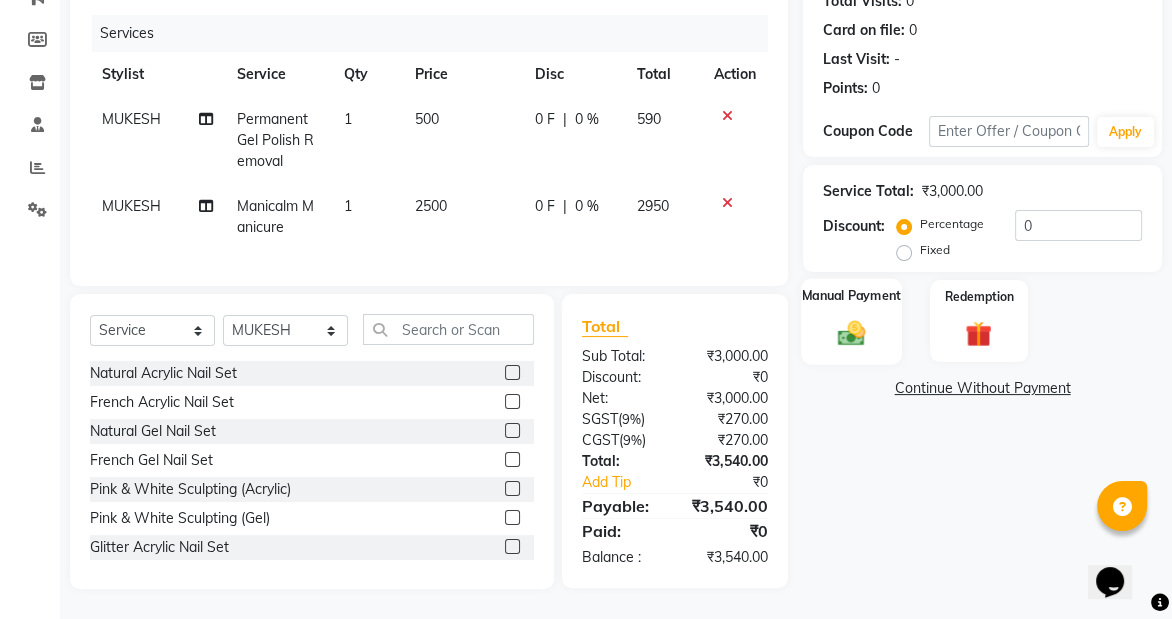click 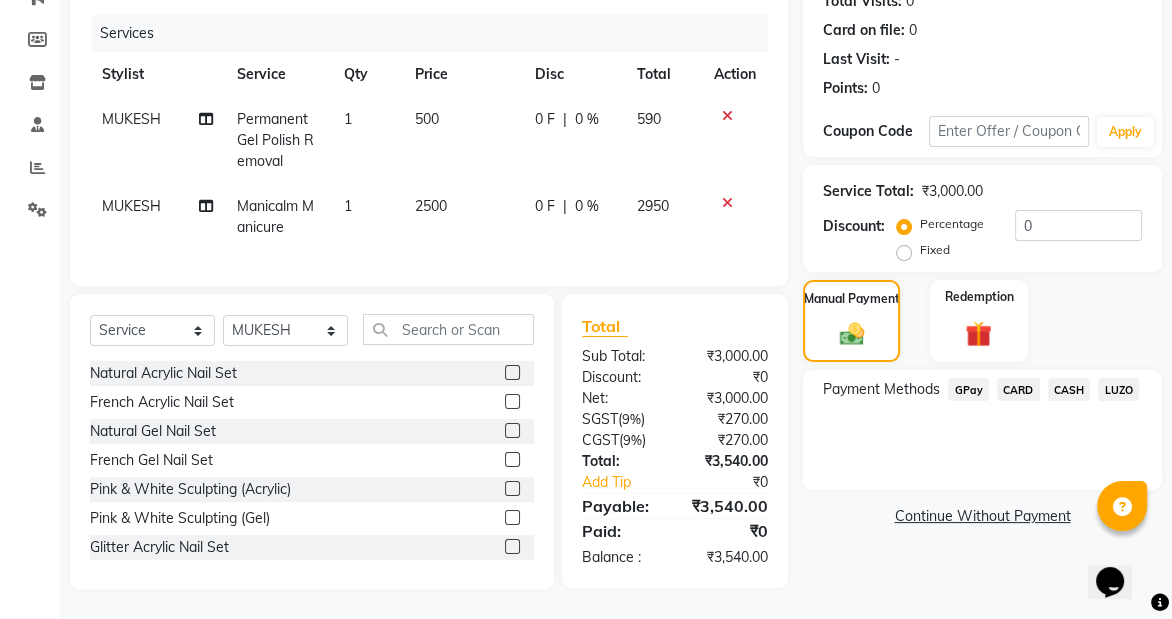 click on "CASH" 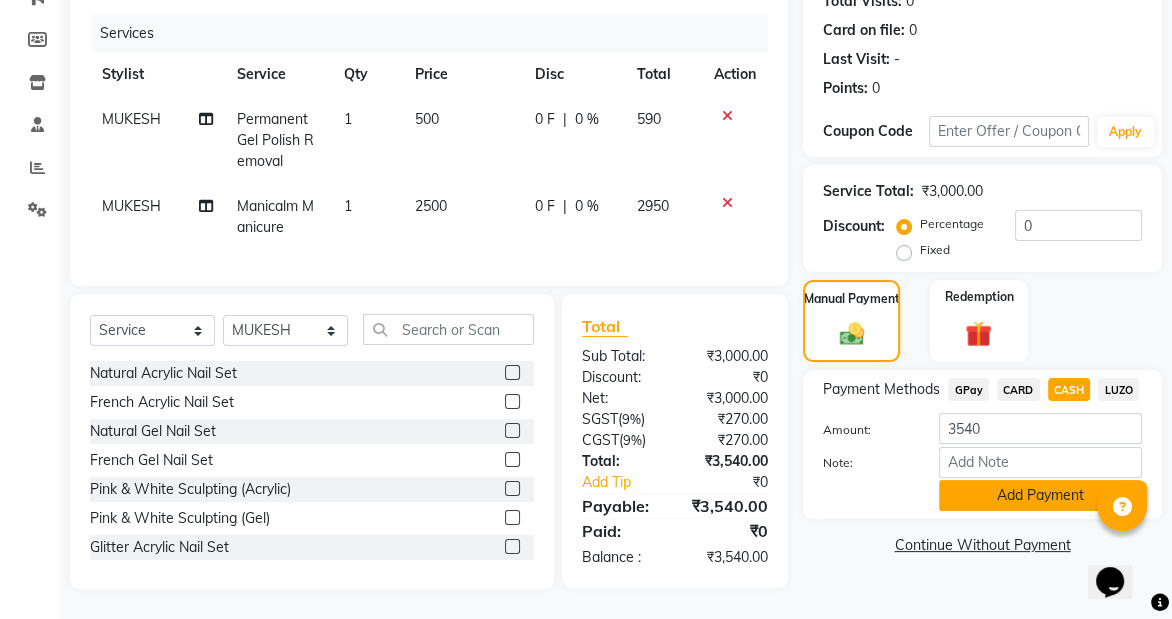click on "Add Payment" 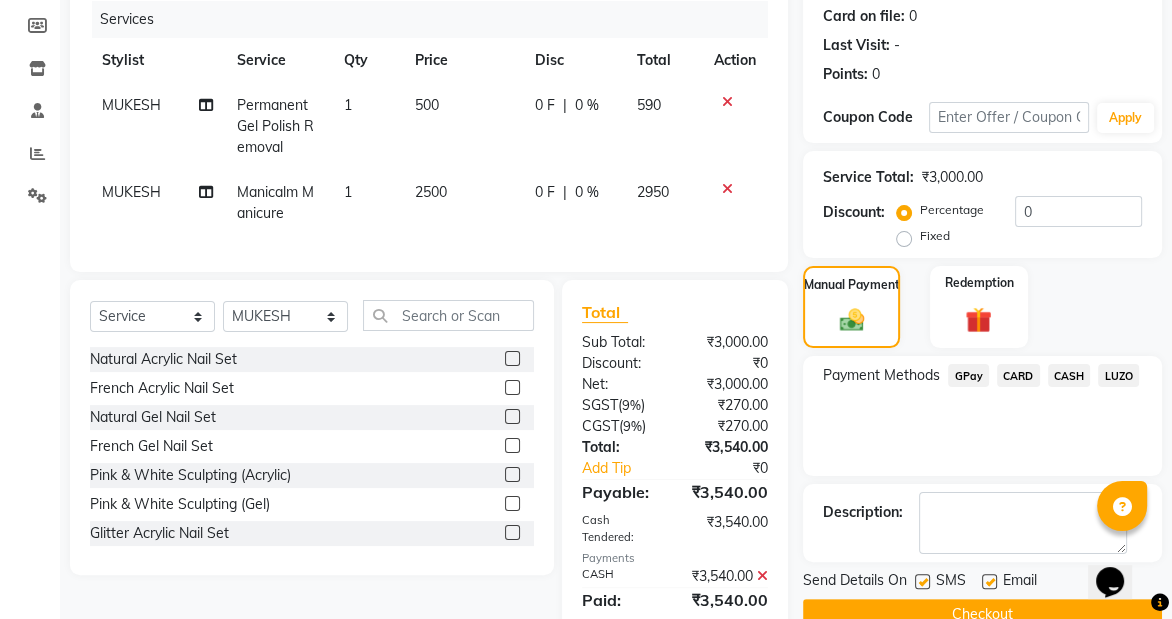 scroll, scrollTop: 350, scrollLeft: 0, axis: vertical 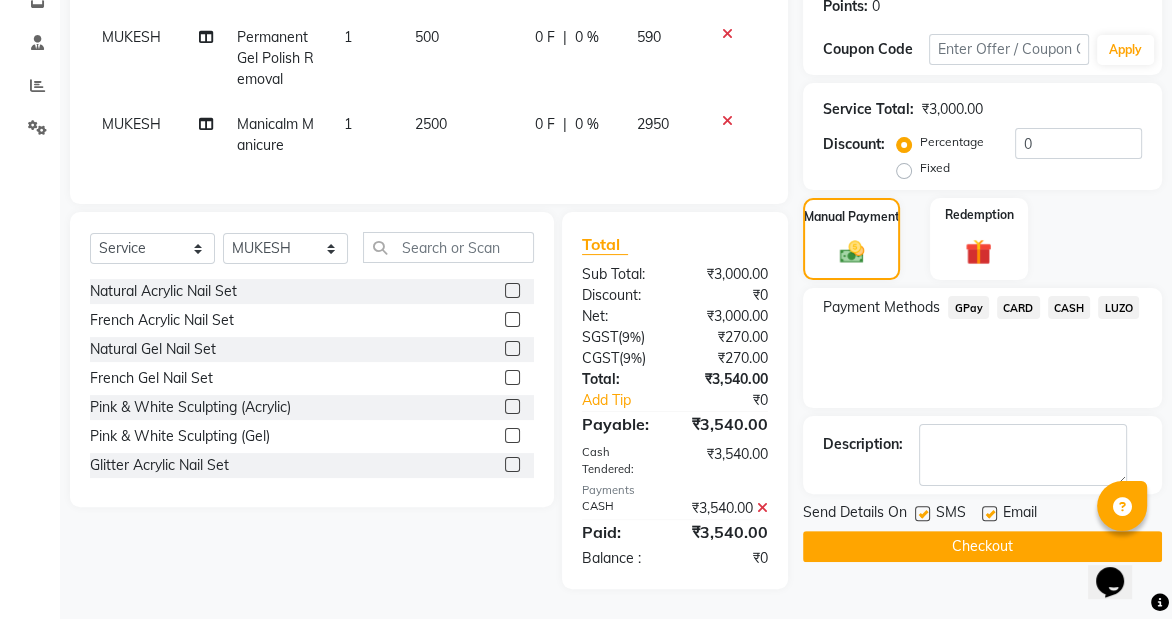 click on "Checkout" 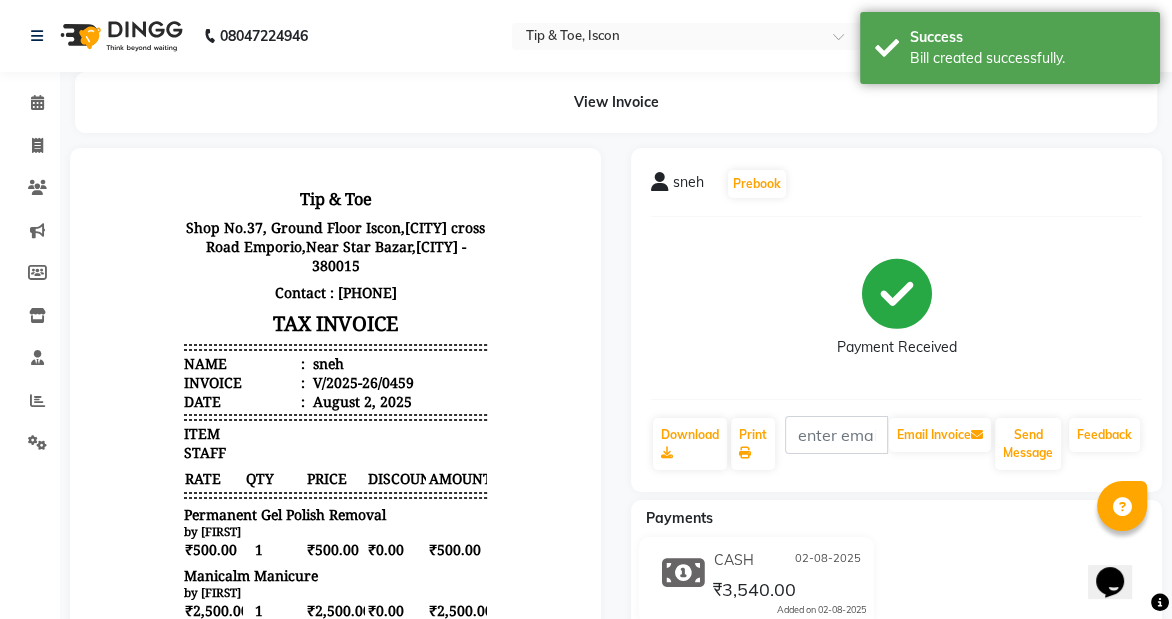 scroll, scrollTop: 0, scrollLeft: 0, axis: both 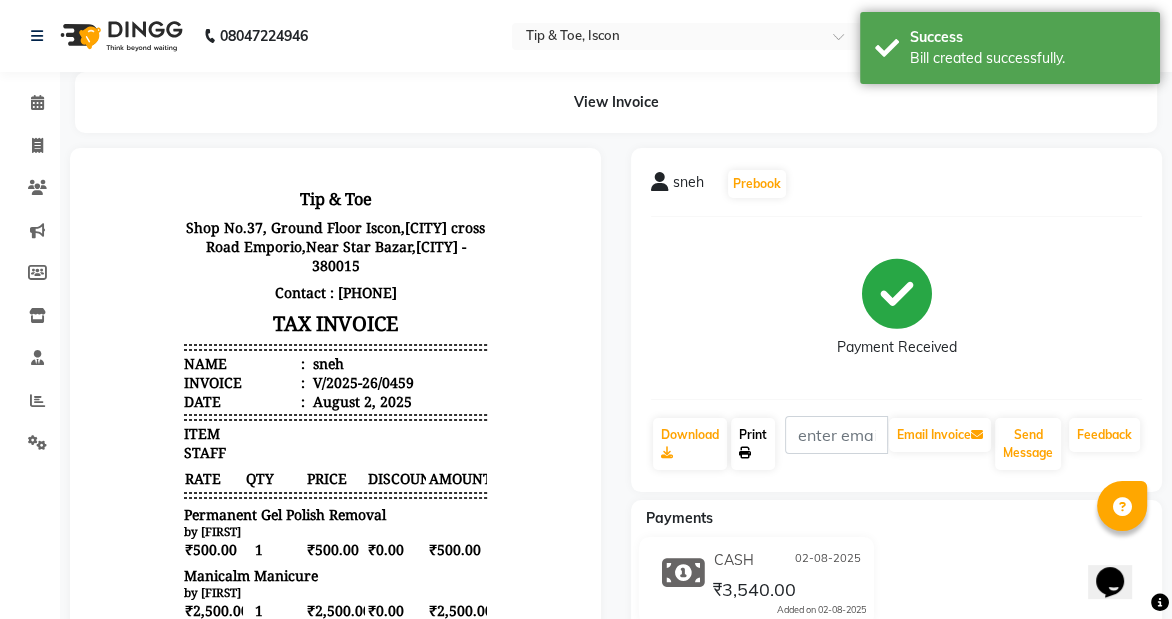 click on "Print" 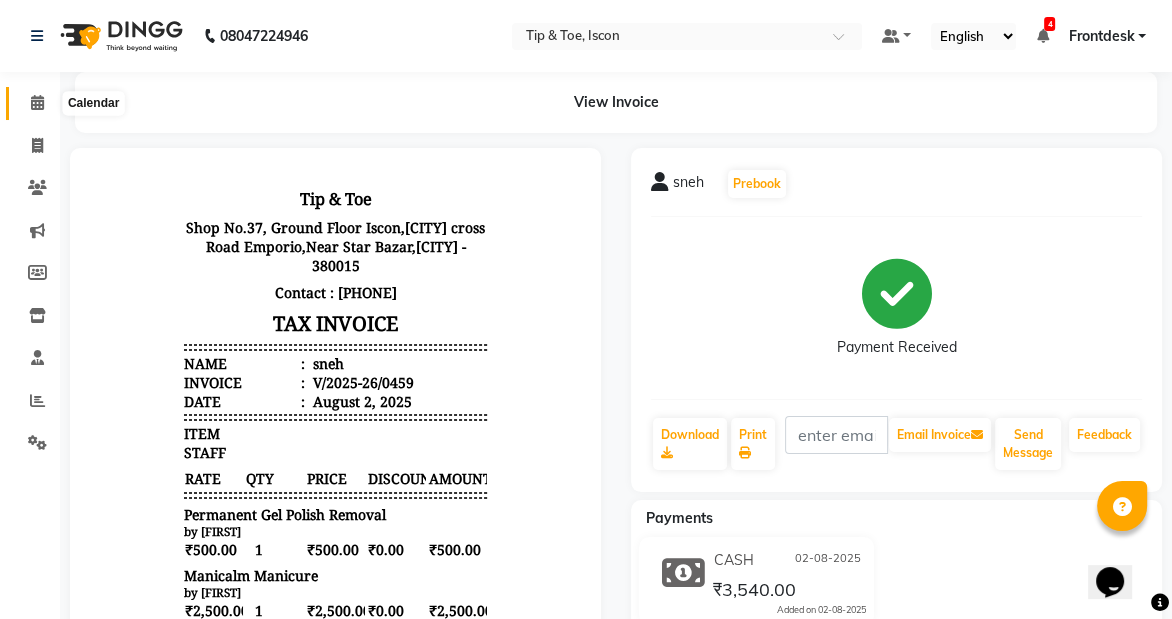 click 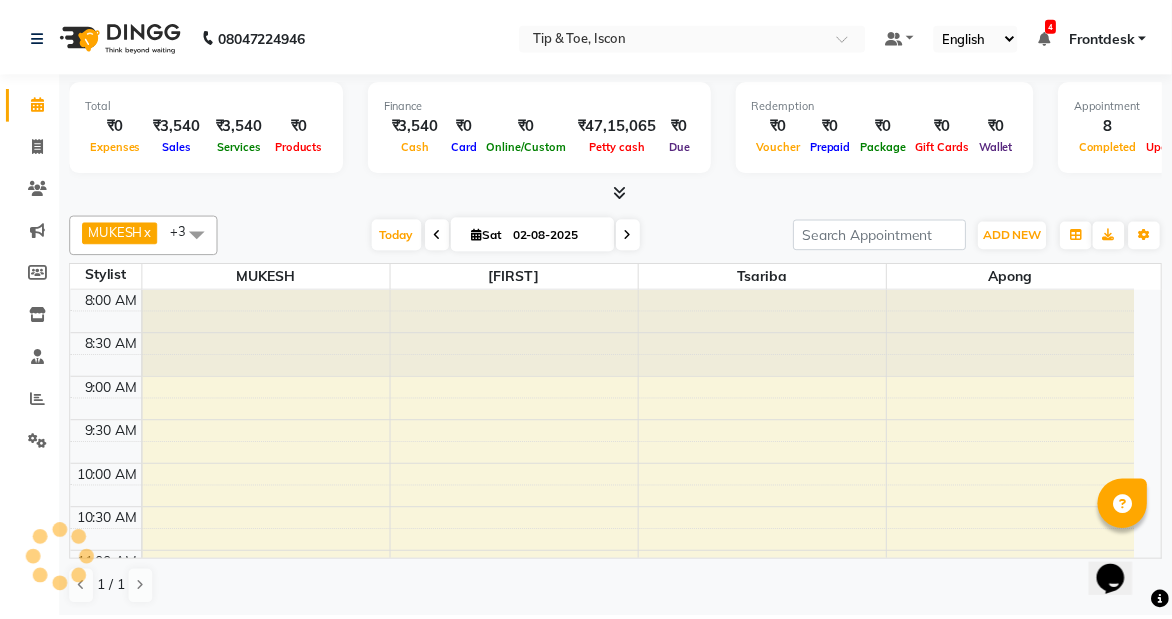 scroll, scrollTop: 701, scrollLeft: 0, axis: vertical 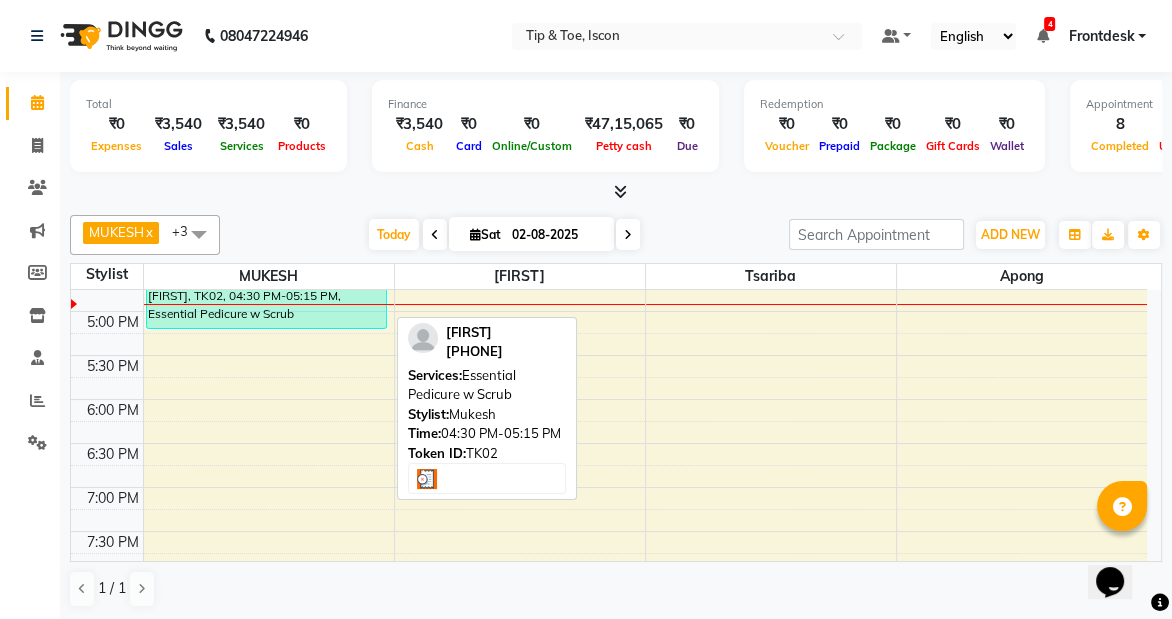 click on "[FIRST], TK02, 04:30 PM-05:15 PM, Essential Pedicure w Scrub" at bounding box center [267, 297] 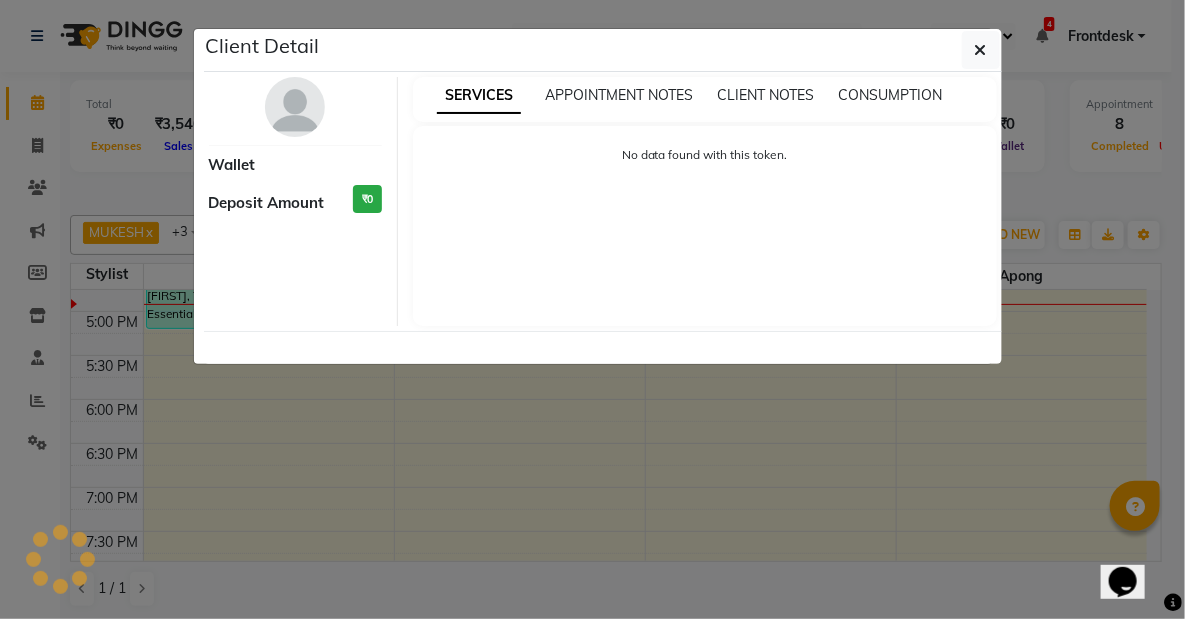select on "3" 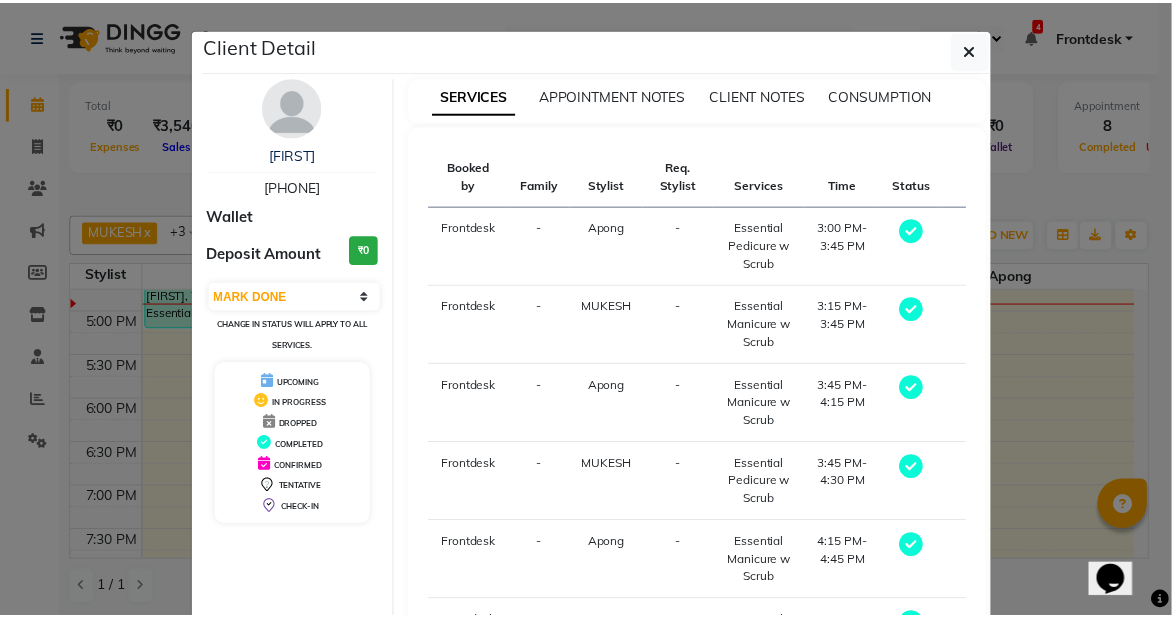 scroll, scrollTop: 202, scrollLeft: 0, axis: vertical 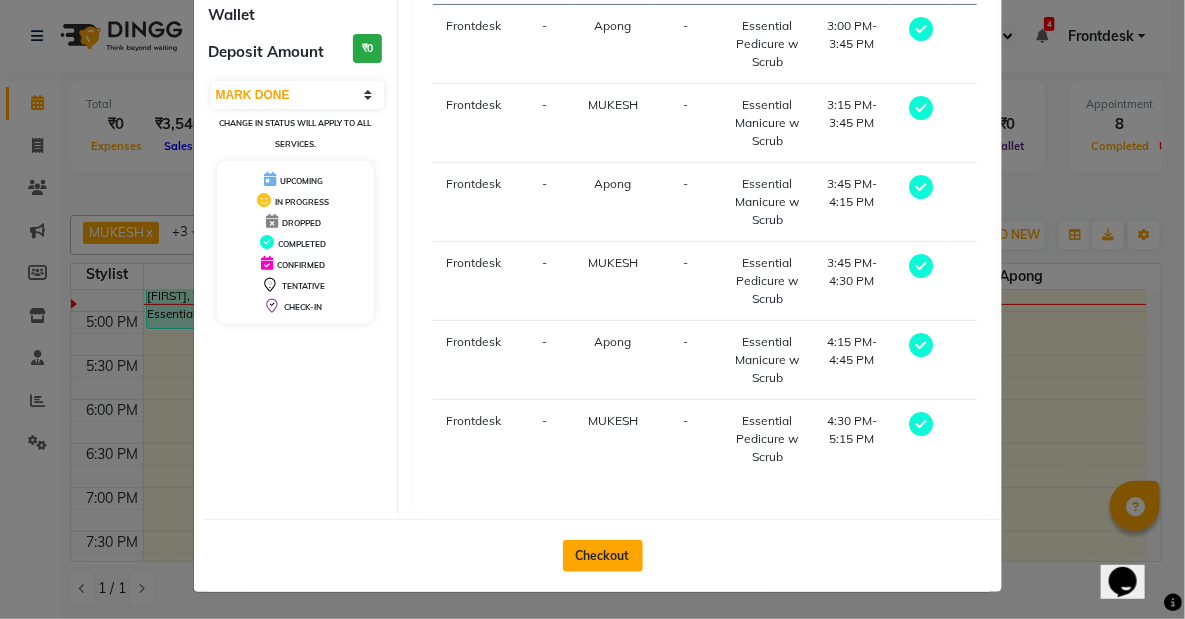 click on "Checkout" 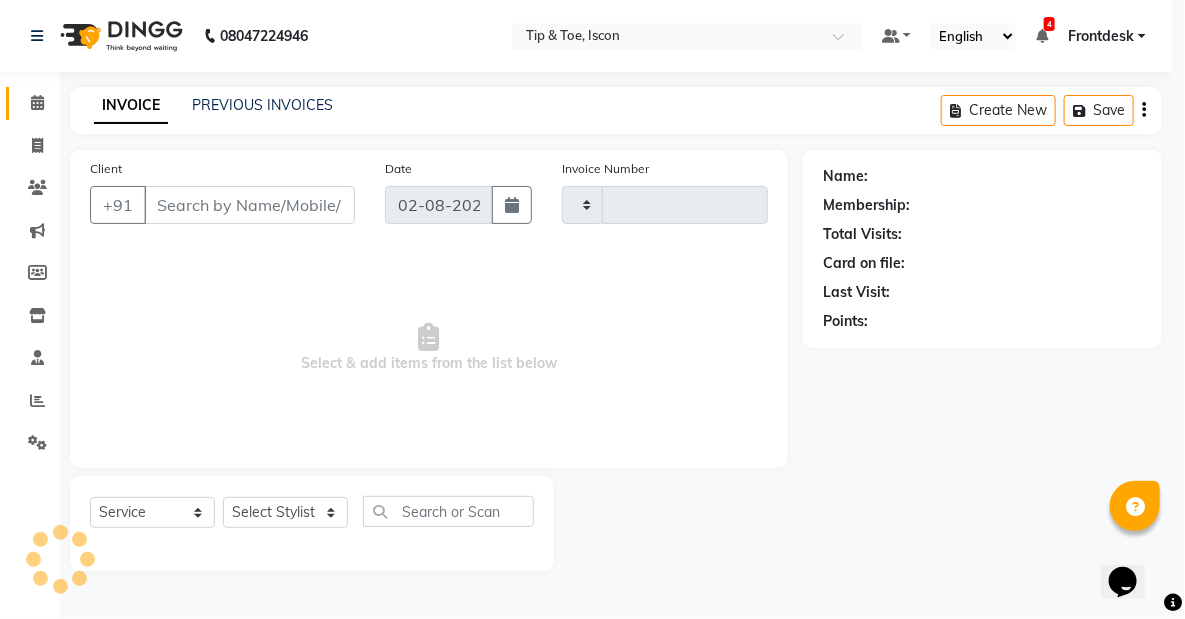 type on "0460" 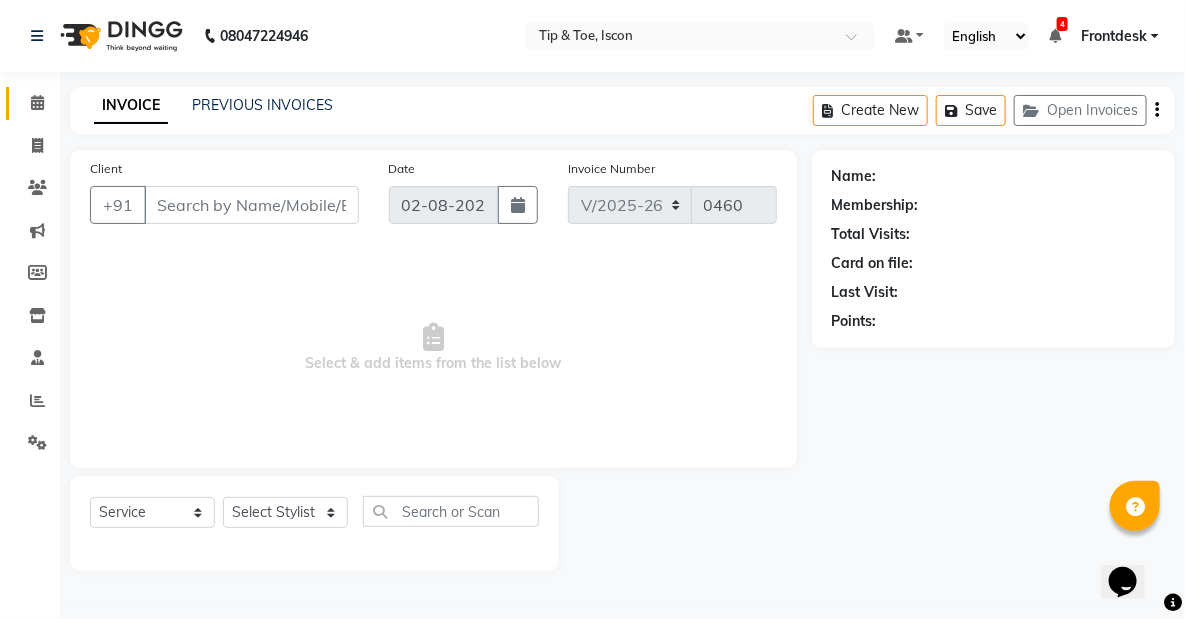type on "[PHONE]" 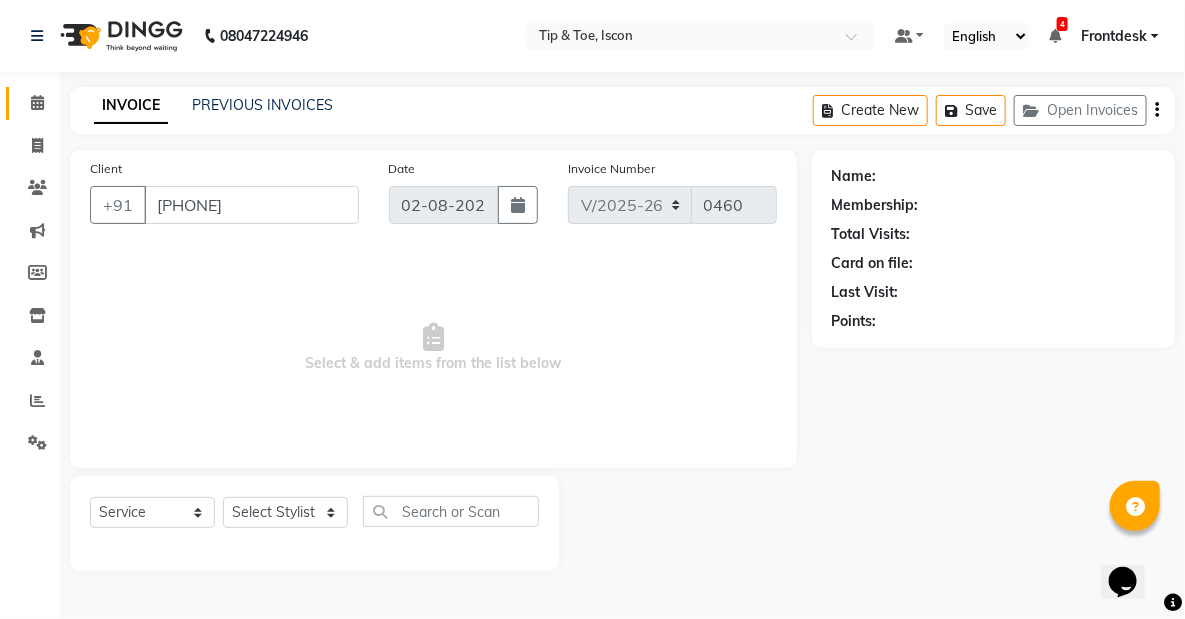 select on "[PHONE]" 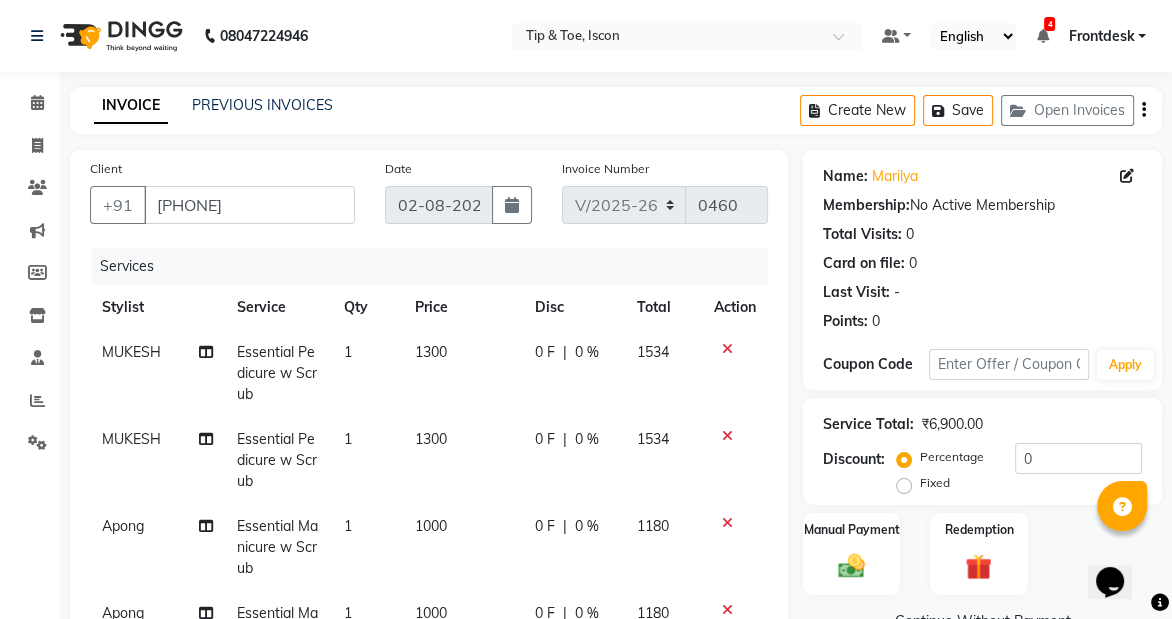 scroll, scrollTop: 368, scrollLeft: 0, axis: vertical 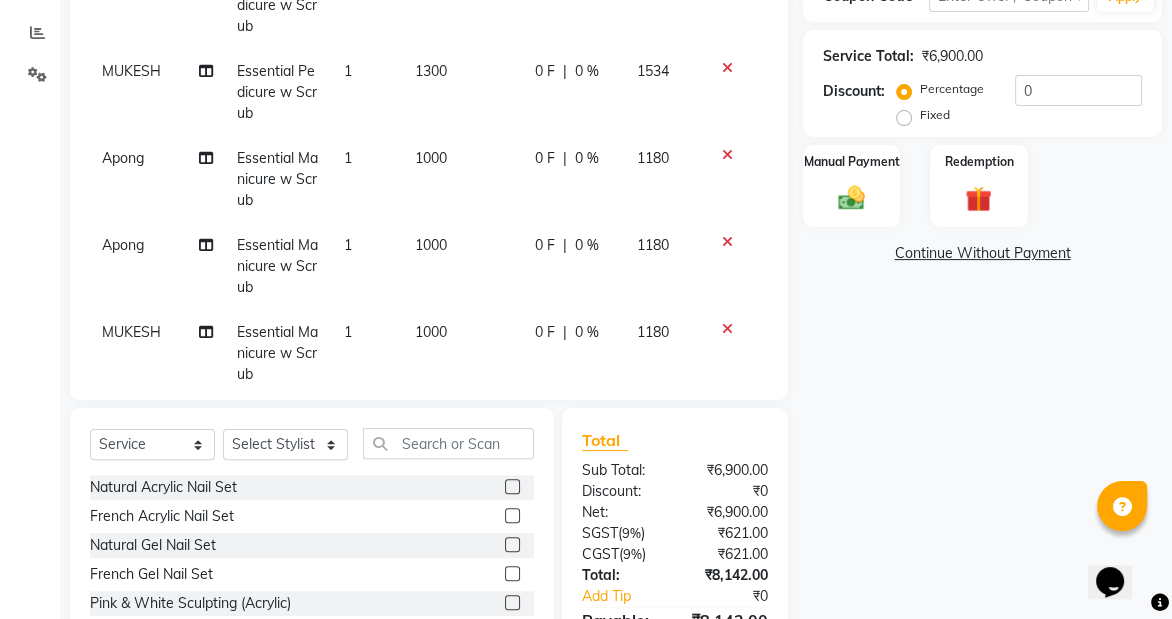 drag, startPoint x: 1156, startPoint y: 477, endPoint x: 1154, endPoint y: 522, distance: 45.044422 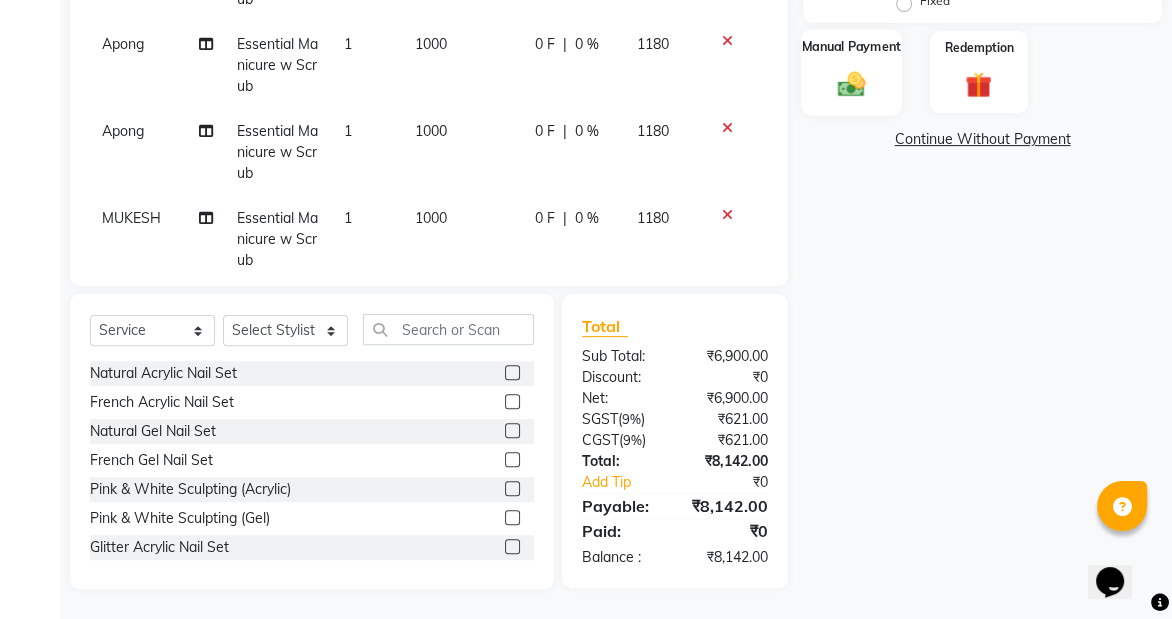 drag, startPoint x: 1179, startPoint y: 618, endPoint x: 857, endPoint y: 82, distance: 625.28394 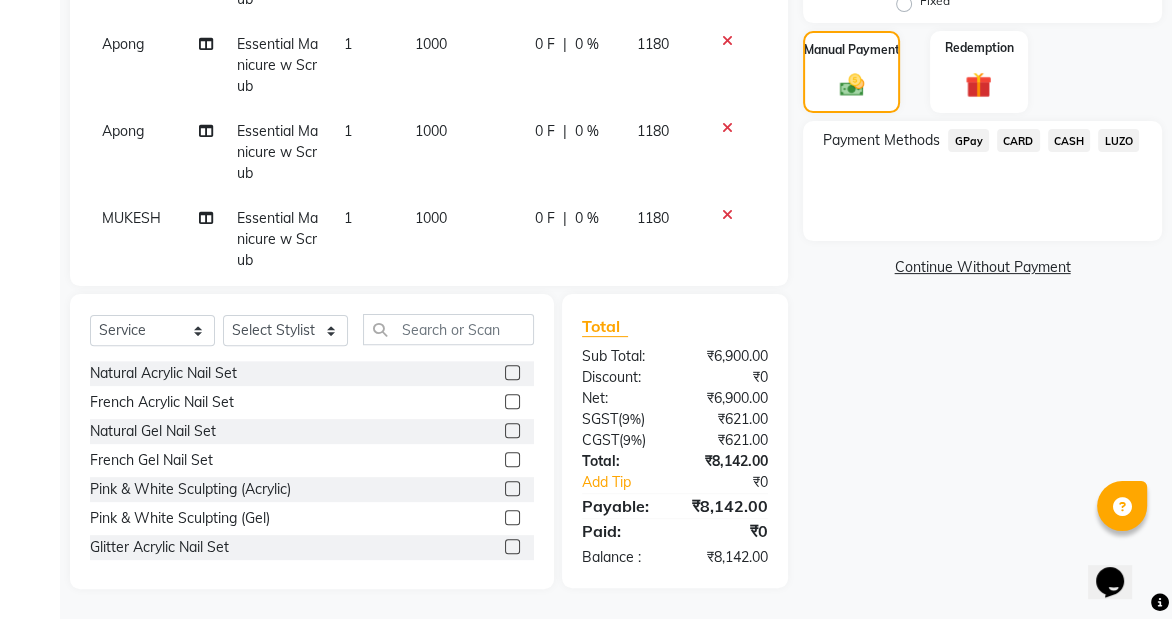 click on "CASH" 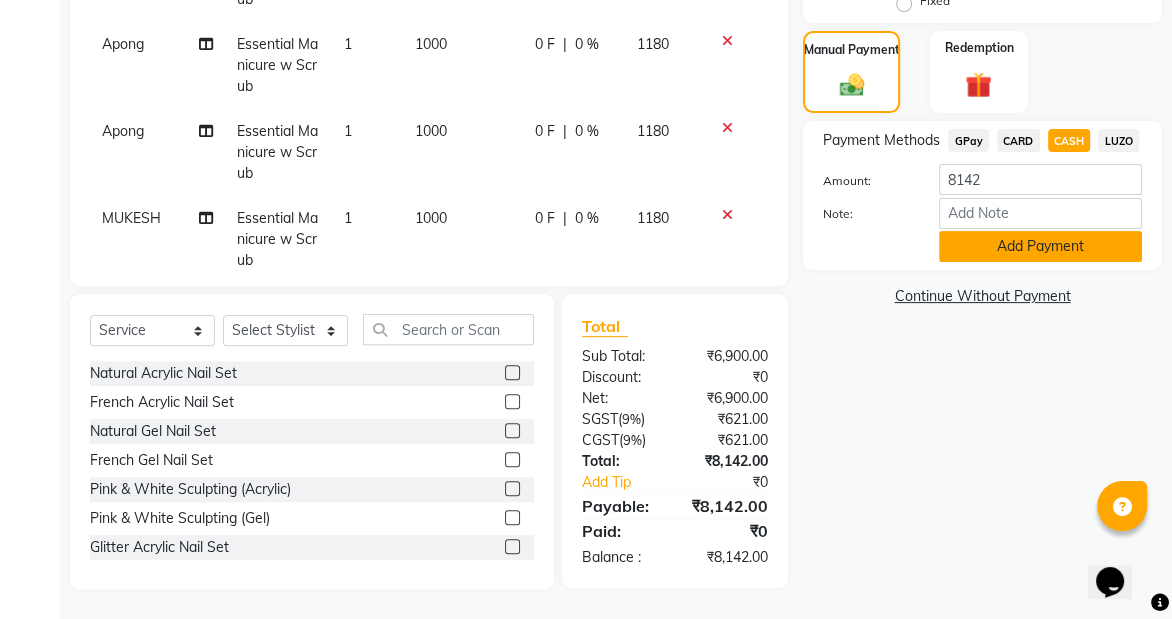 click on "Add Payment" 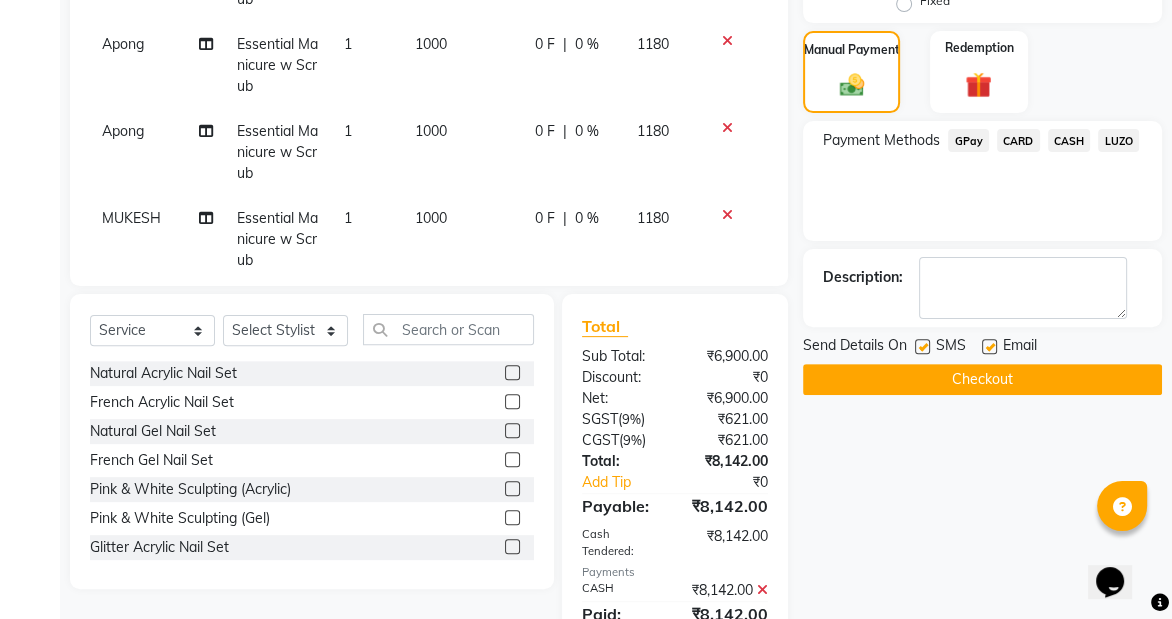 click on "CASH" 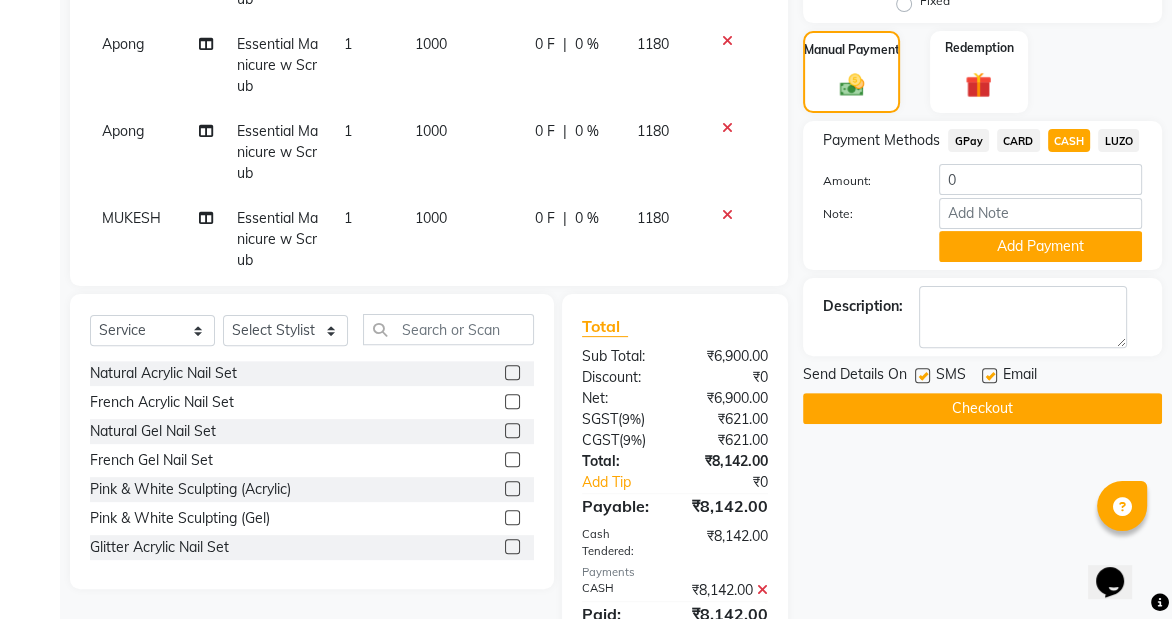 click on "Send Details On SMS Email  Checkout" 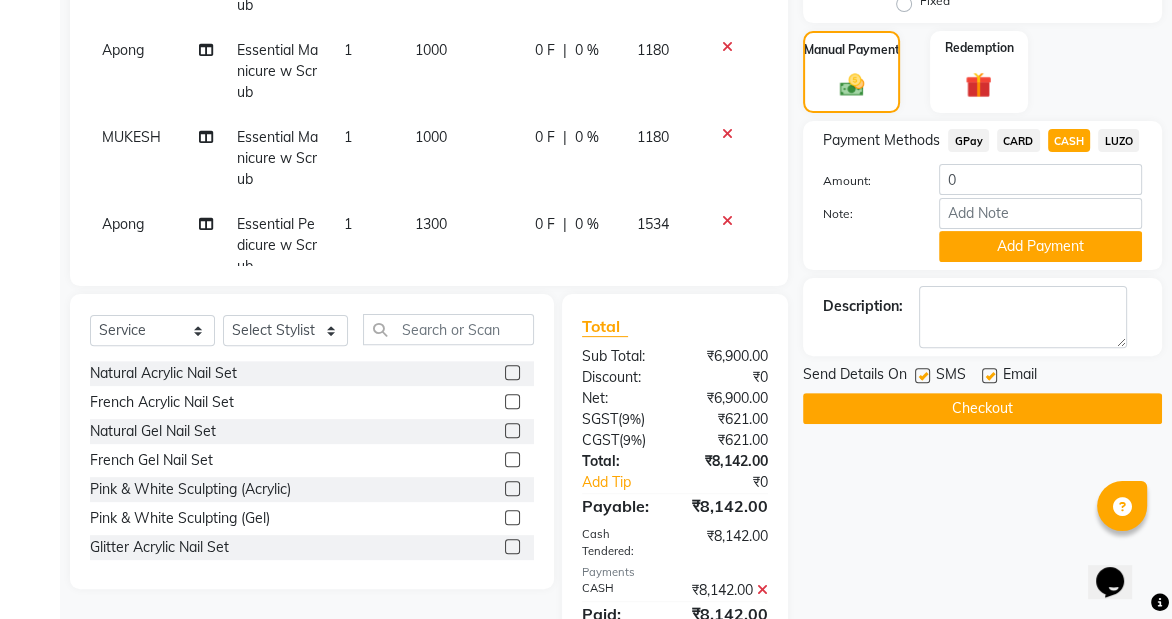 scroll, scrollTop: 0, scrollLeft: 0, axis: both 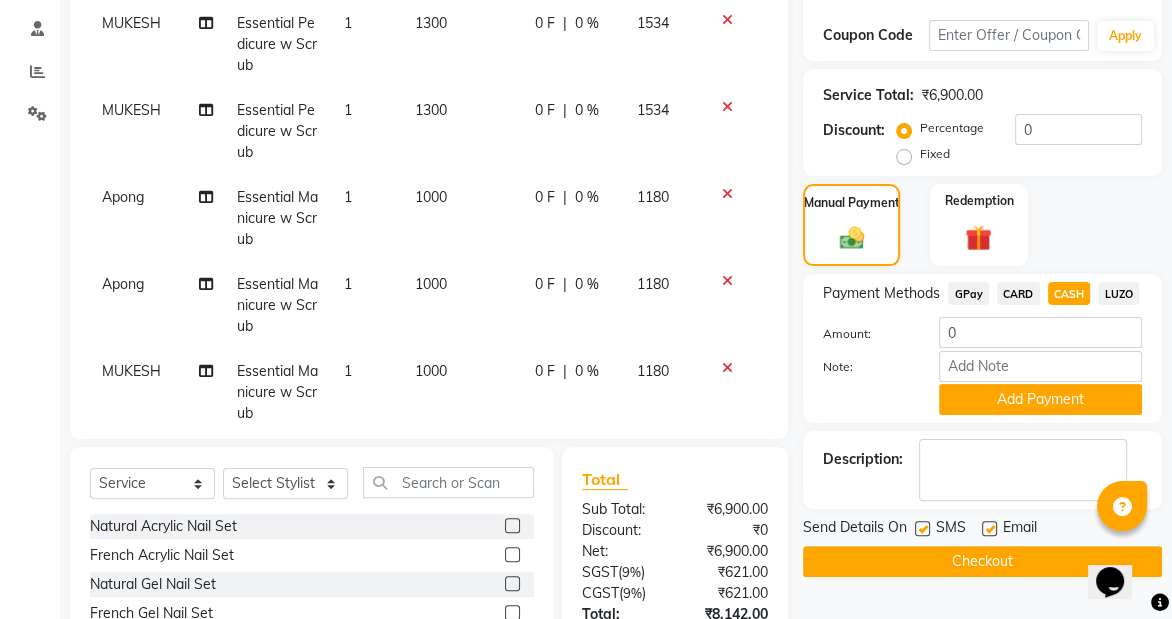 click on "Checkout" 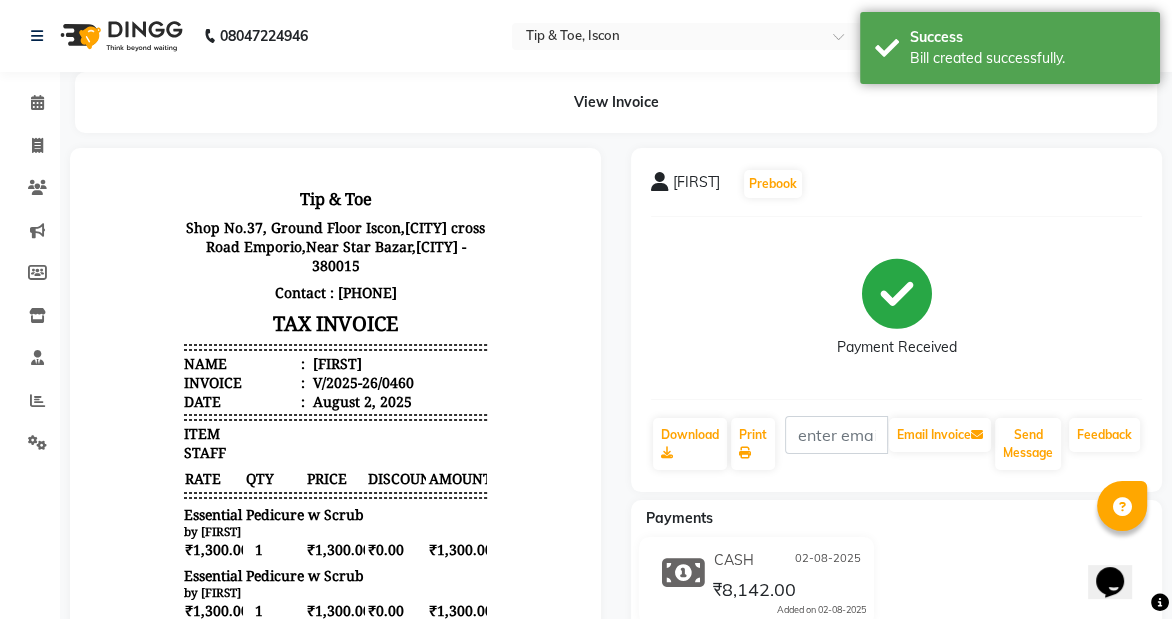 scroll, scrollTop: 0, scrollLeft: 0, axis: both 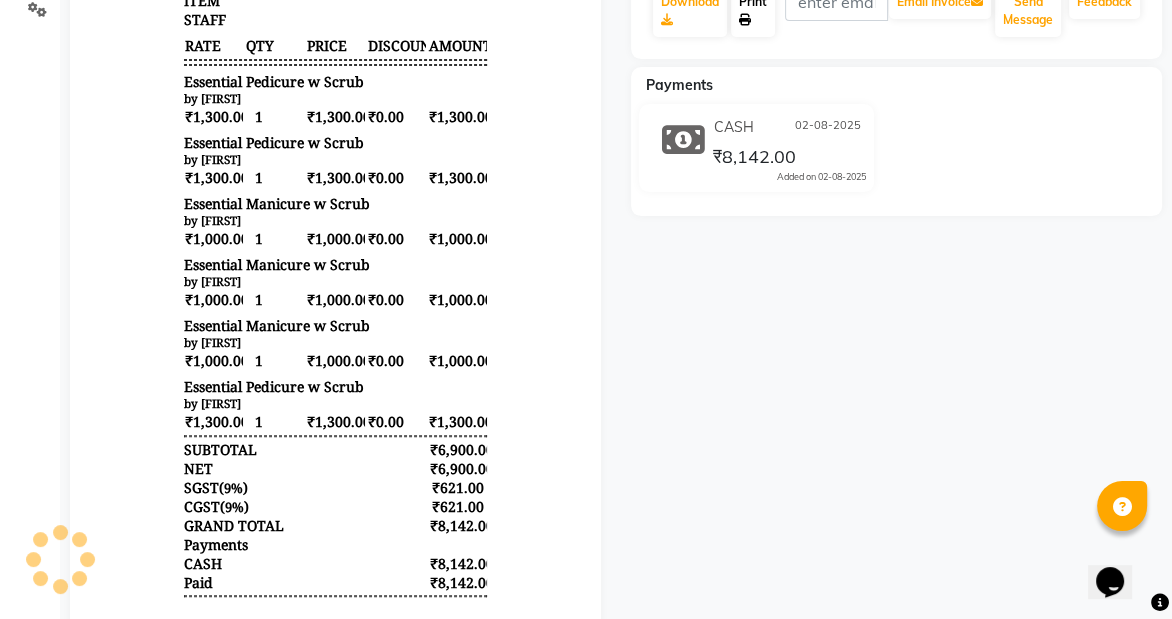 click on "Print" 